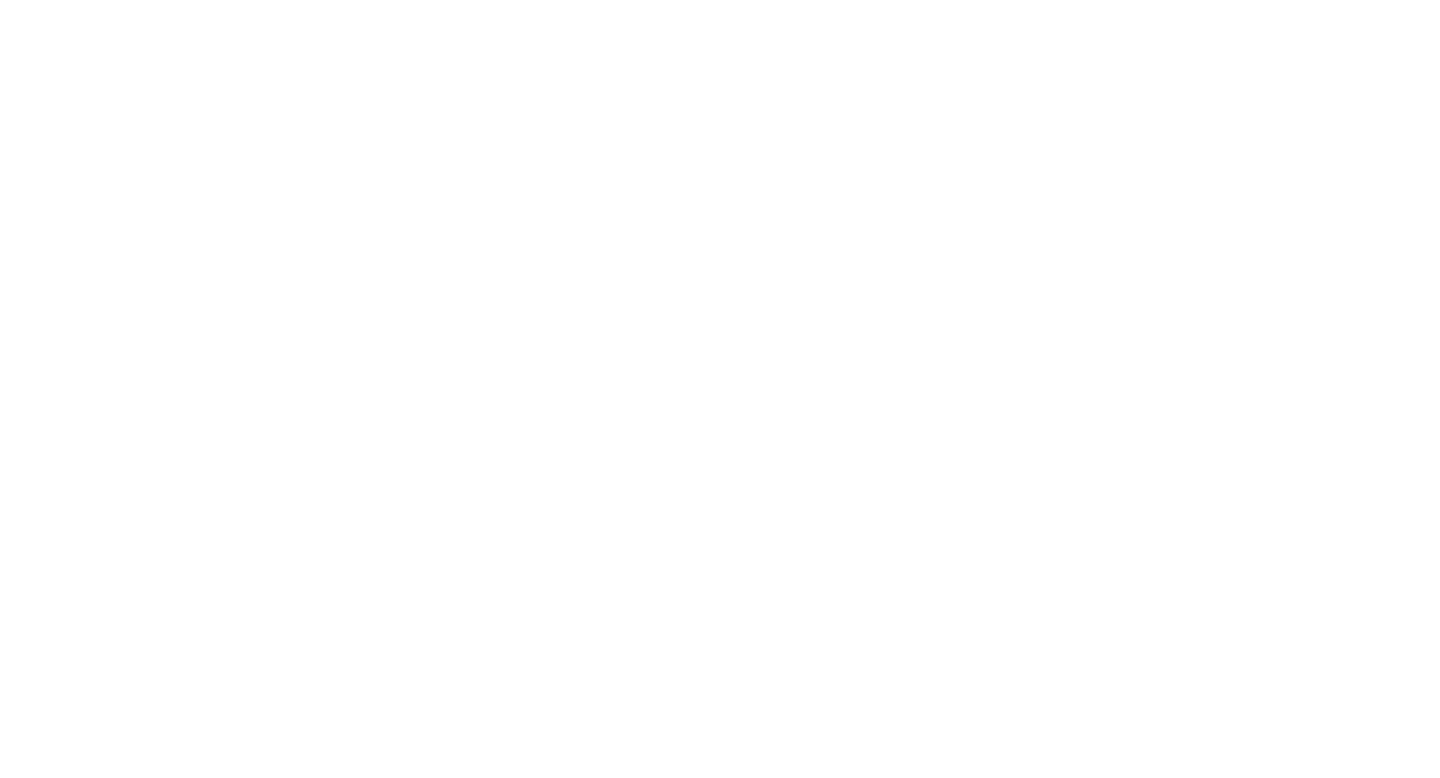 scroll, scrollTop: 0, scrollLeft: 0, axis: both 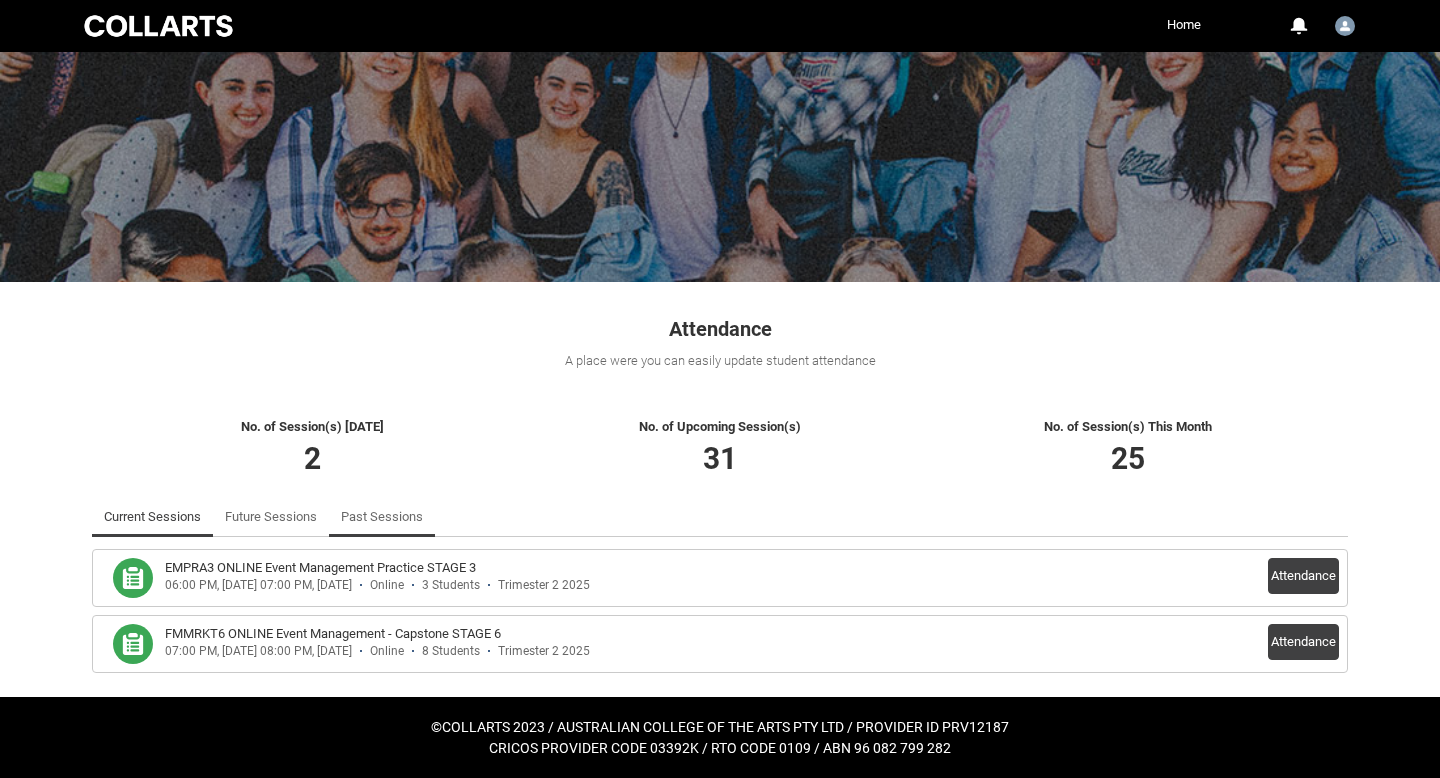 click on "Past Sessions" at bounding box center [382, 517] 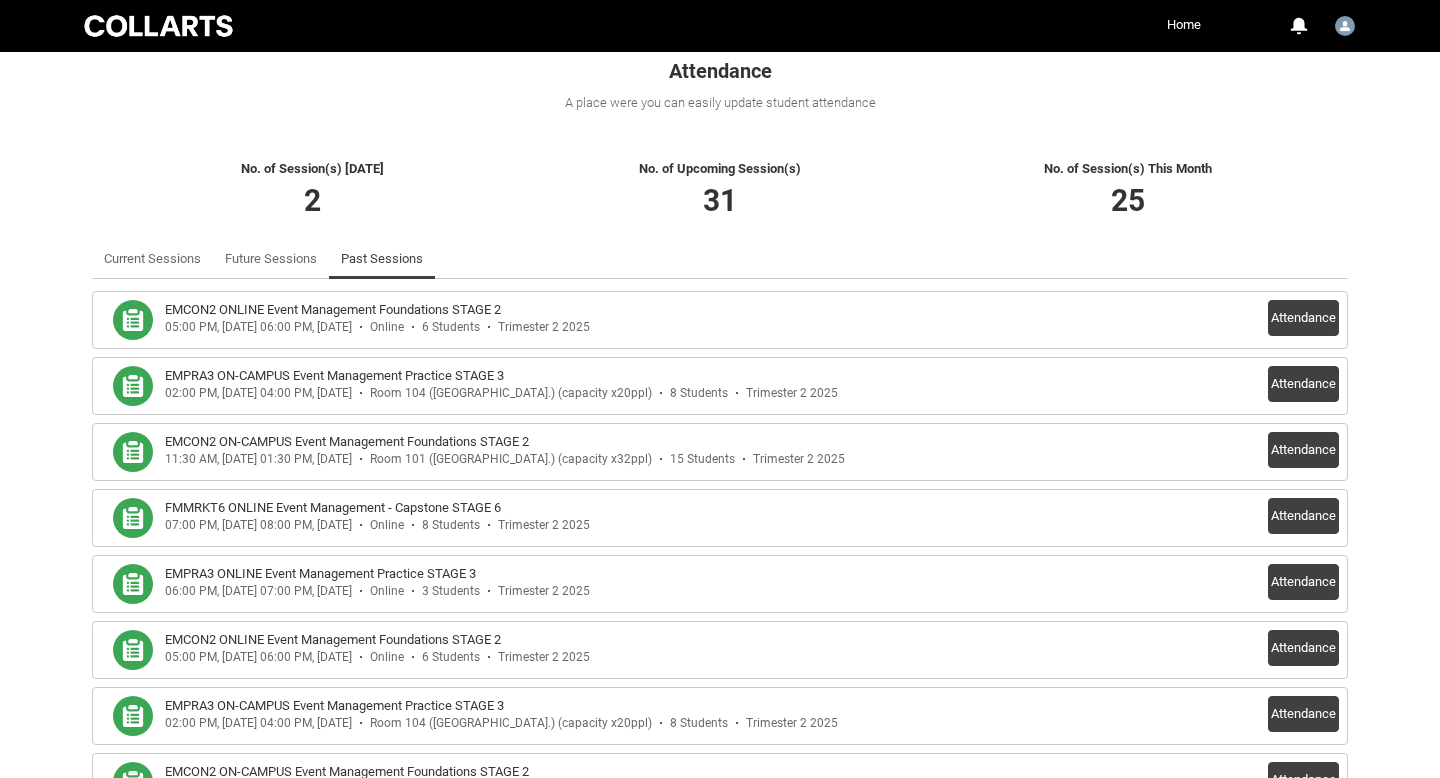 scroll, scrollTop: 344, scrollLeft: 0, axis: vertical 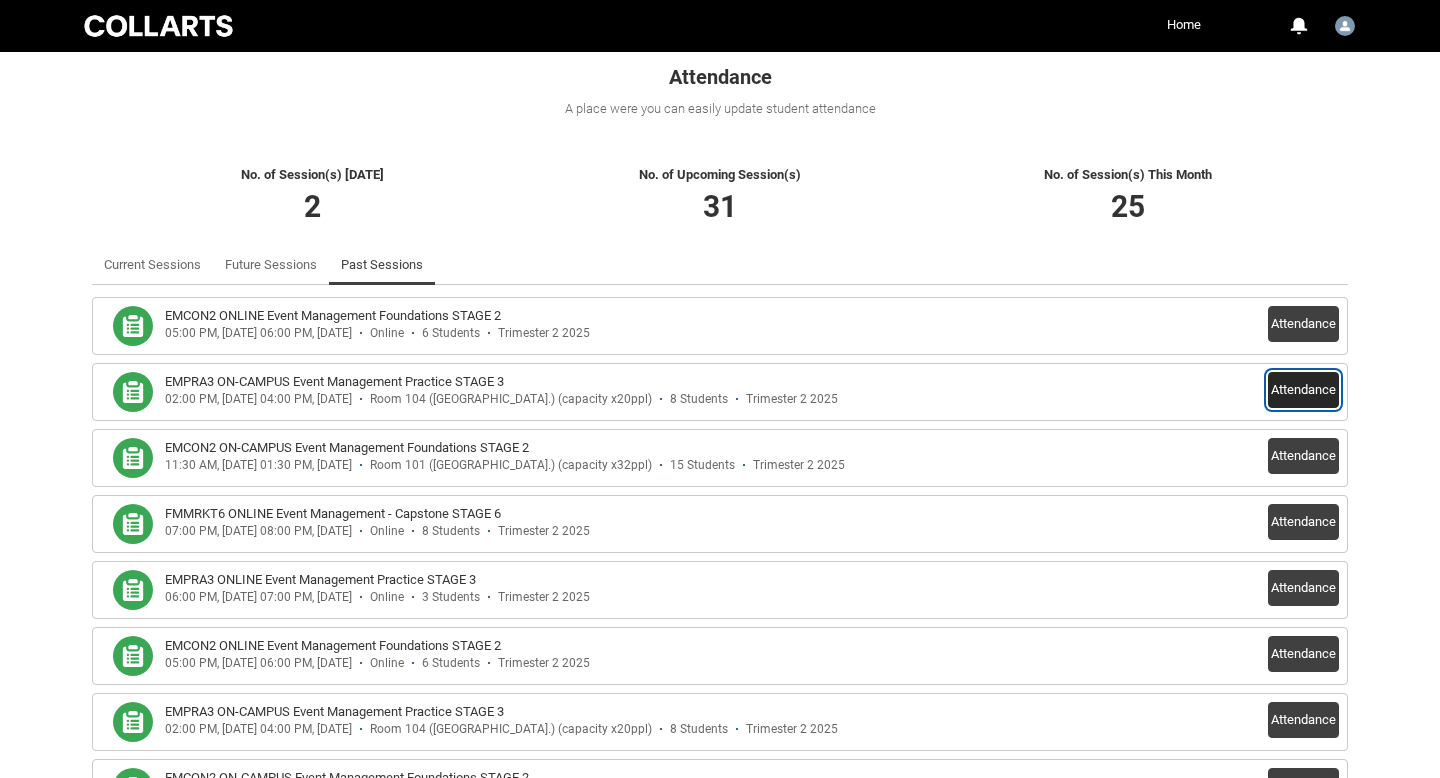 click on "Attendance" at bounding box center (1303, 390) 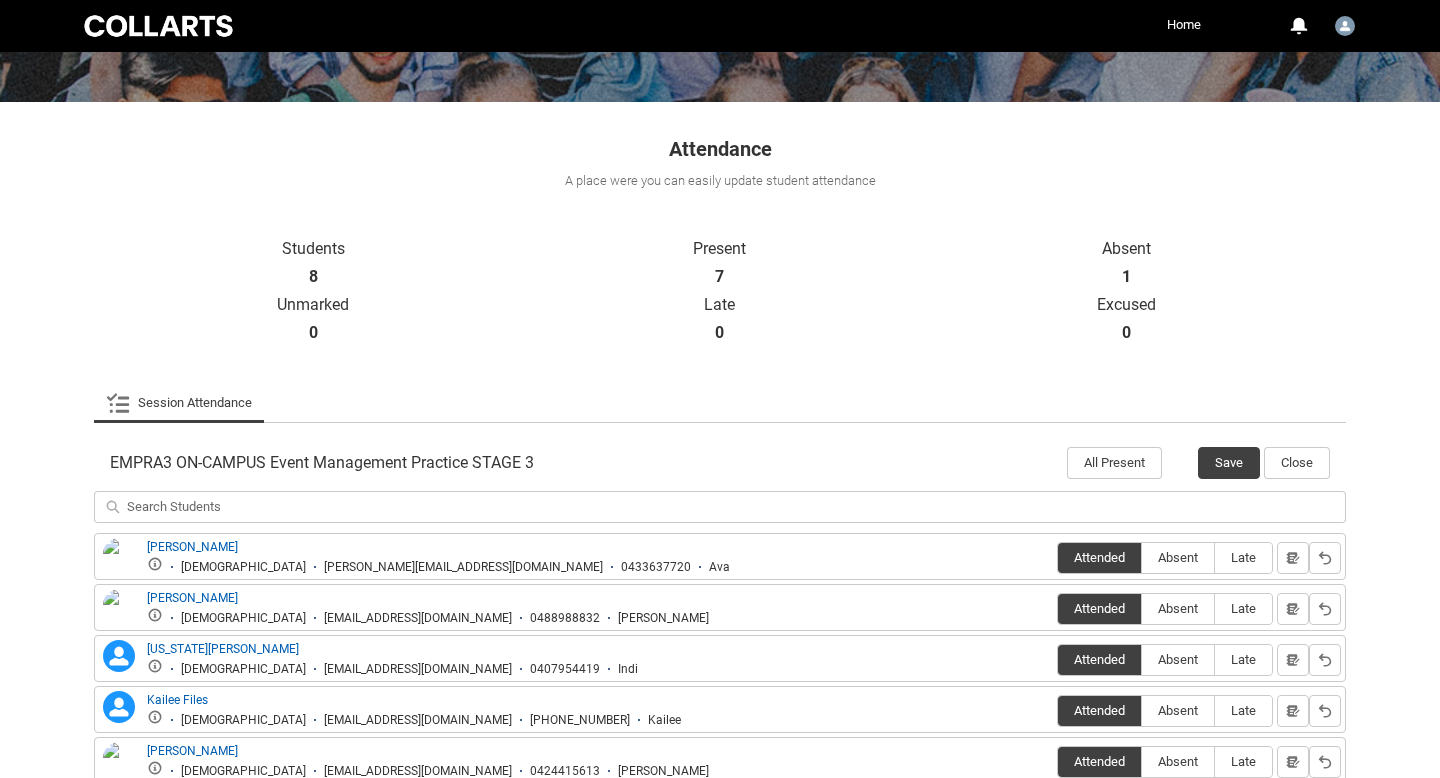 scroll, scrollTop: 550, scrollLeft: 0, axis: vertical 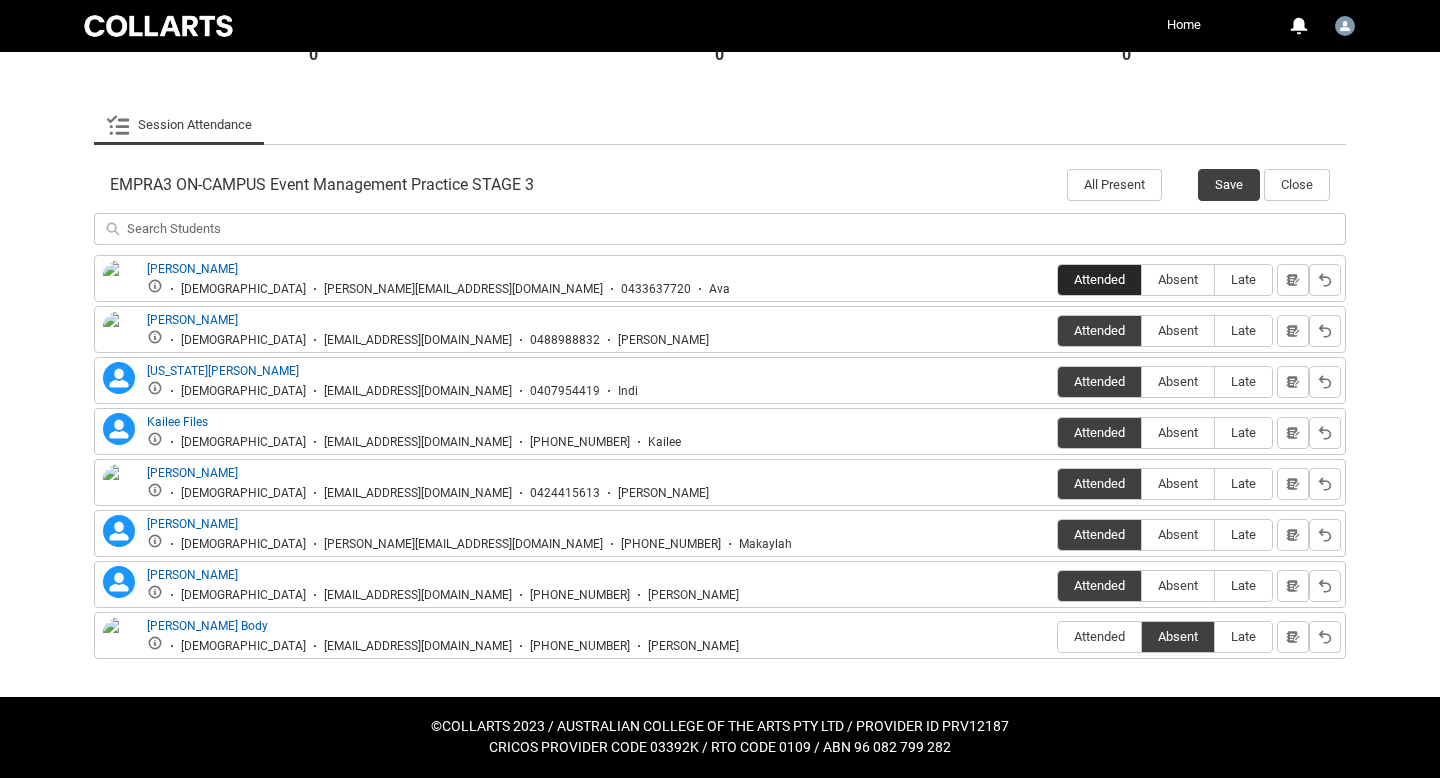 click on "Attended" at bounding box center [1099, 279] 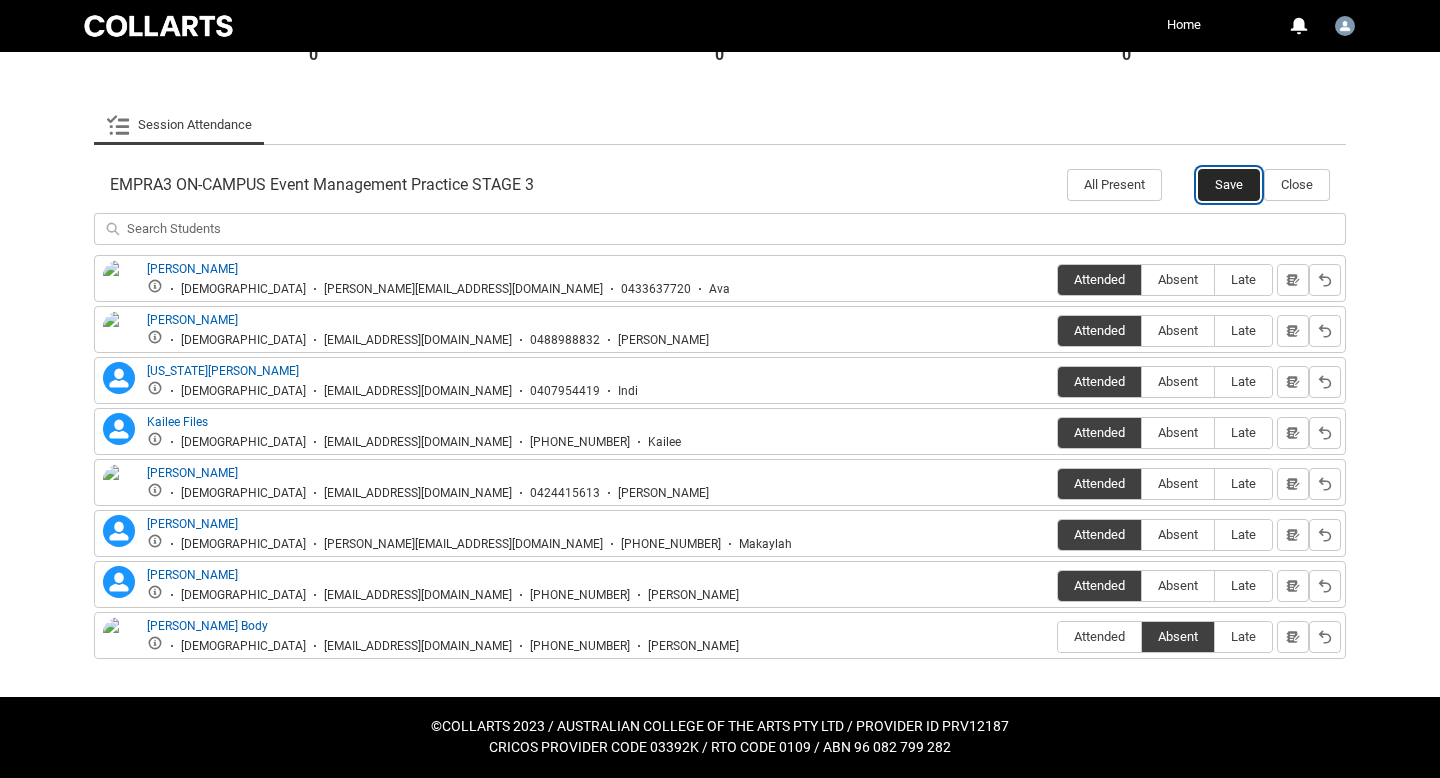 click on "Save" at bounding box center (1229, 185) 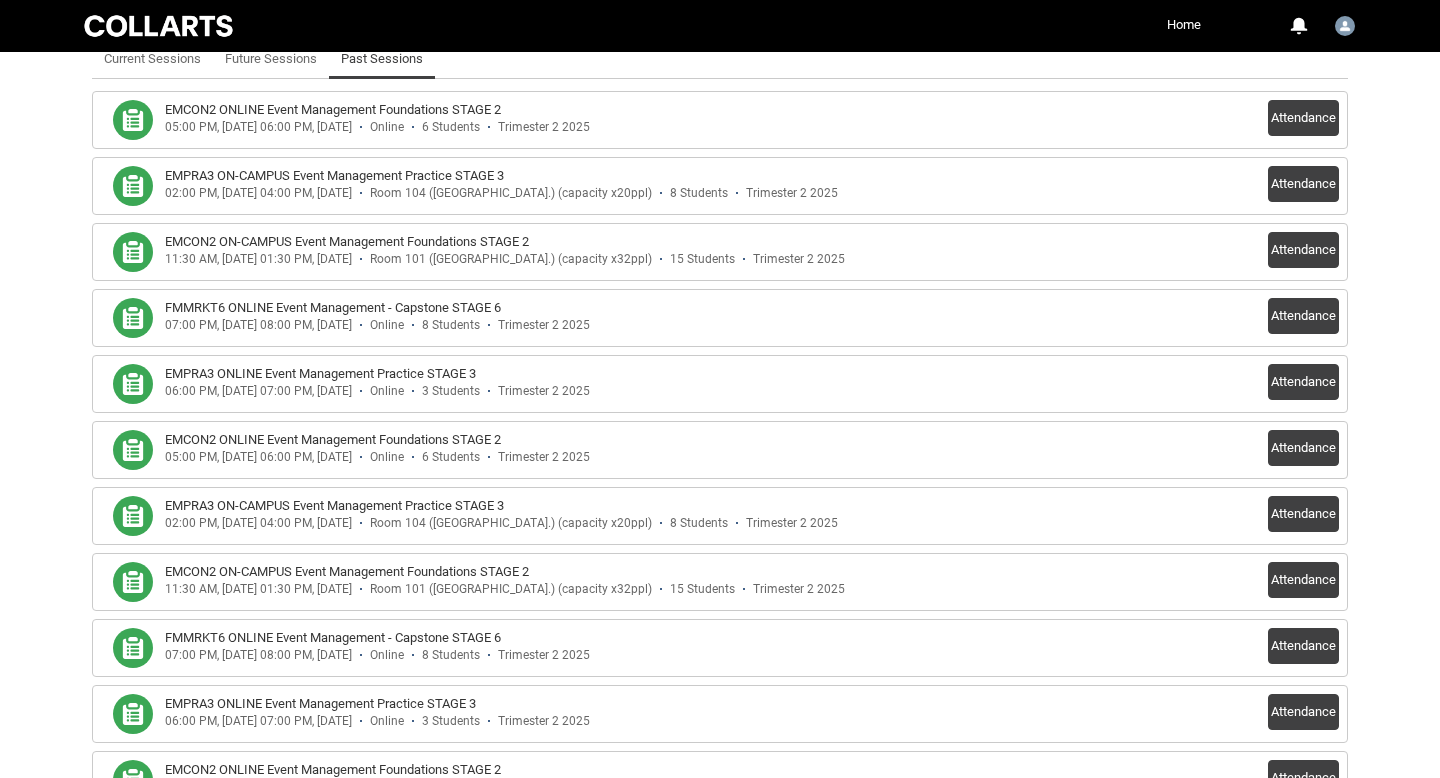 scroll, scrollTop: 566, scrollLeft: 0, axis: vertical 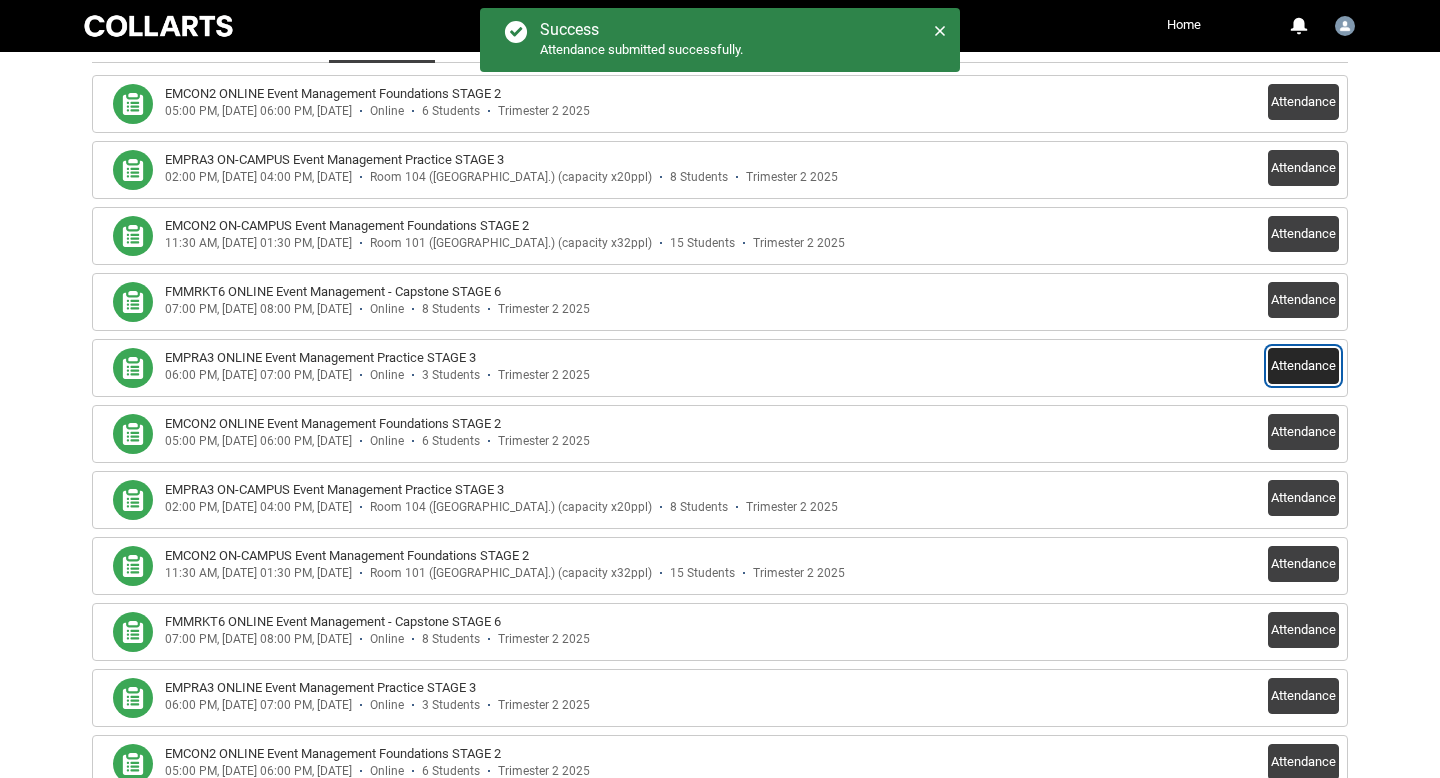 click on "Attendance" at bounding box center (1303, 366) 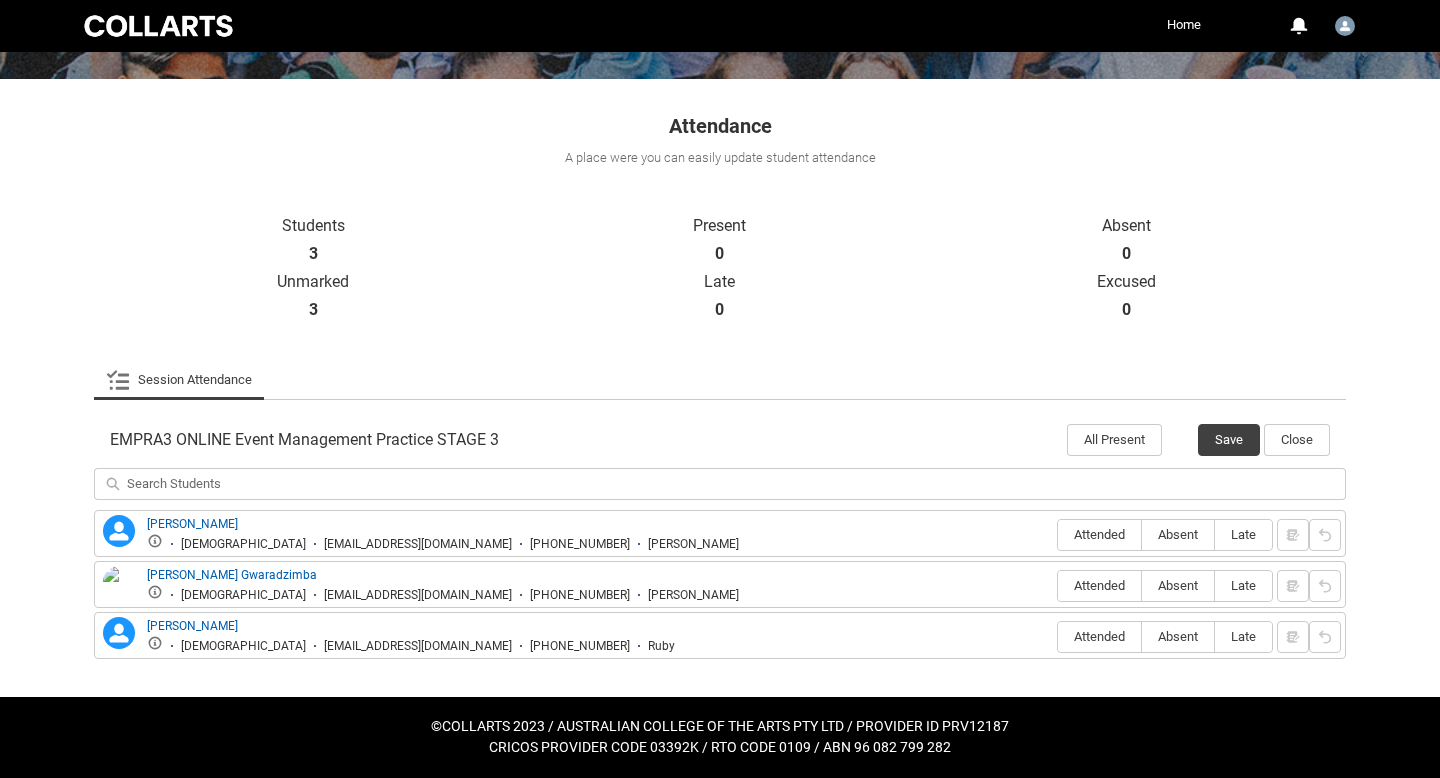 scroll, scrollTop: 294, scrollLeft: 0, axis: vertical 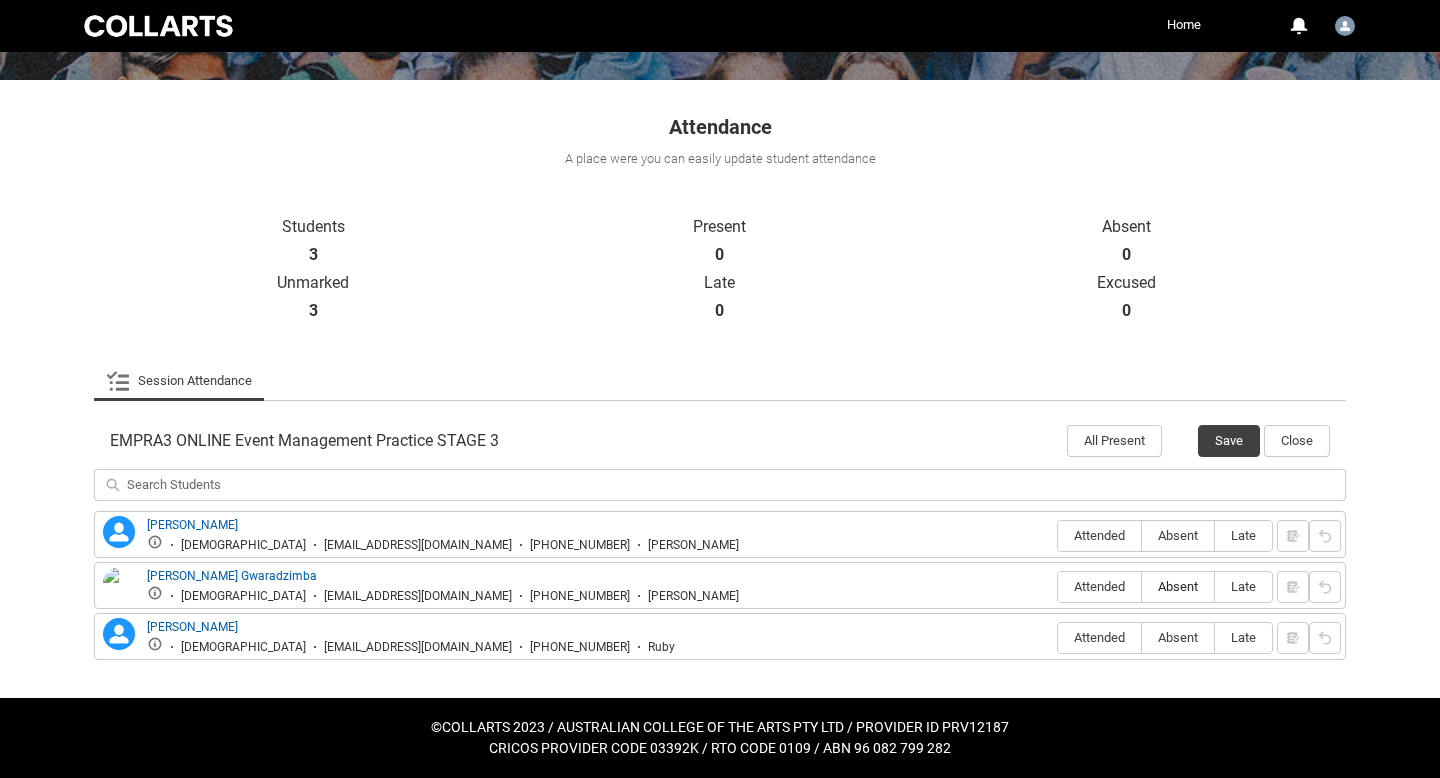 click on "Absent" at bounding box center (1178, 586) 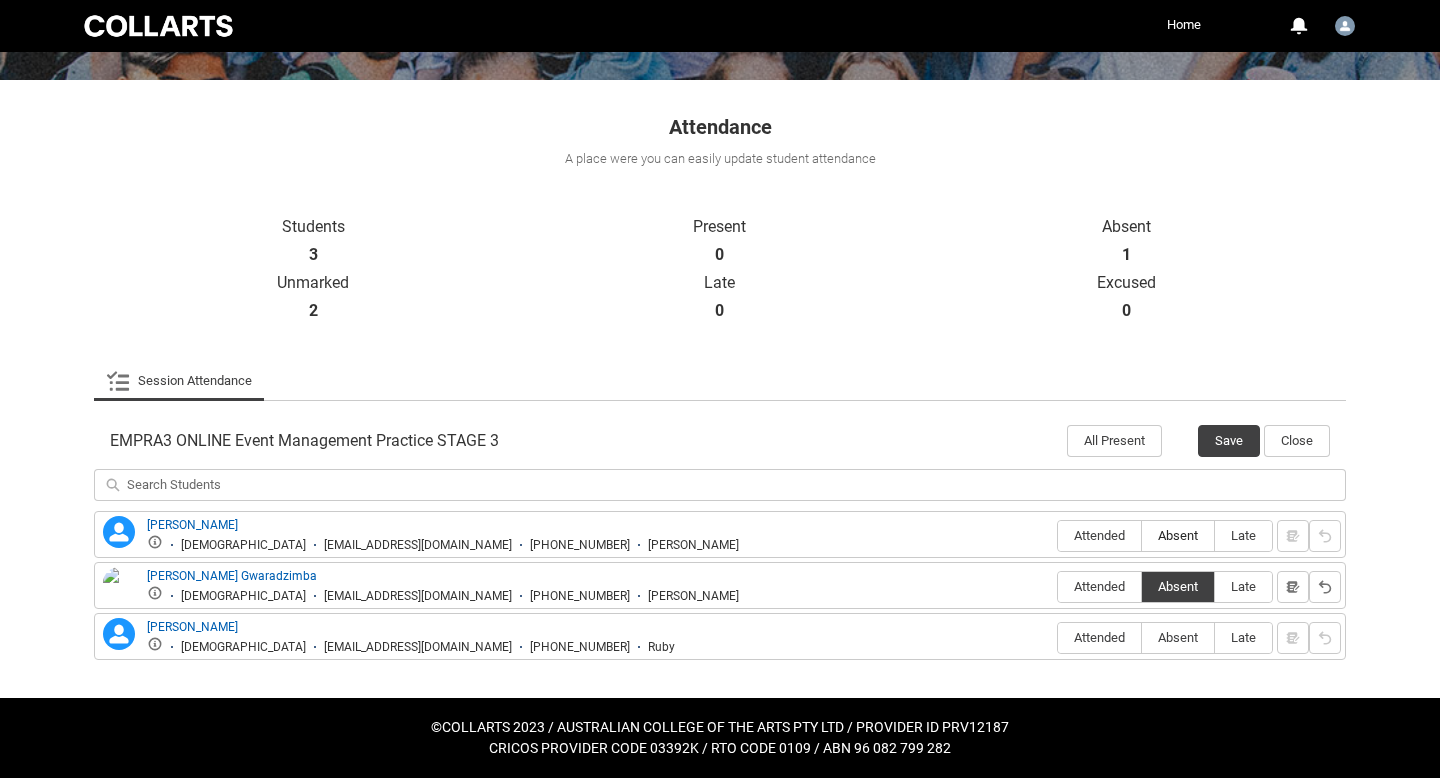 click on "Absent" at bounding box center [1178, 535] 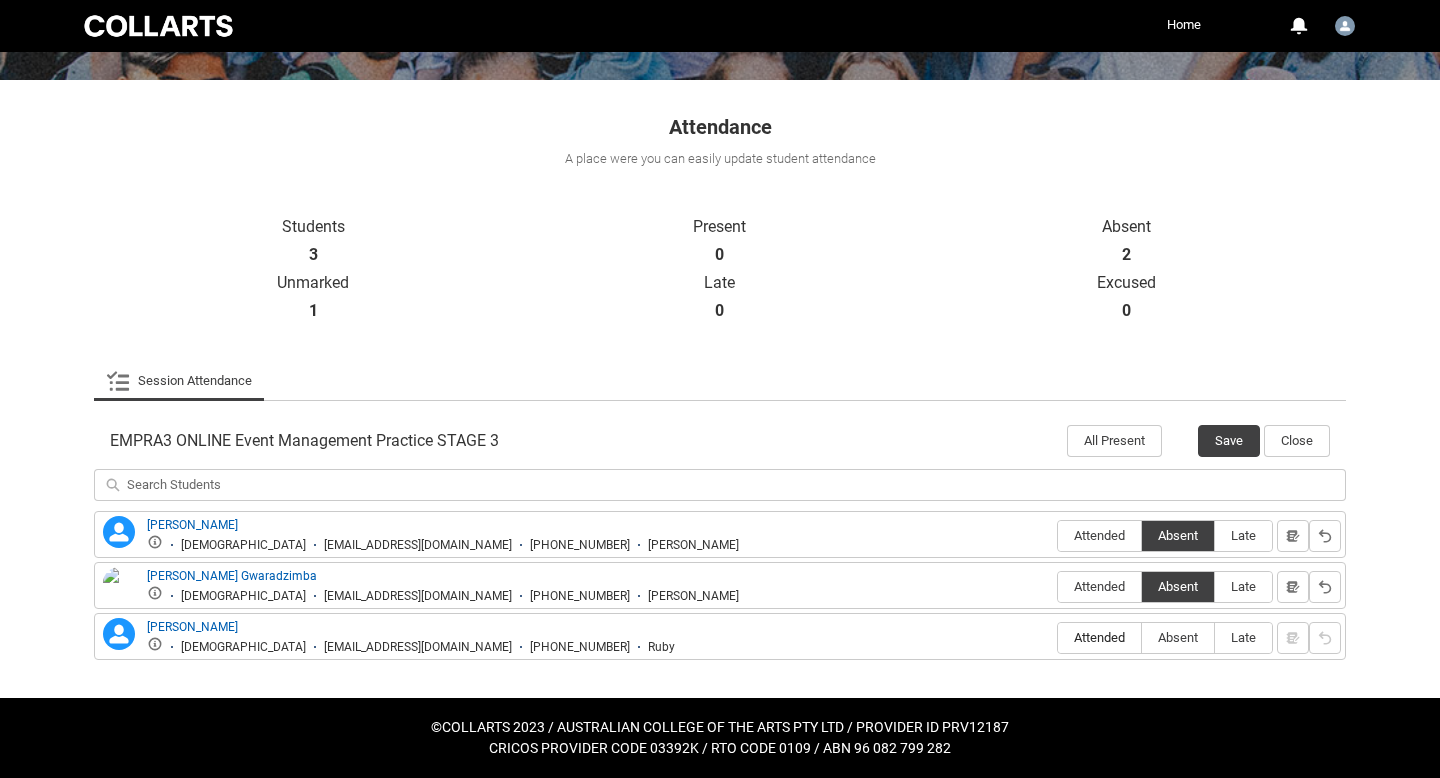 click on "Attended" at bounding box center [1099, 637] 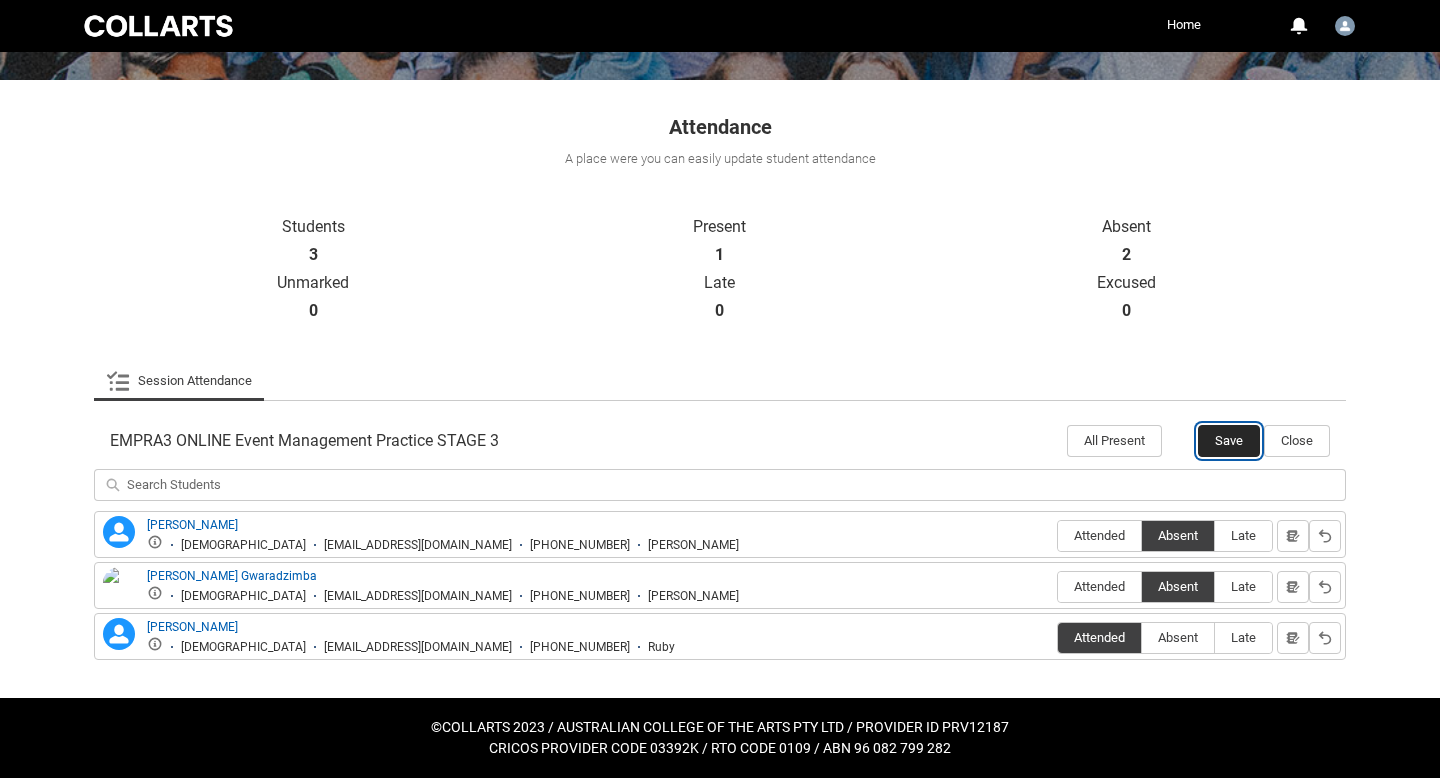 click on "Save" at bounding box center [1229, 441] 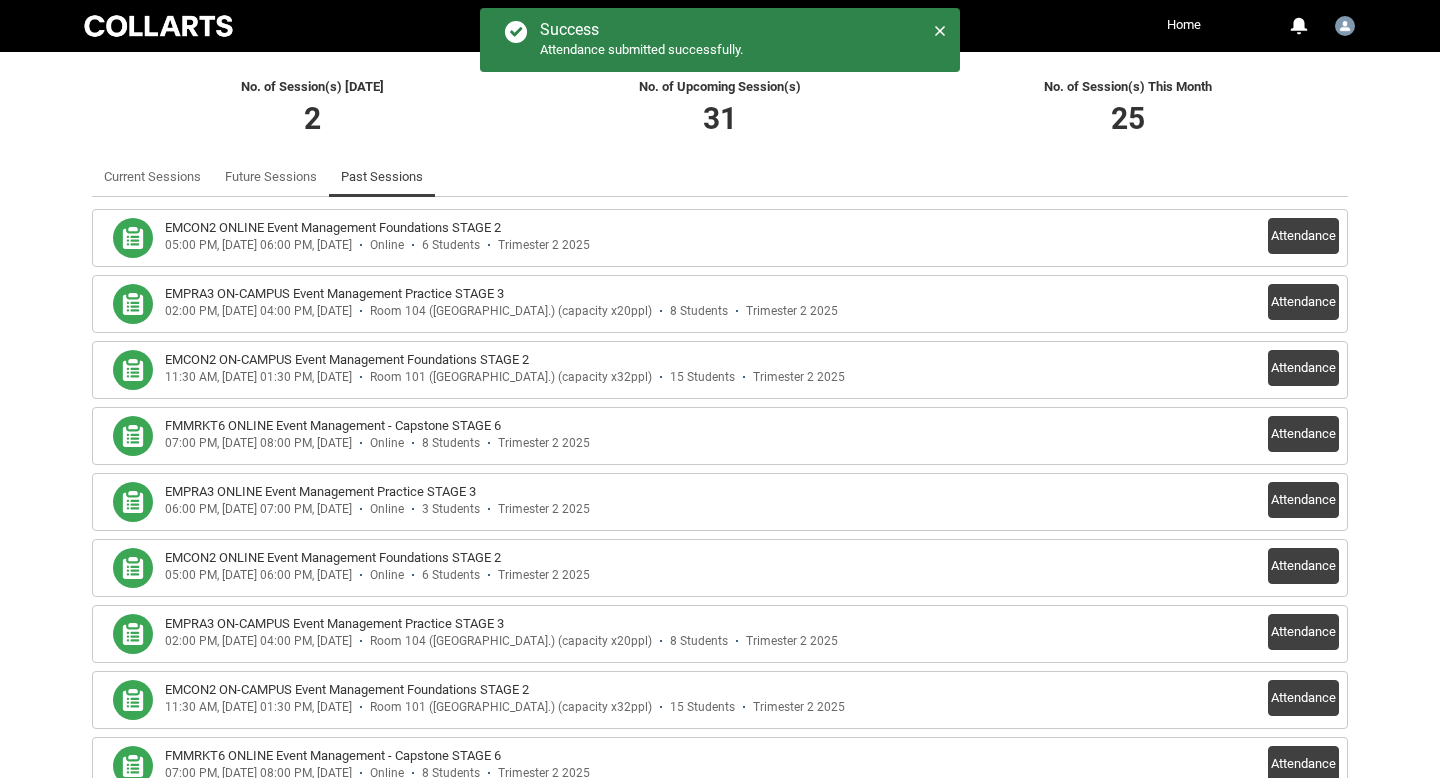 scroll, scrollTop: 507, scrollLeft: 0, axis: vertical 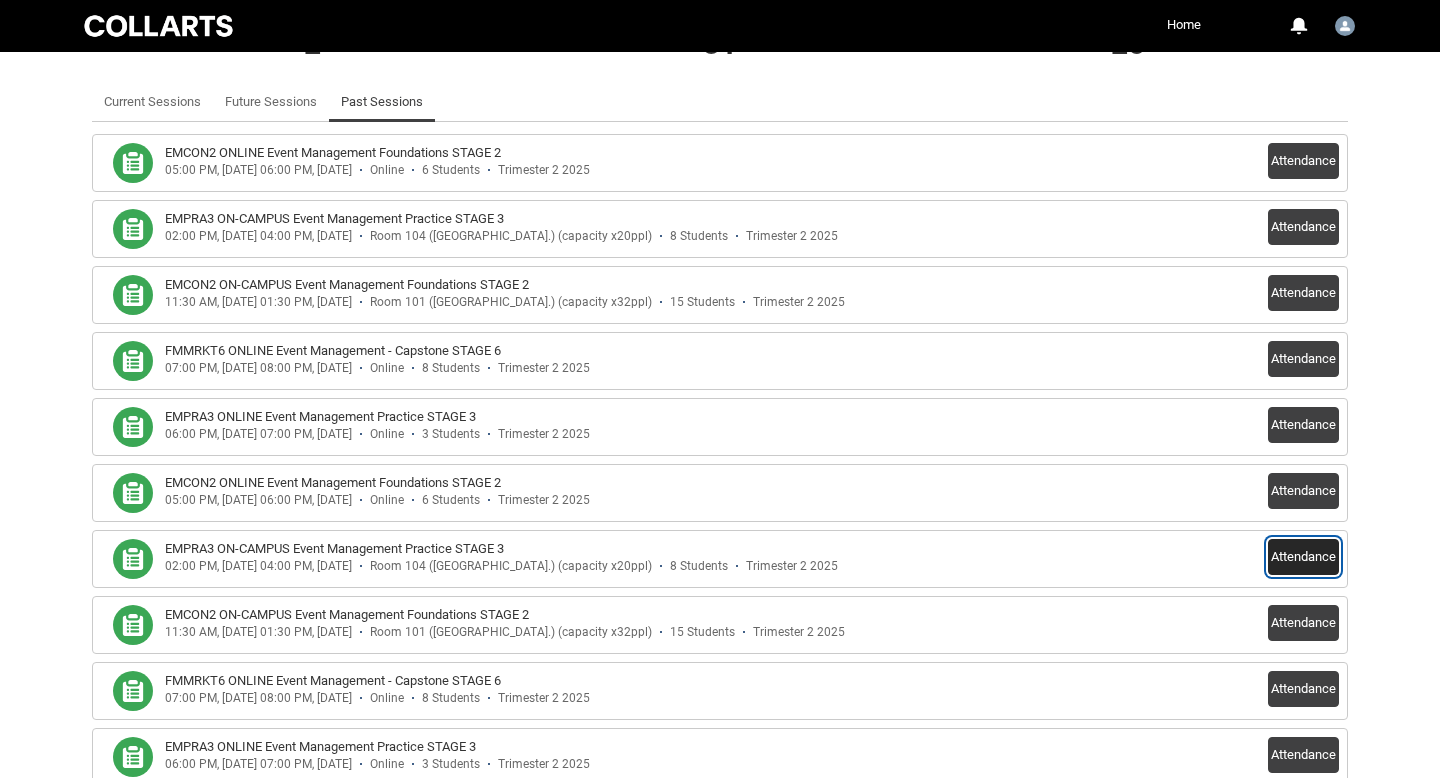 click on "Attendance" at bounding box center (1303, 557) 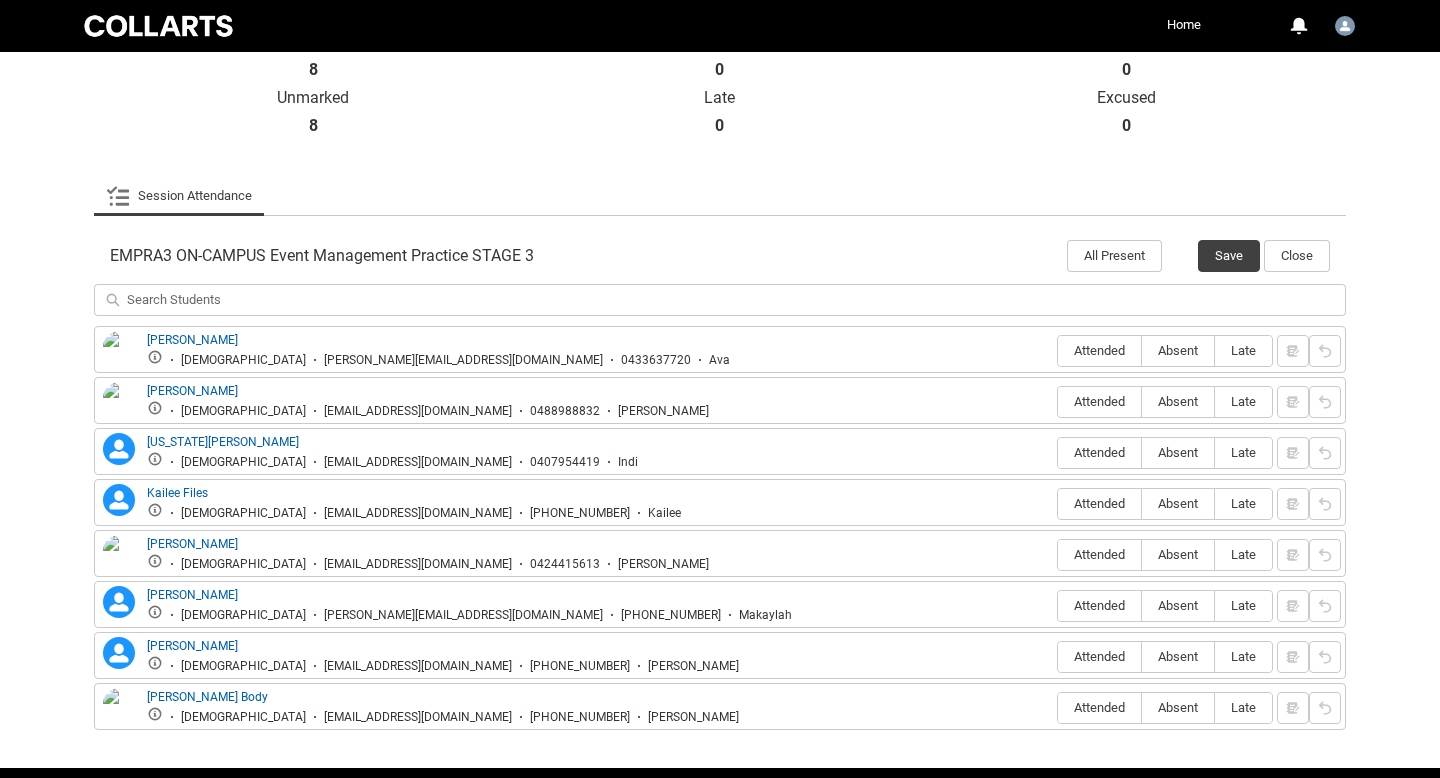 scroll, scrollTop: 550, scrollLeft: 0, axis: vertical 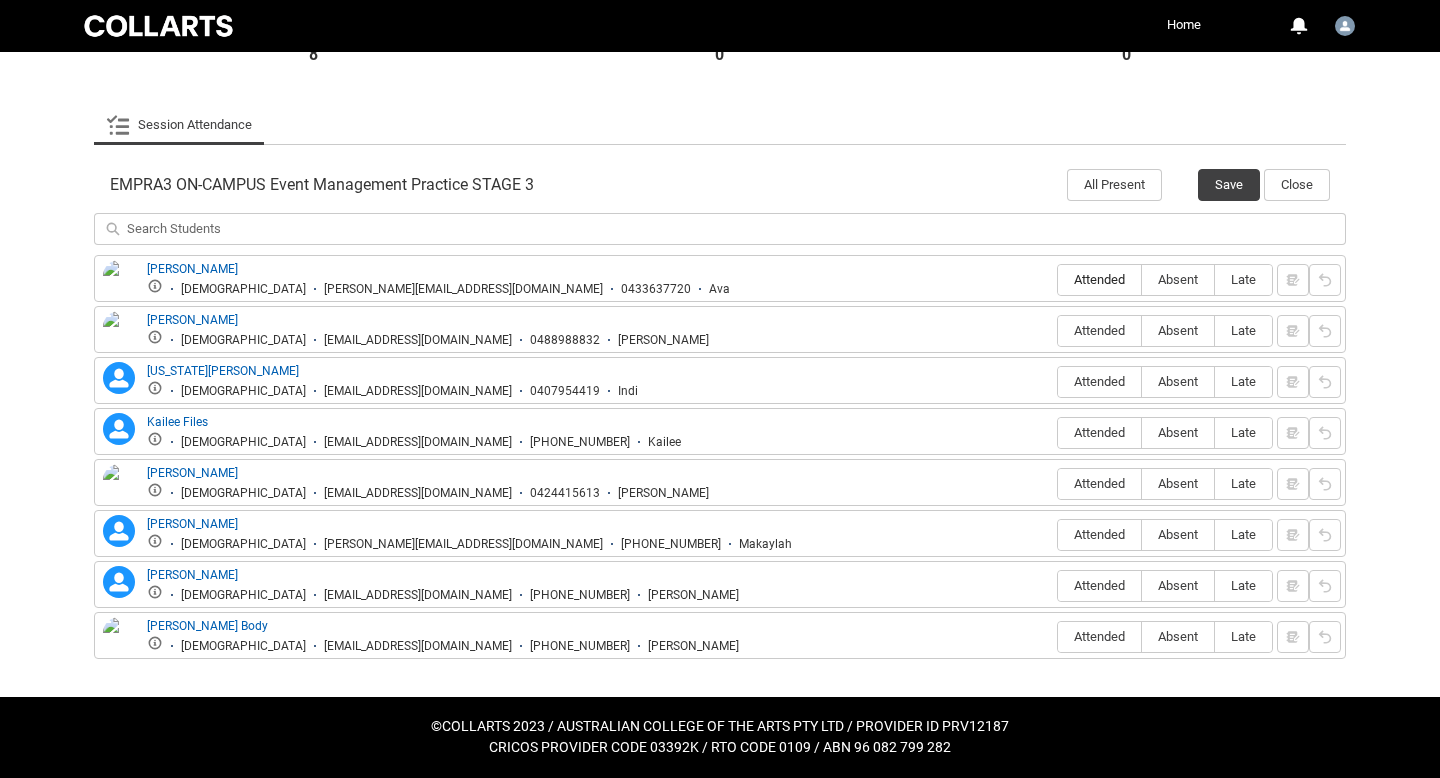 click on "Attended" at bounding box center (1099, 279) 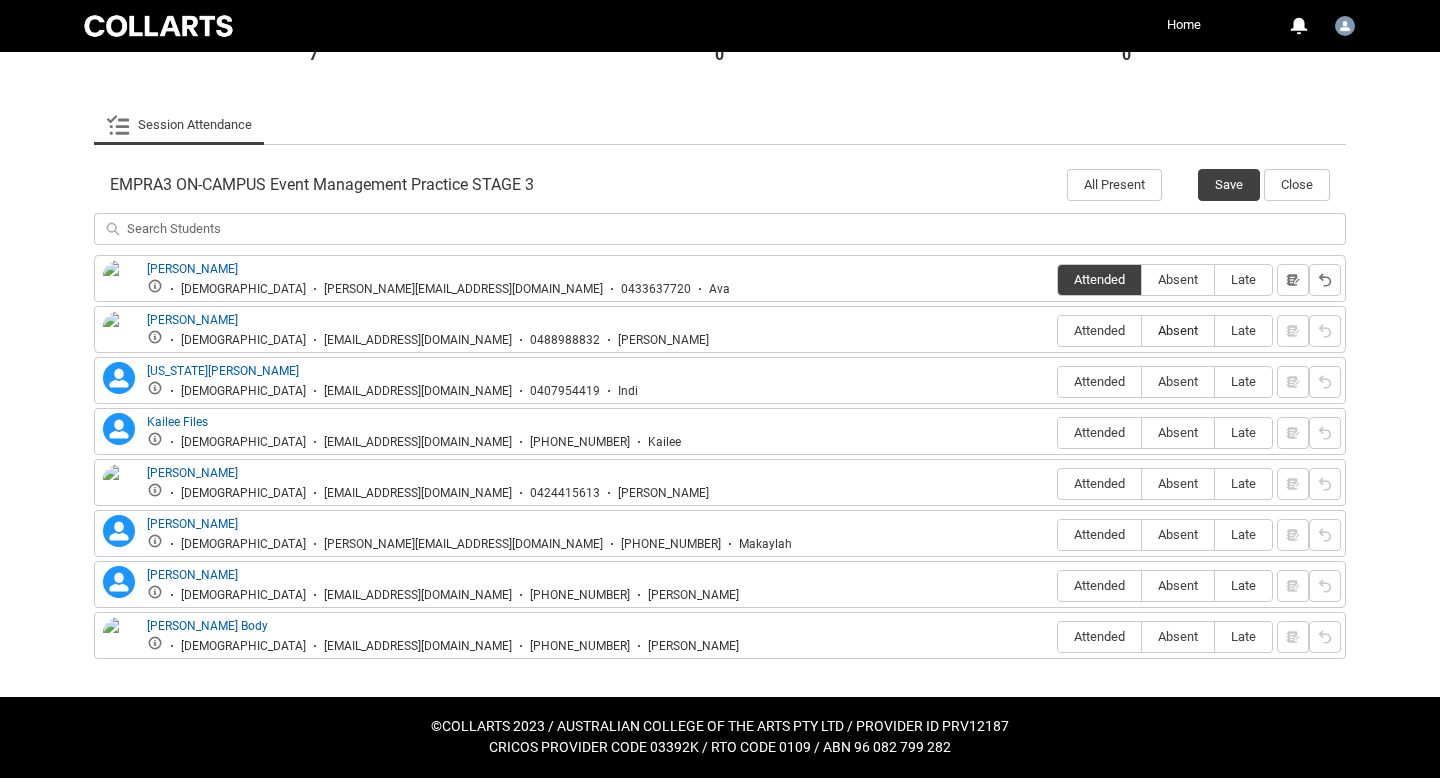 click on "Absent" at bounding box center (1178, 330) 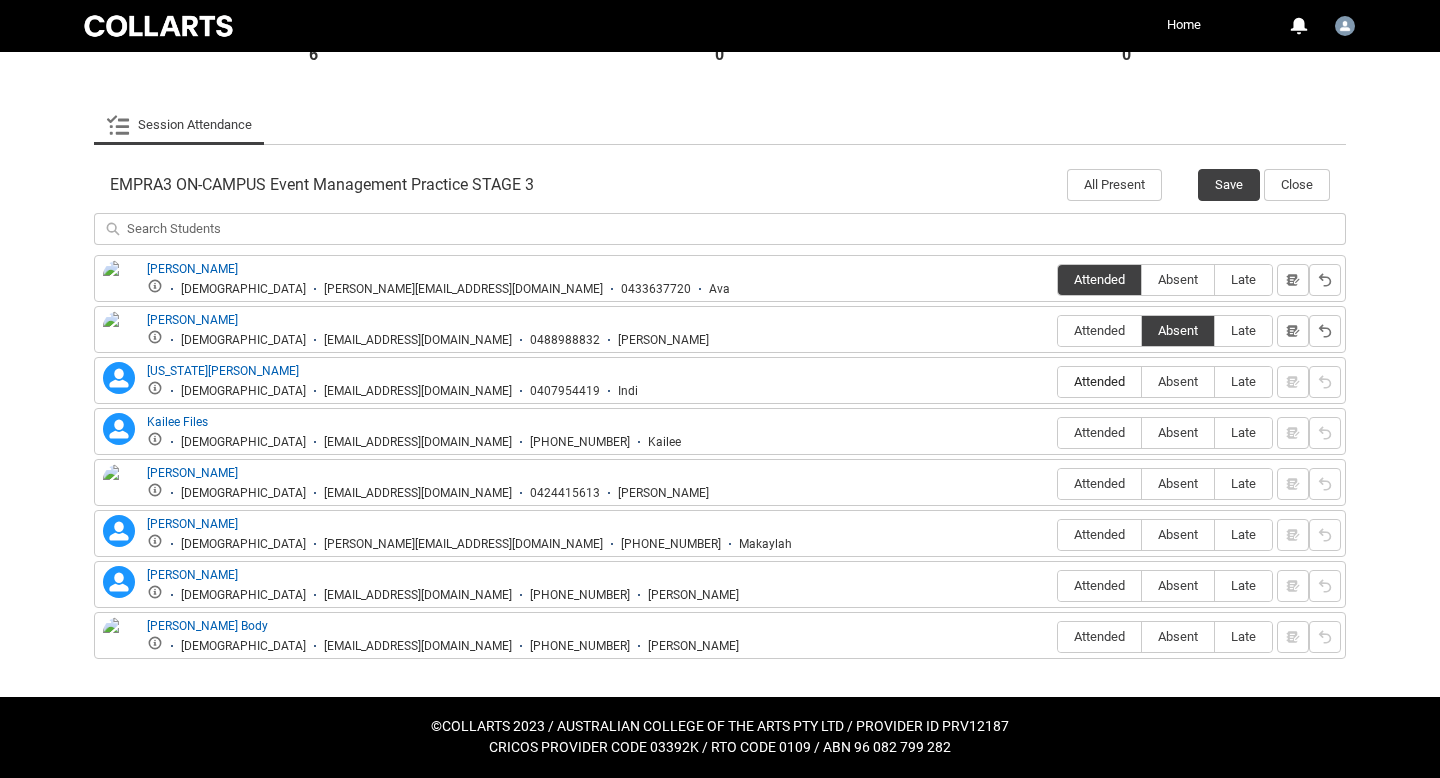 click on "Attended" at bounding box center (1099, 381) 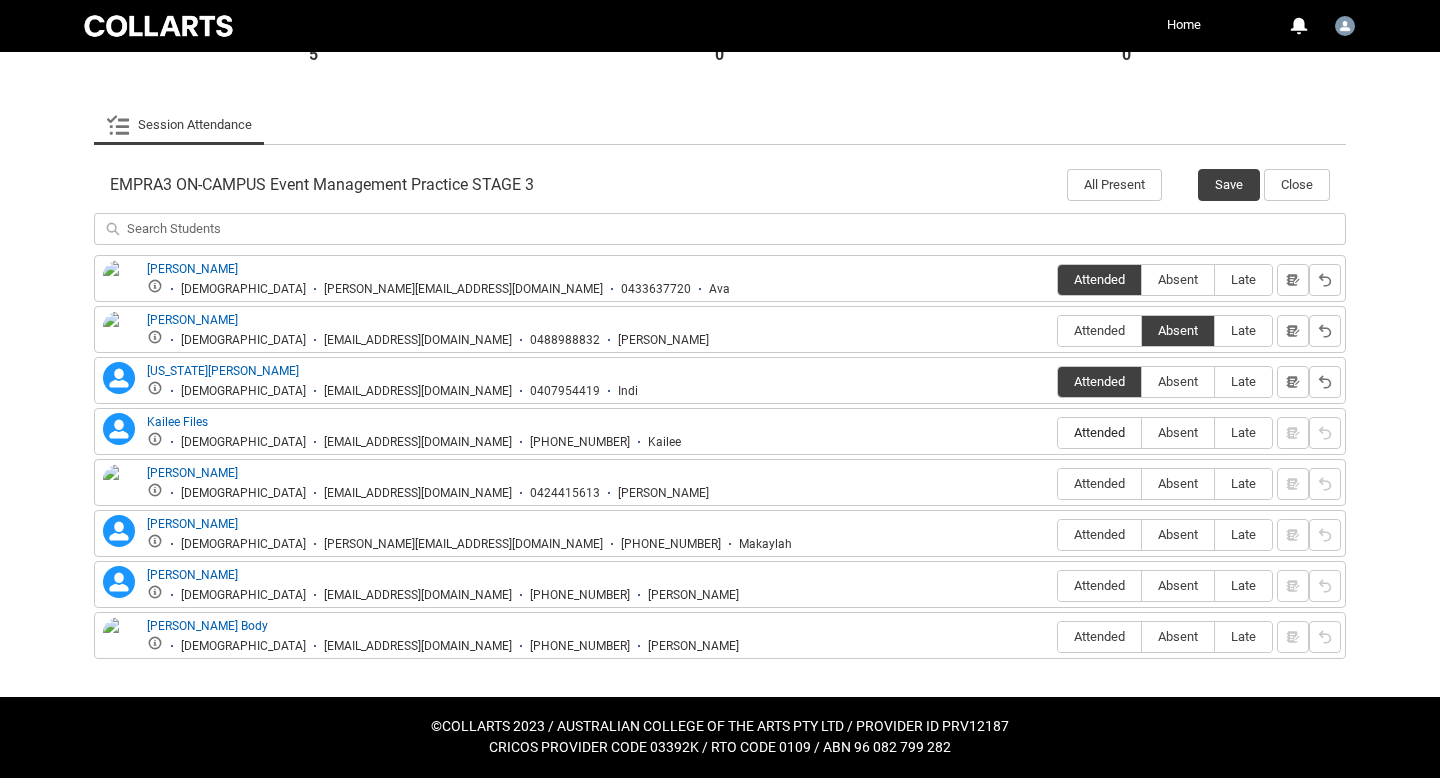 click on "Attended" at bounding box center [1099, 432] 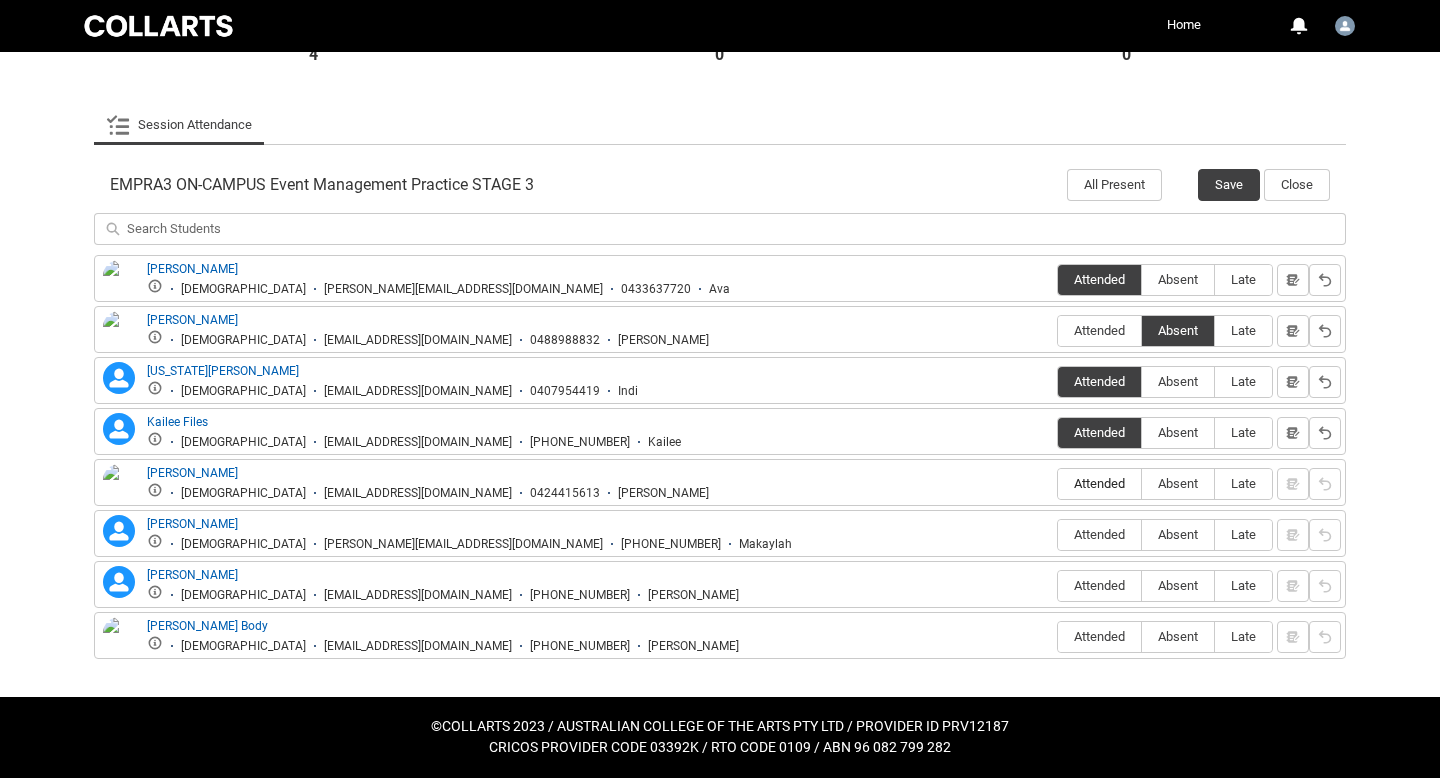 click on "Attended" at bounding box center [1099, 483] 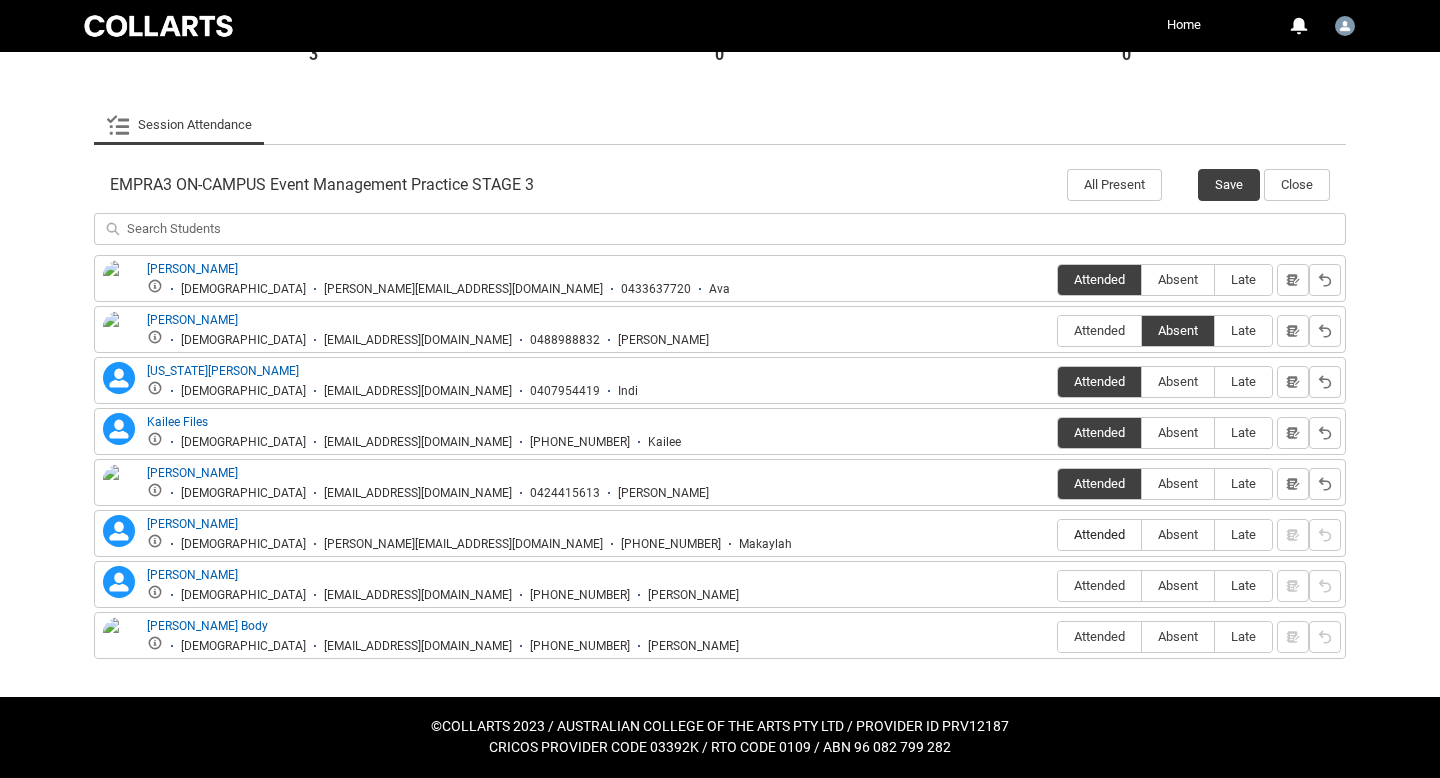 click on "Attended" at bounding box center (1099, 534) 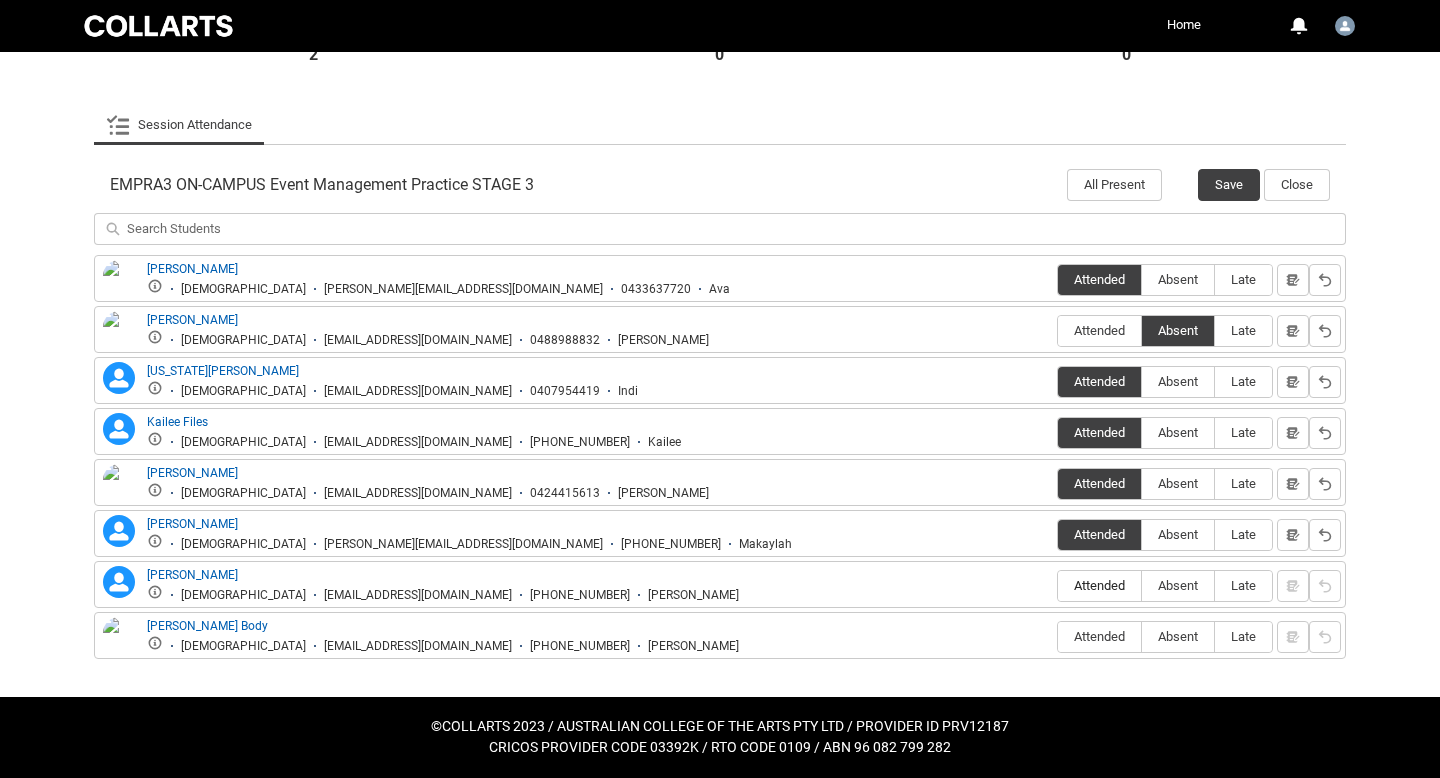 click on "Attended" at bounding box center (1099, 585) 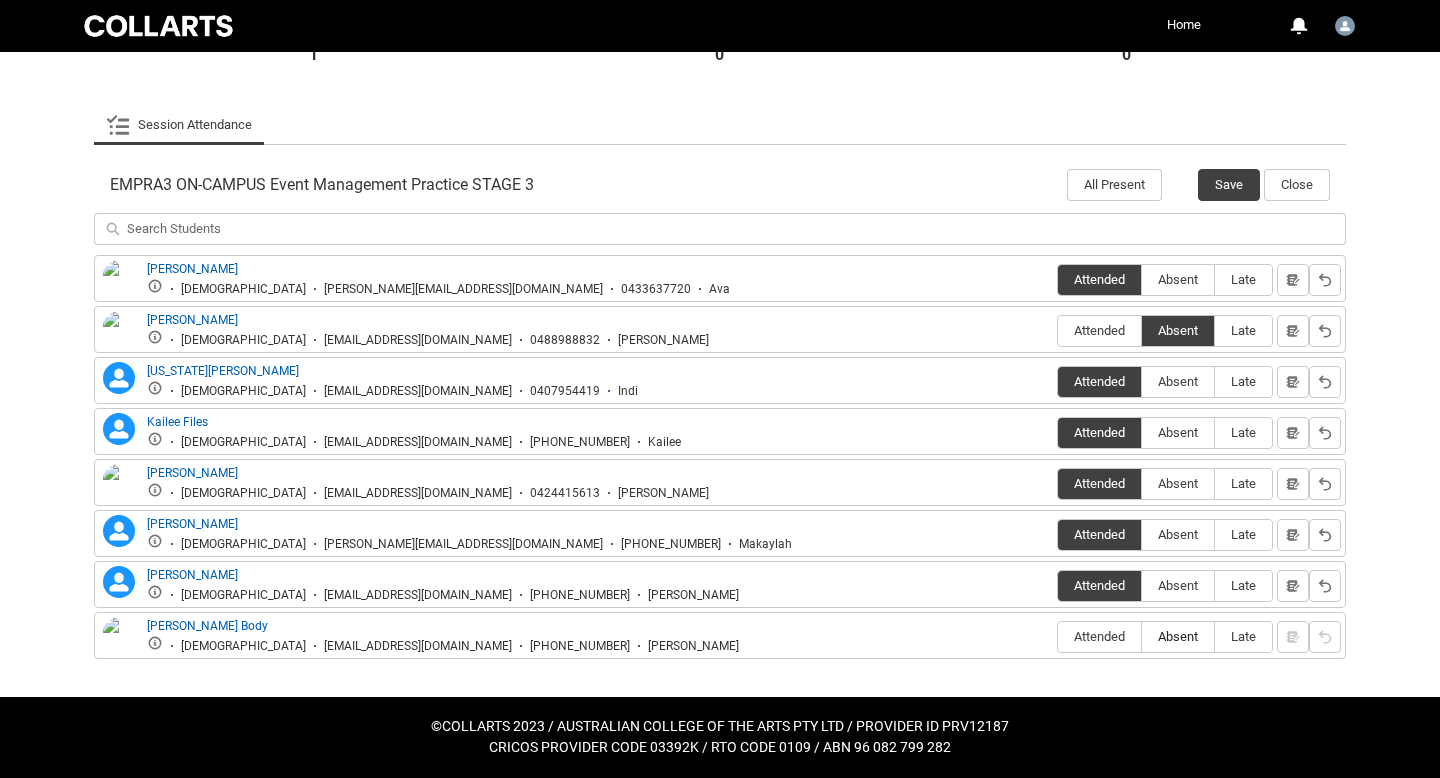 click on "Absent" at bounding box center [1178, 636] 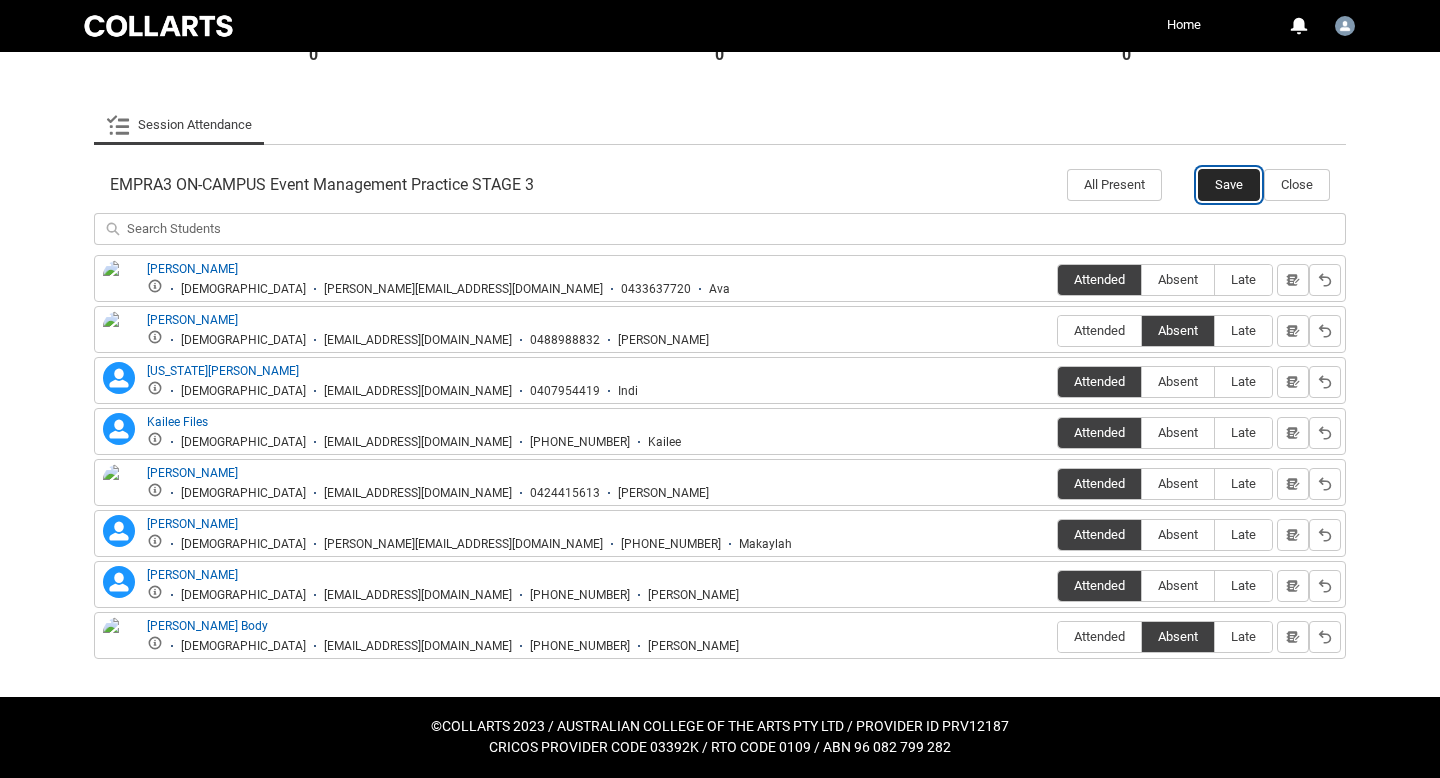 click on "Save" at bounding box center [1229, 185] 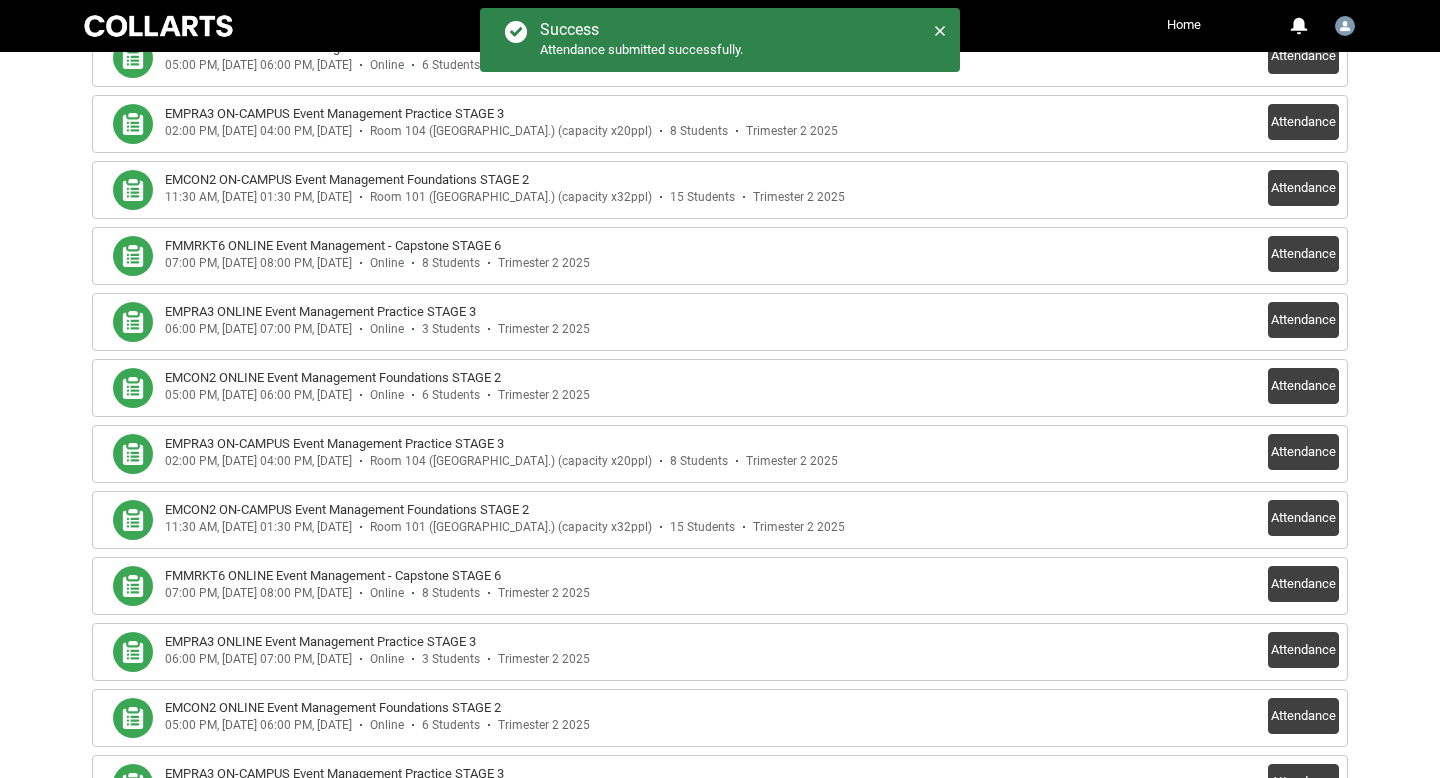 scroll, scrollTop: 947, scrollLeft: 0, axis: vertical 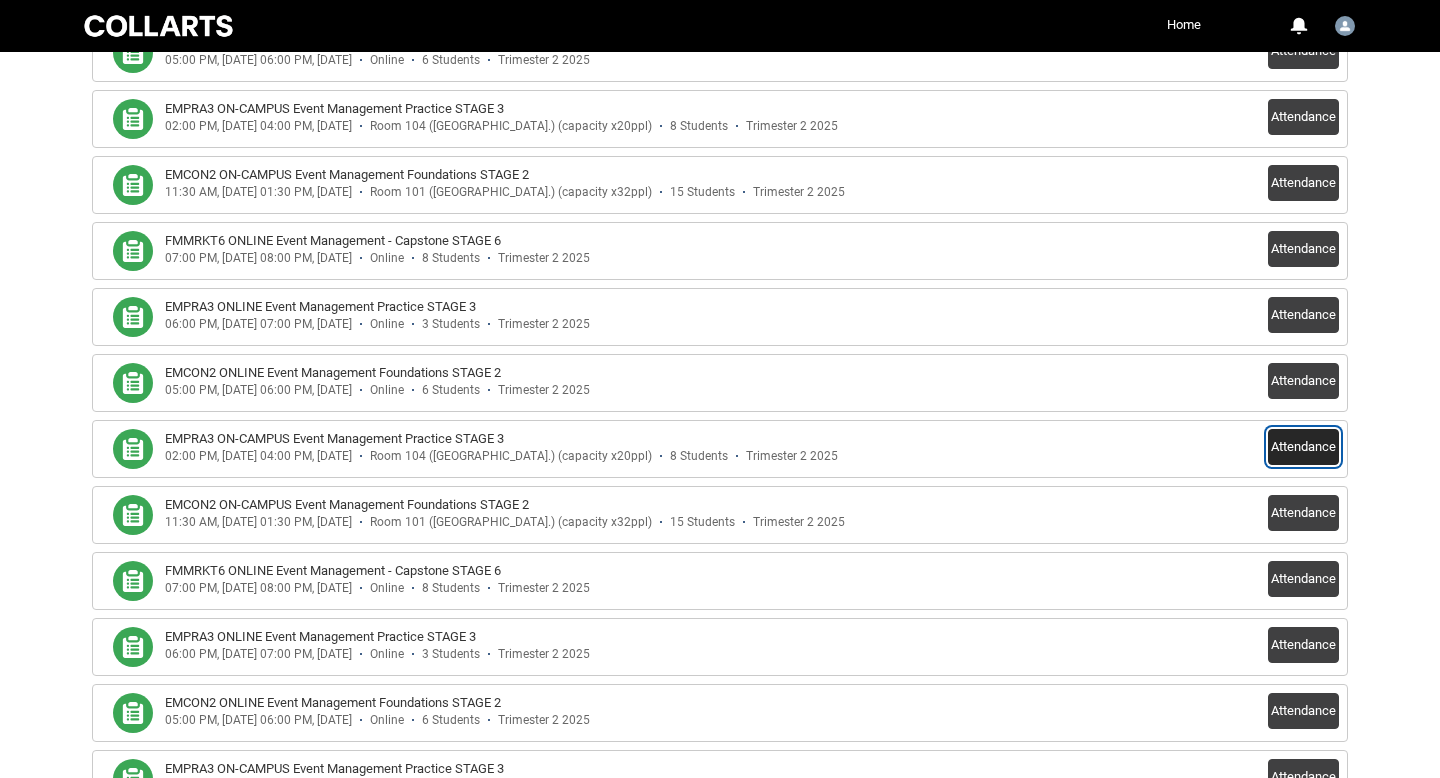 click on "Attendance" at bounding box center (1303, 447) 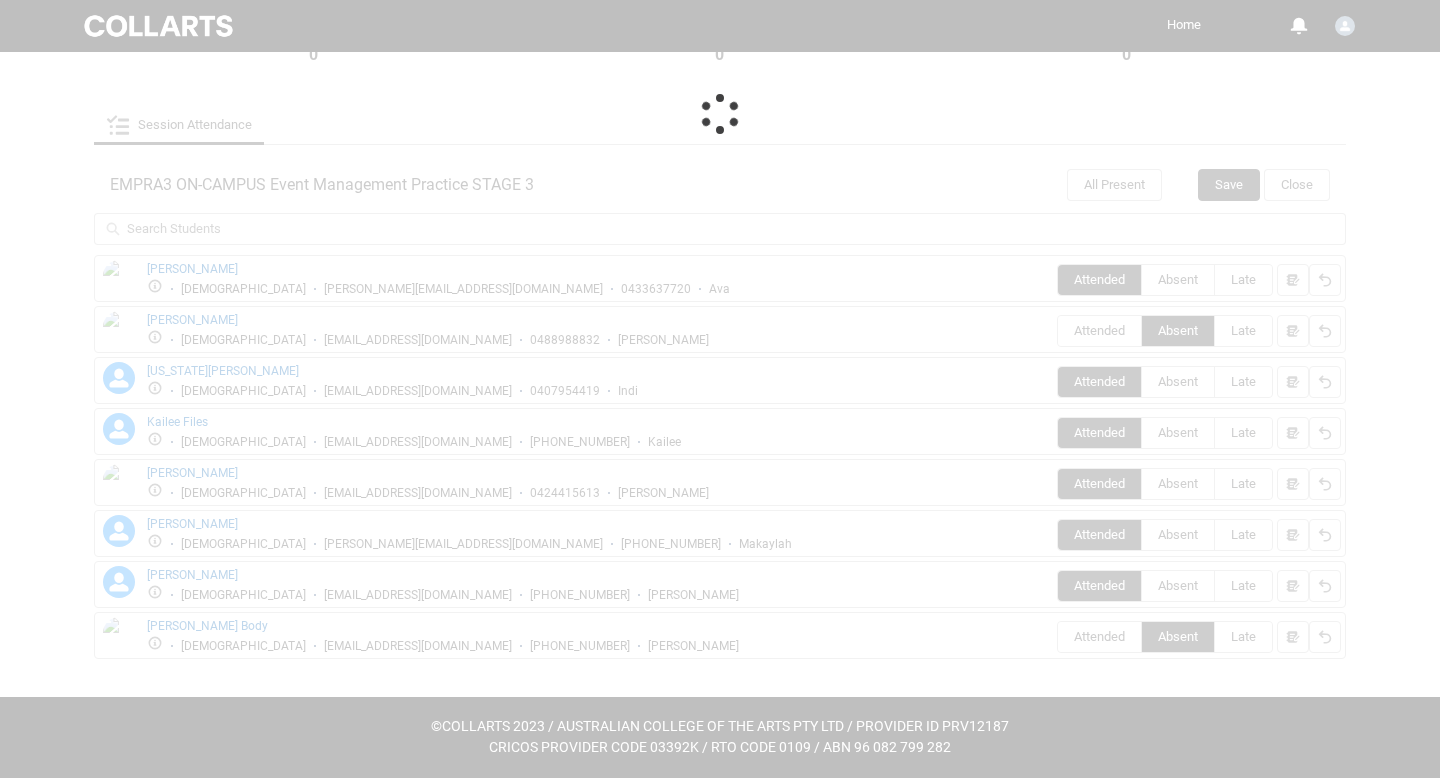 scroll, scrollTop: 550, scrollLeft: 0, axis: vertical 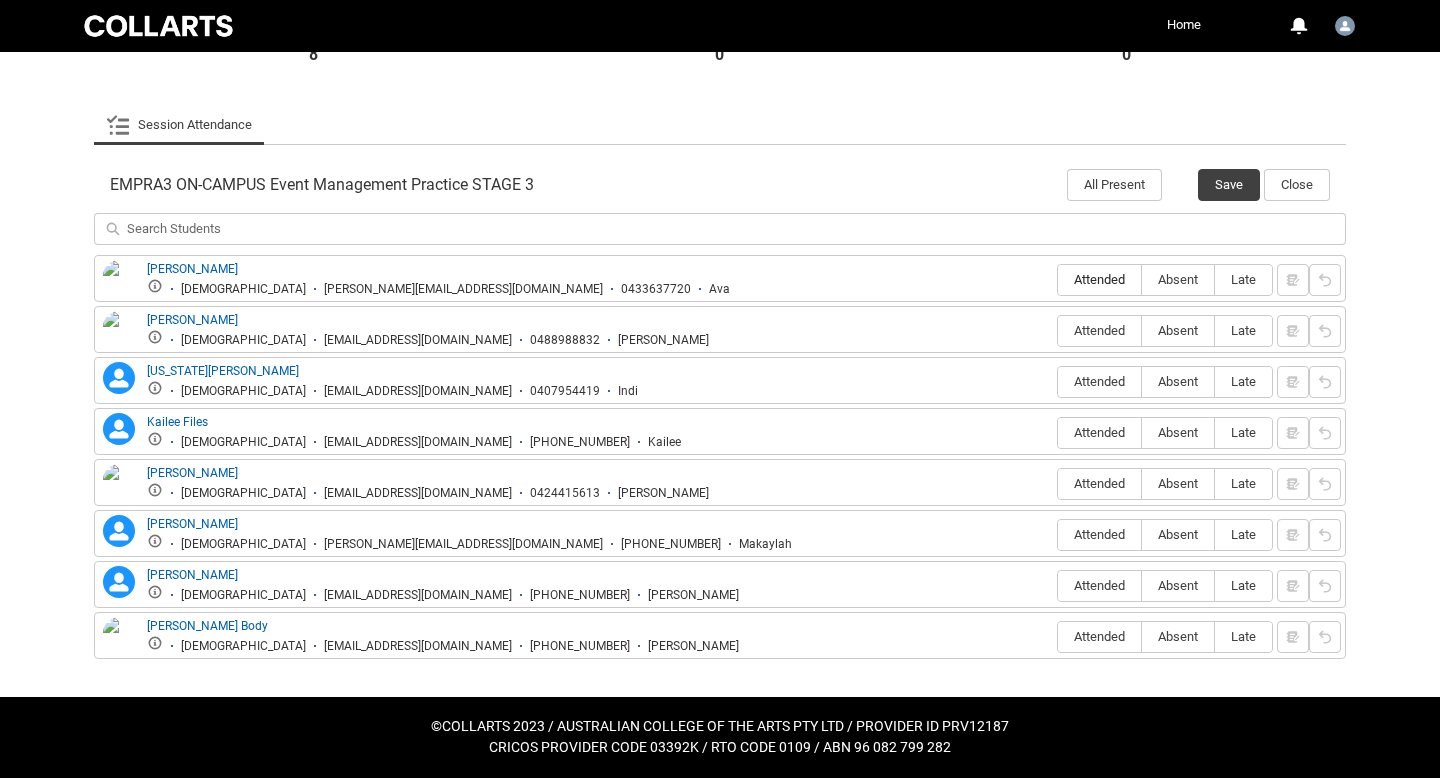 click on "Attended" at bounding box center (1099, 279) 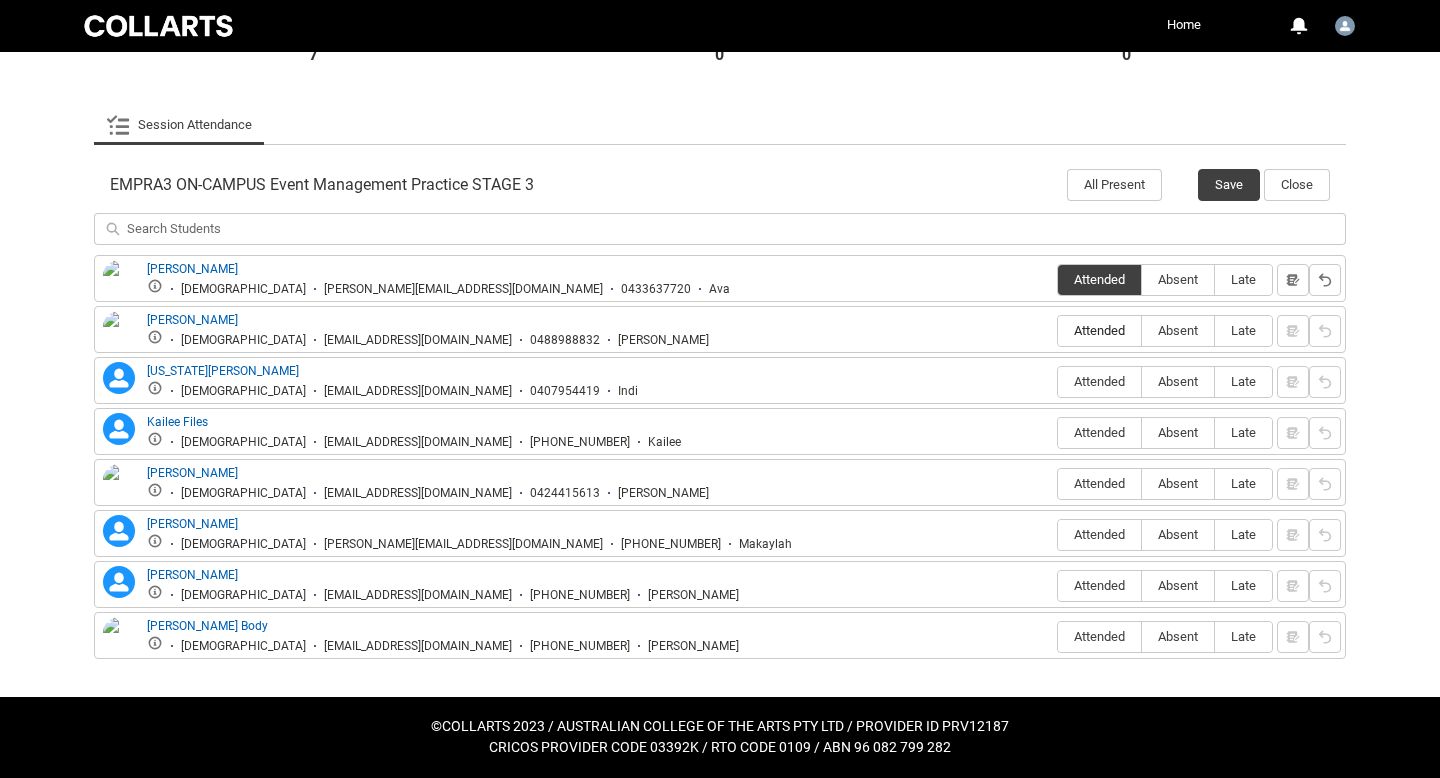 click on "Attended" at bounding box center (1099, 330) 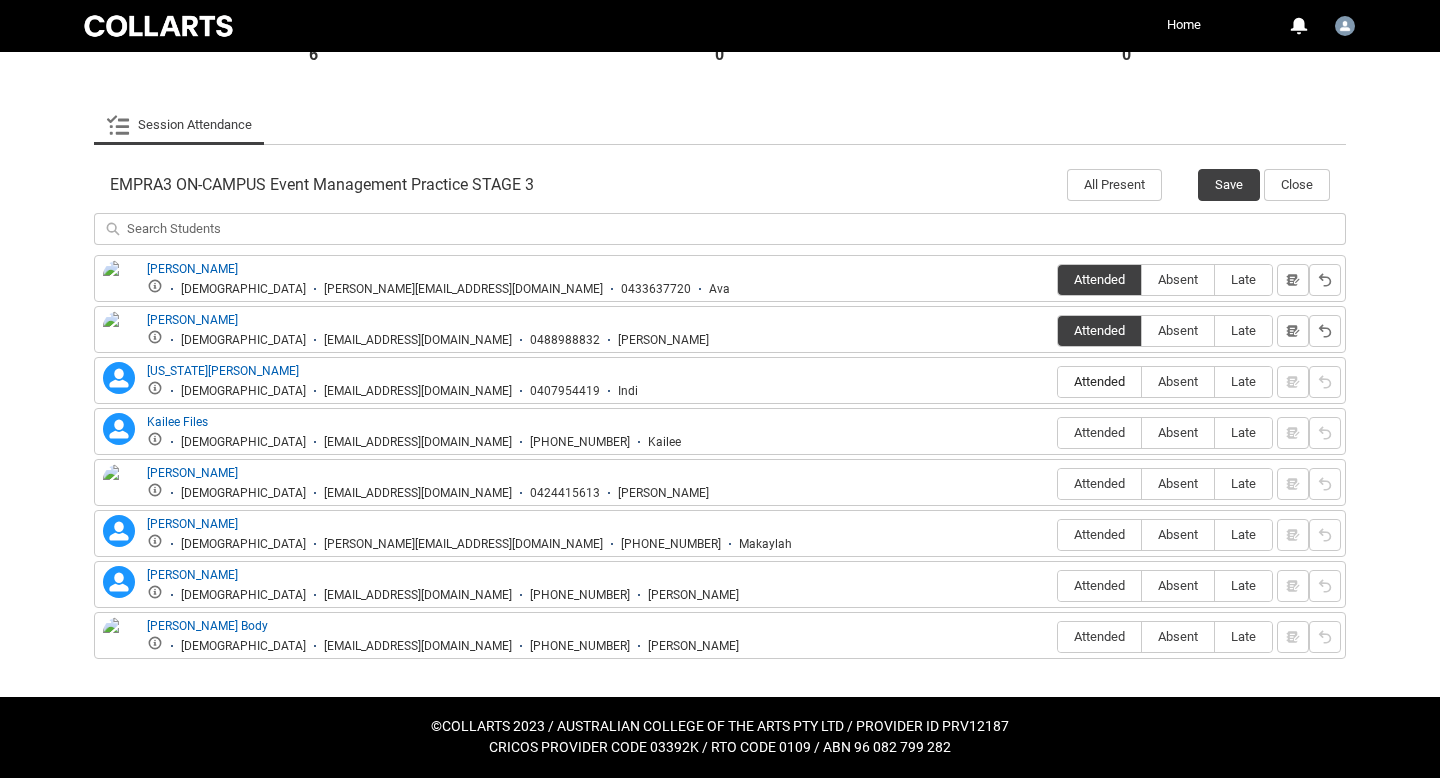 click on "Attended" at bounding box center [1099, 381] 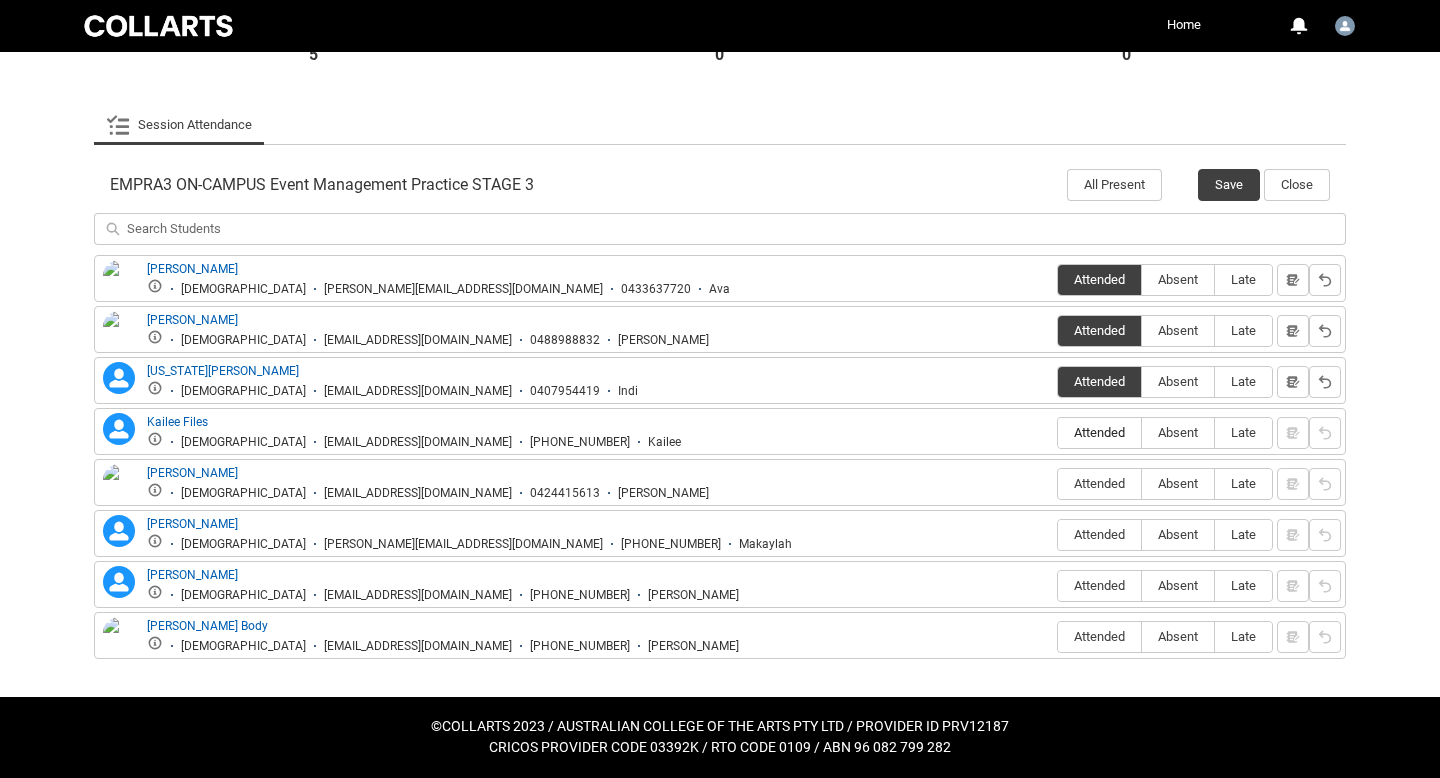 click on "Attended" at bounding box center [1099, 432] 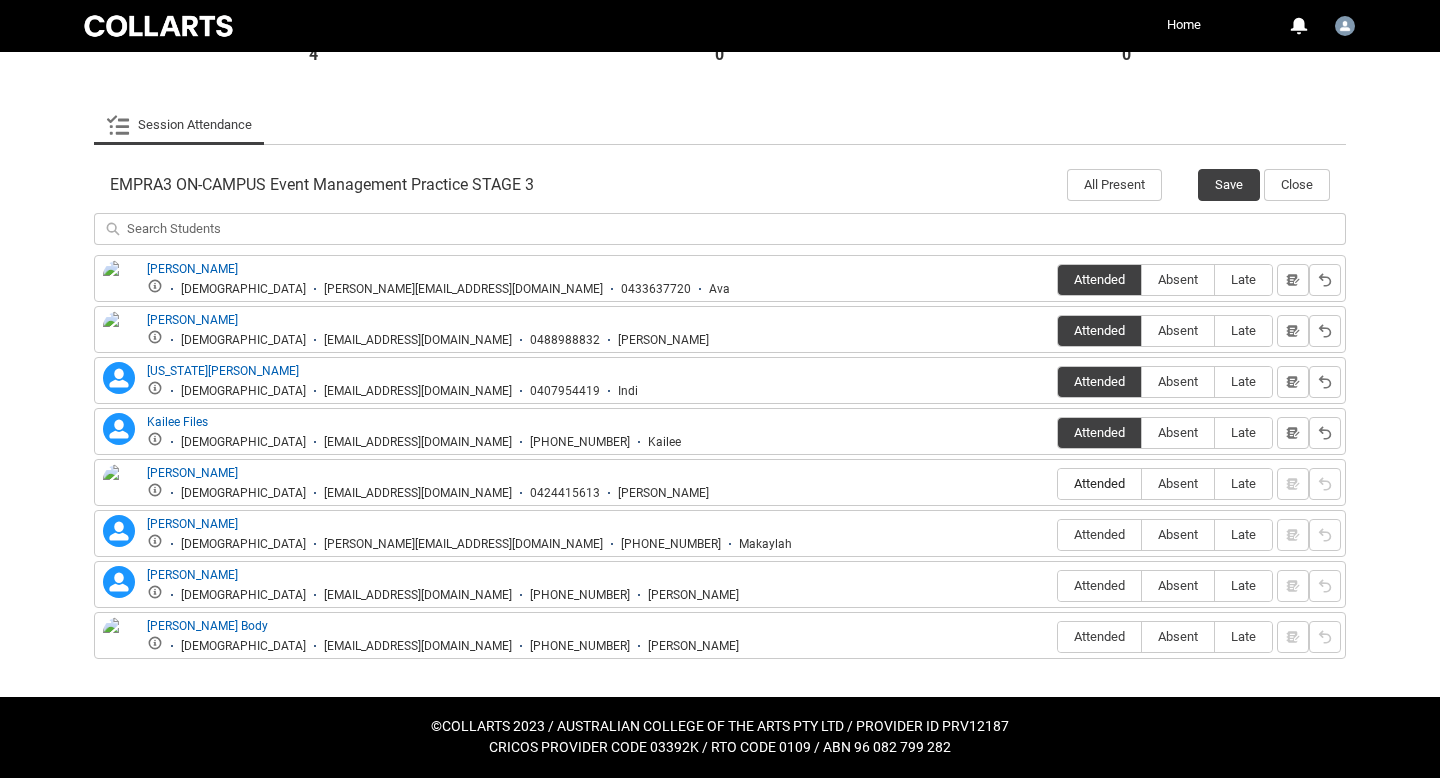 click on "Attended" at bounding box center (1099, 483) 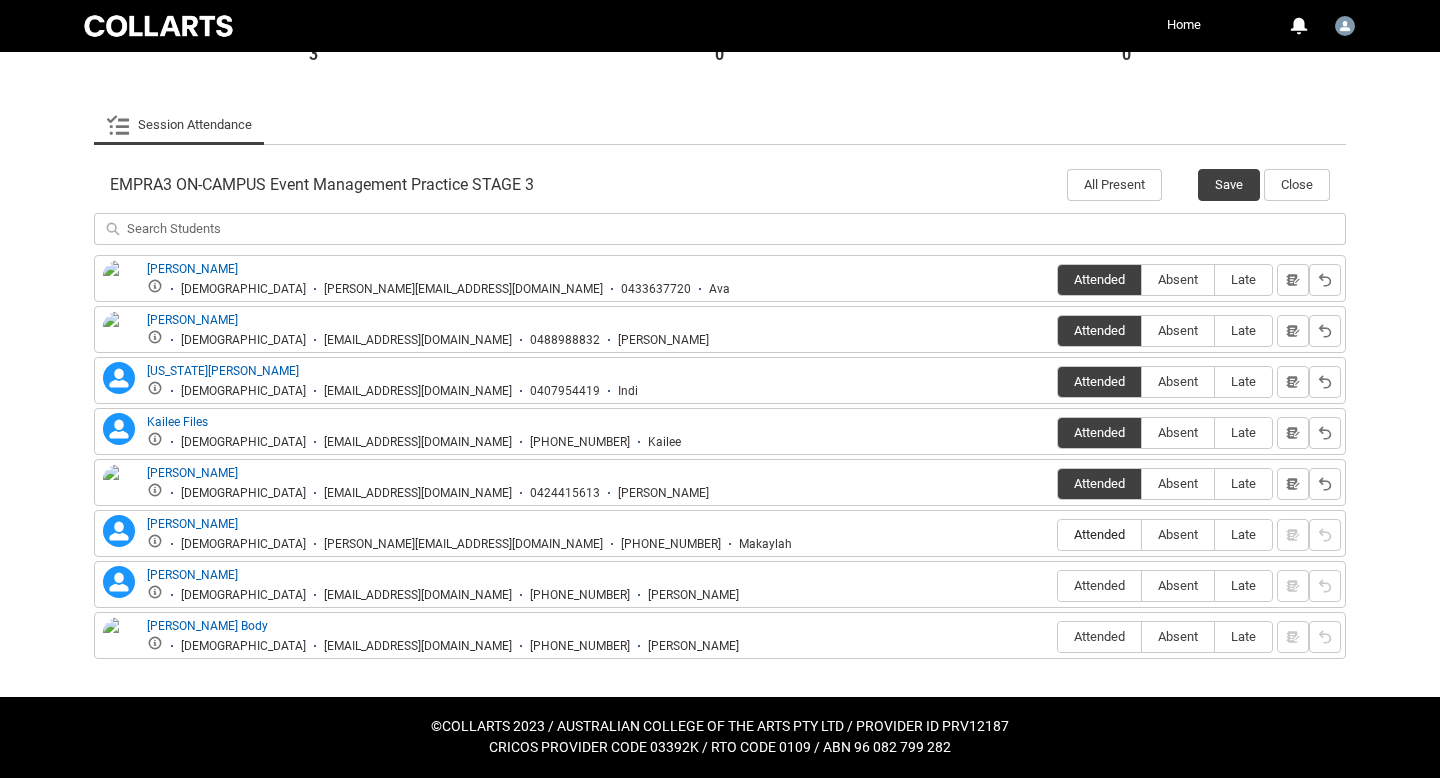 click on "Attended" at bounding box center [1099, 535] 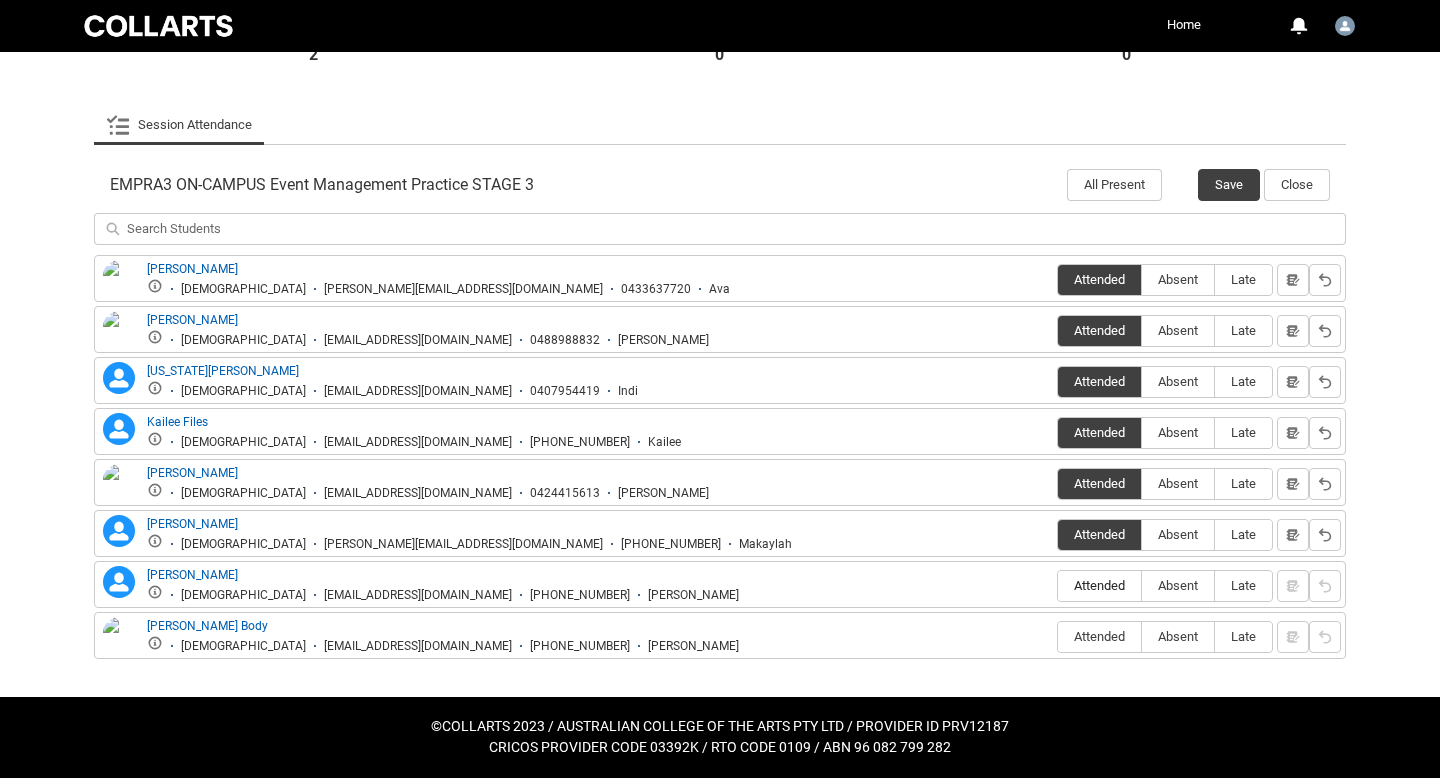 click on "Attended" at bounding box center [1099, 585] 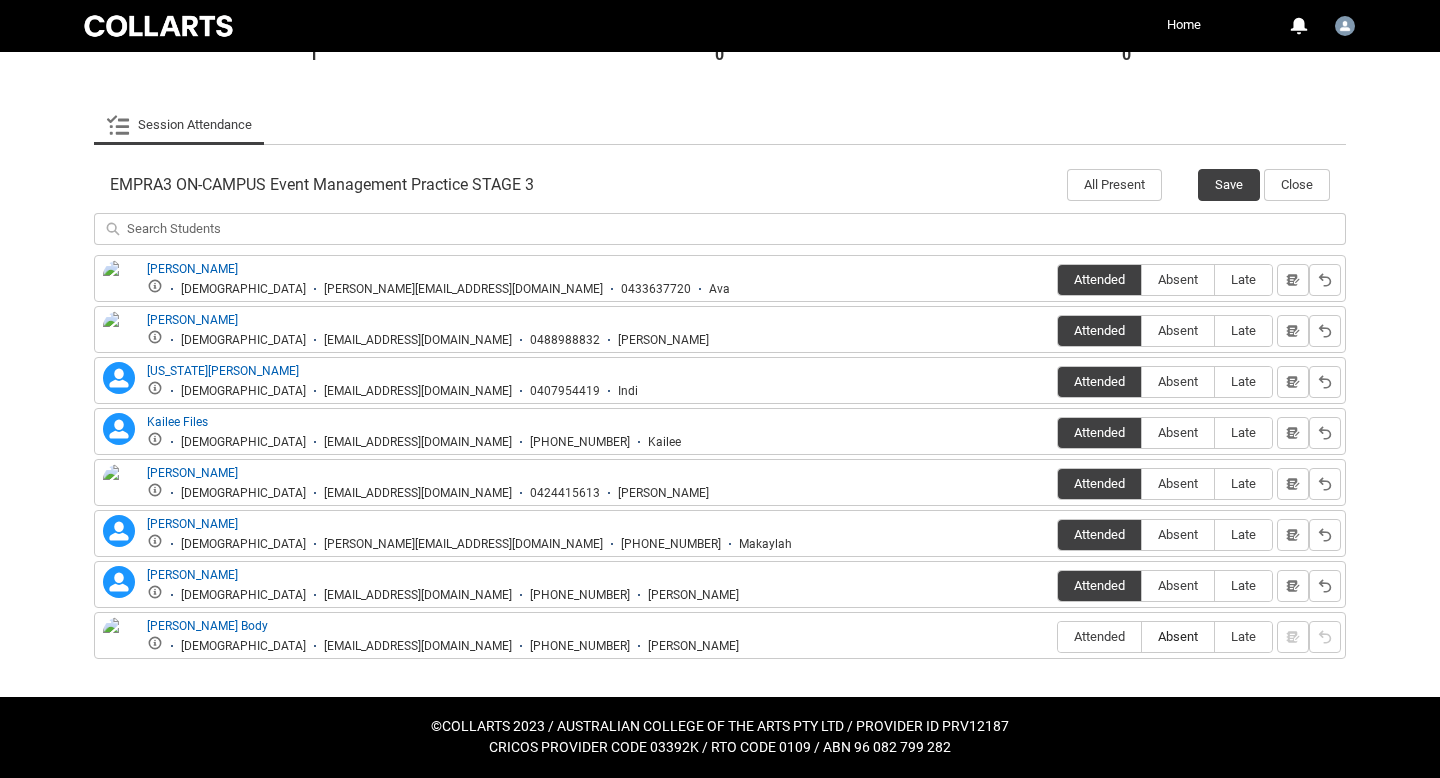 click on "Absent" at bounding box center [1178, 636] 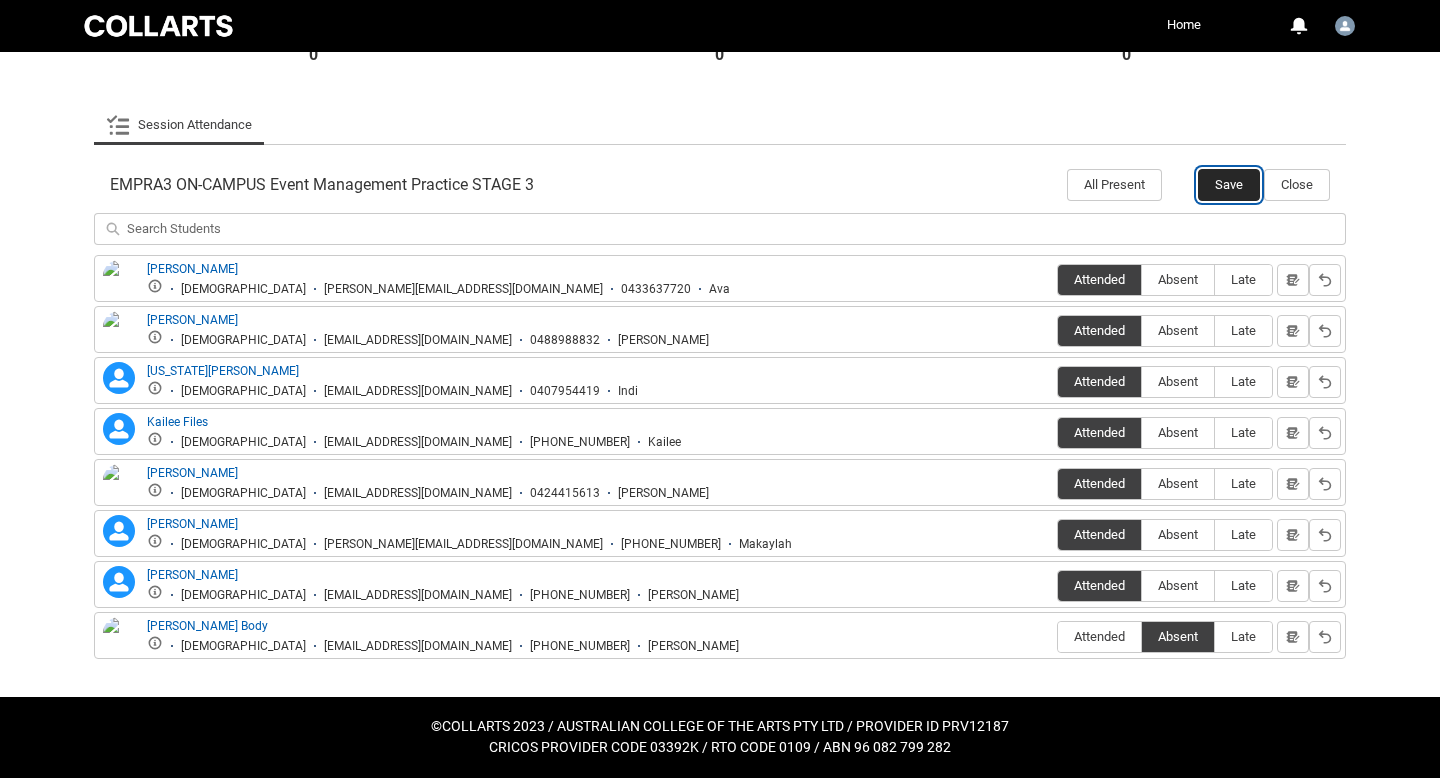 click on "Save" at bounding box center (1229, 185) 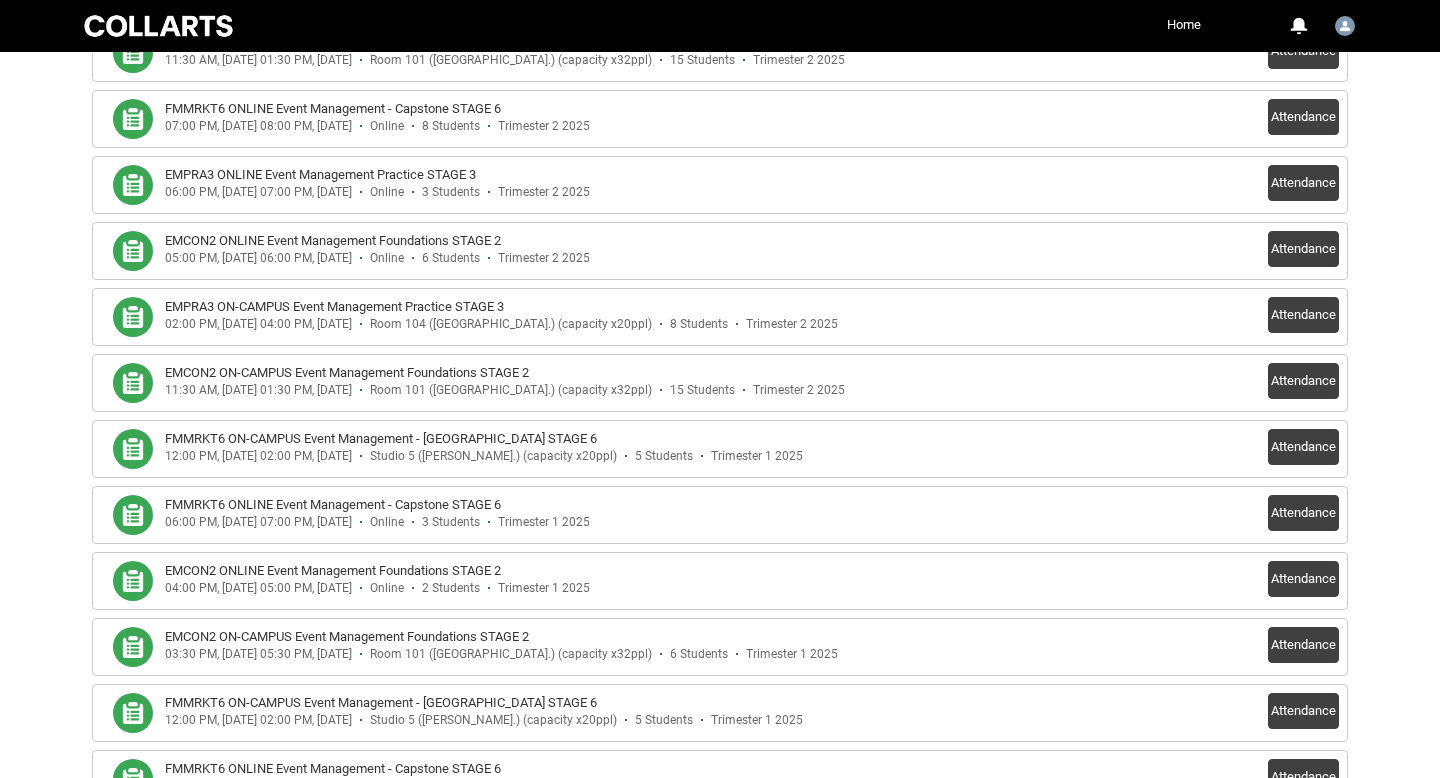scroll, scrollTop: 2019, scrollLeft: 0, axis: vertical 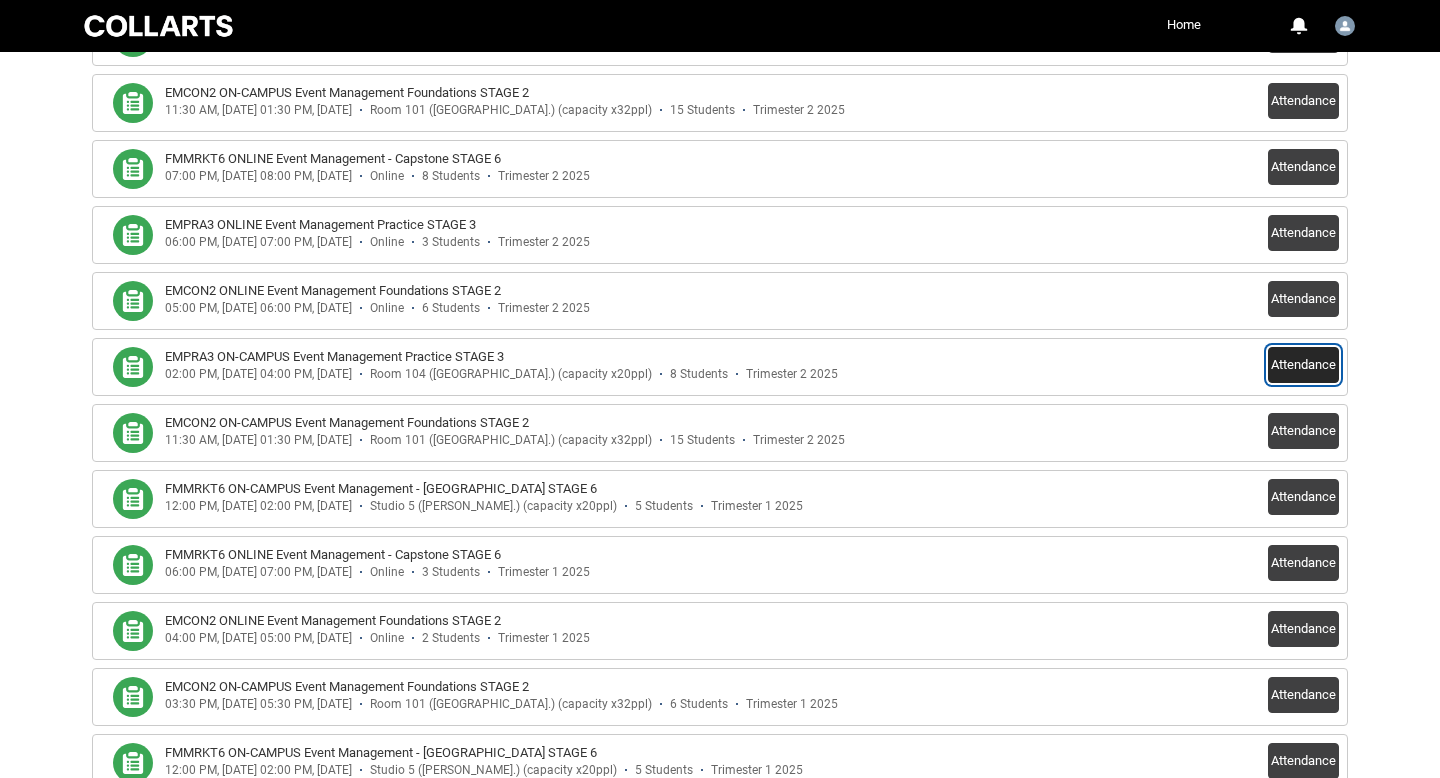 click on "Attendance" at bounding box center [1303, 365] 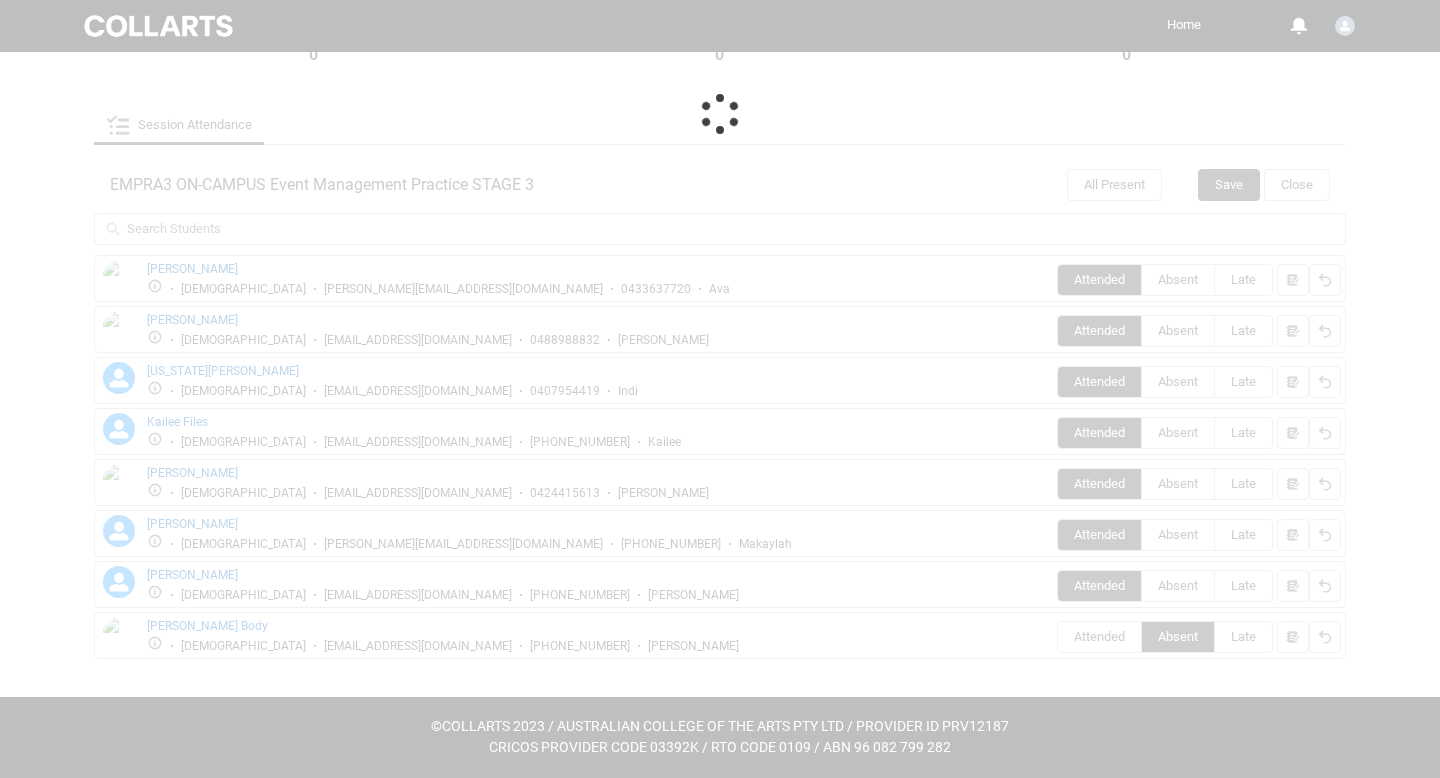 scroll, scrollTop: 550, scrollLeft: 0, axis: vertical 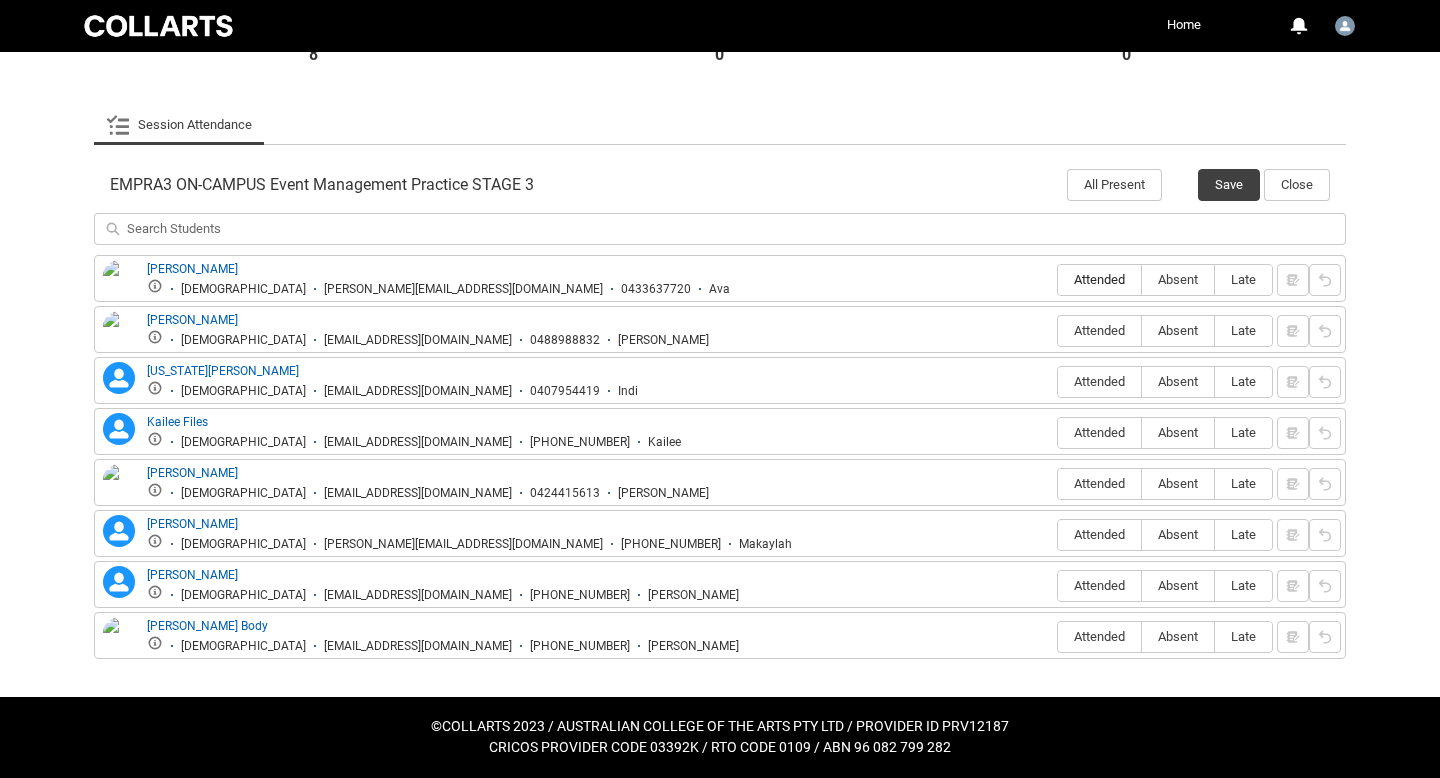 click on "Attended" at bounding box center [1099, 279] 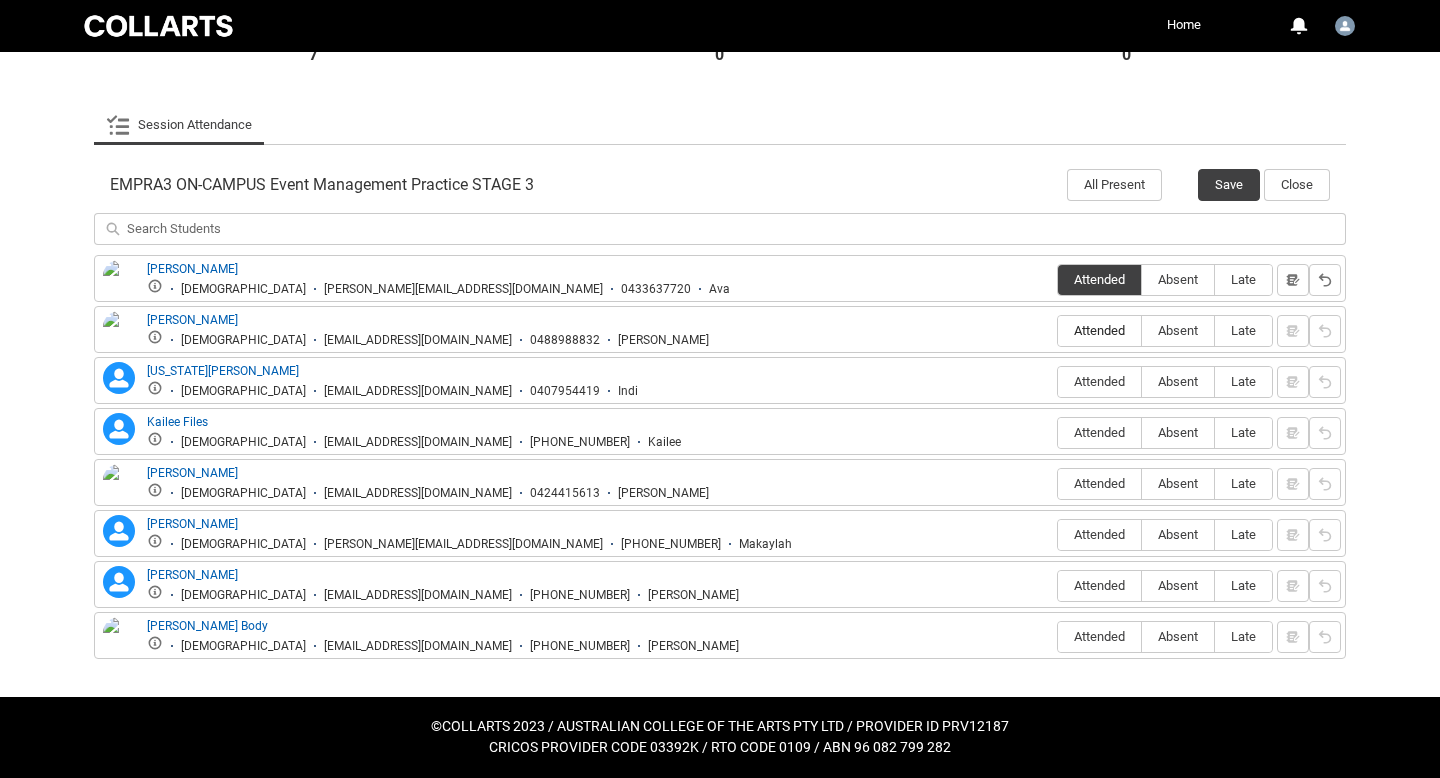 click on "Attended" at bounding box center (1099, 330) 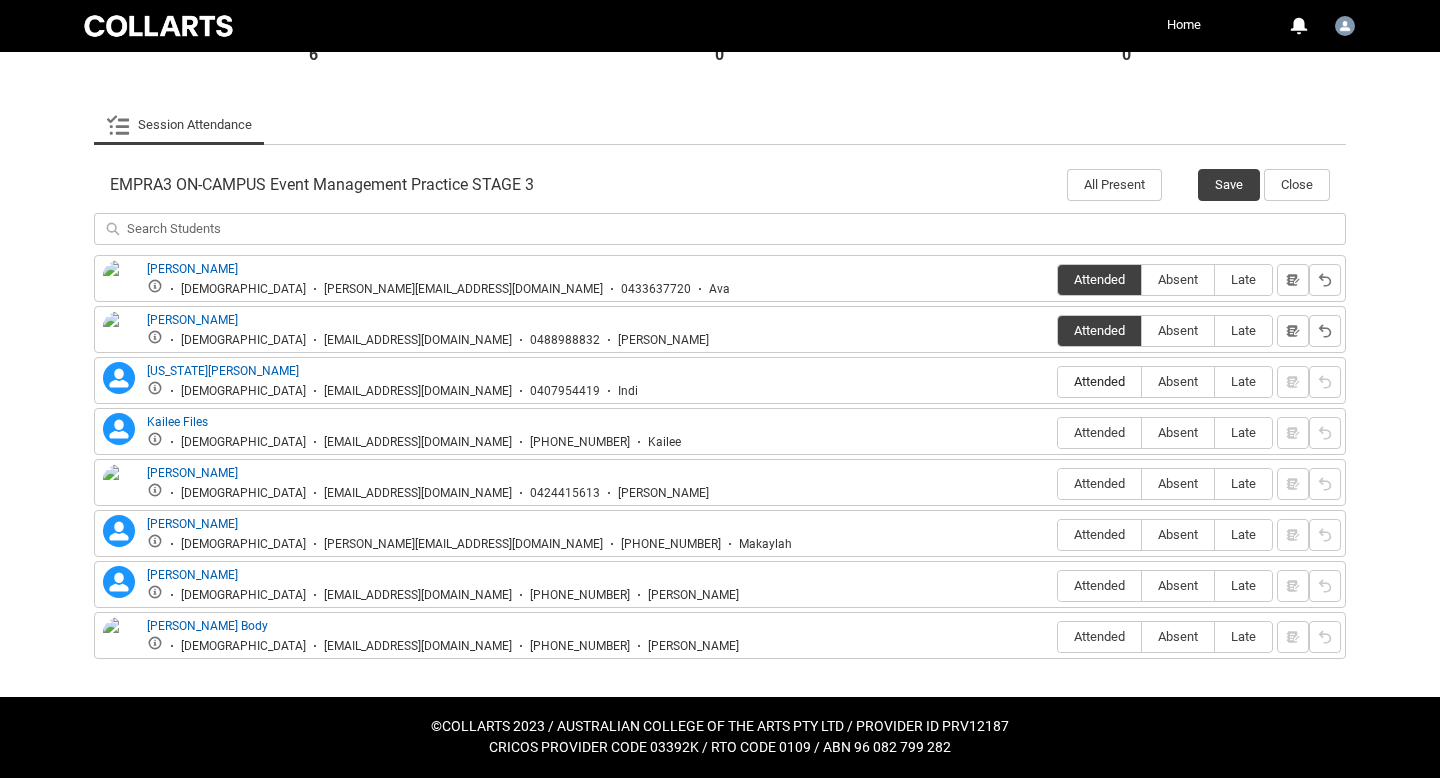 click on "Attended" at bounding box center [1099, 381] 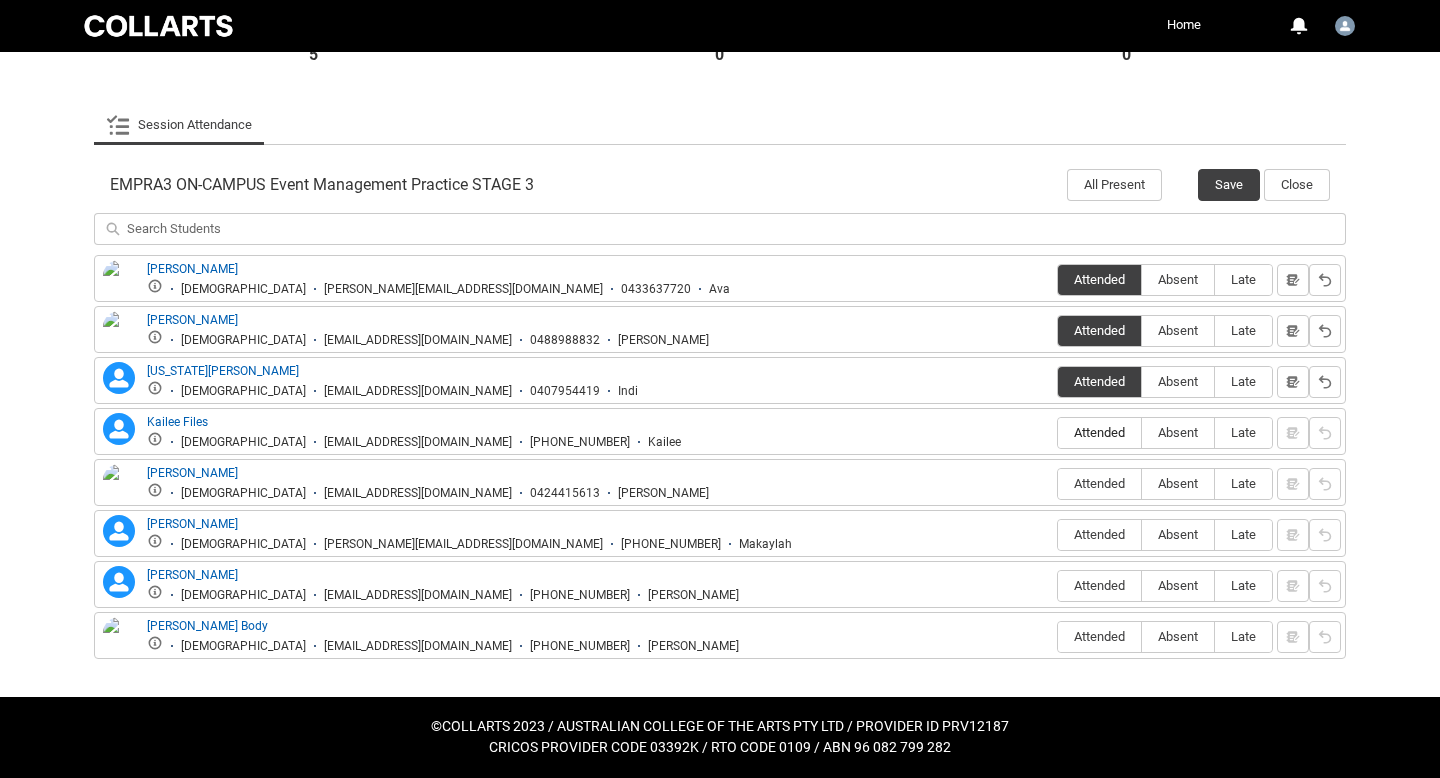 click on "Attended" at bounding box center (1099, 433) 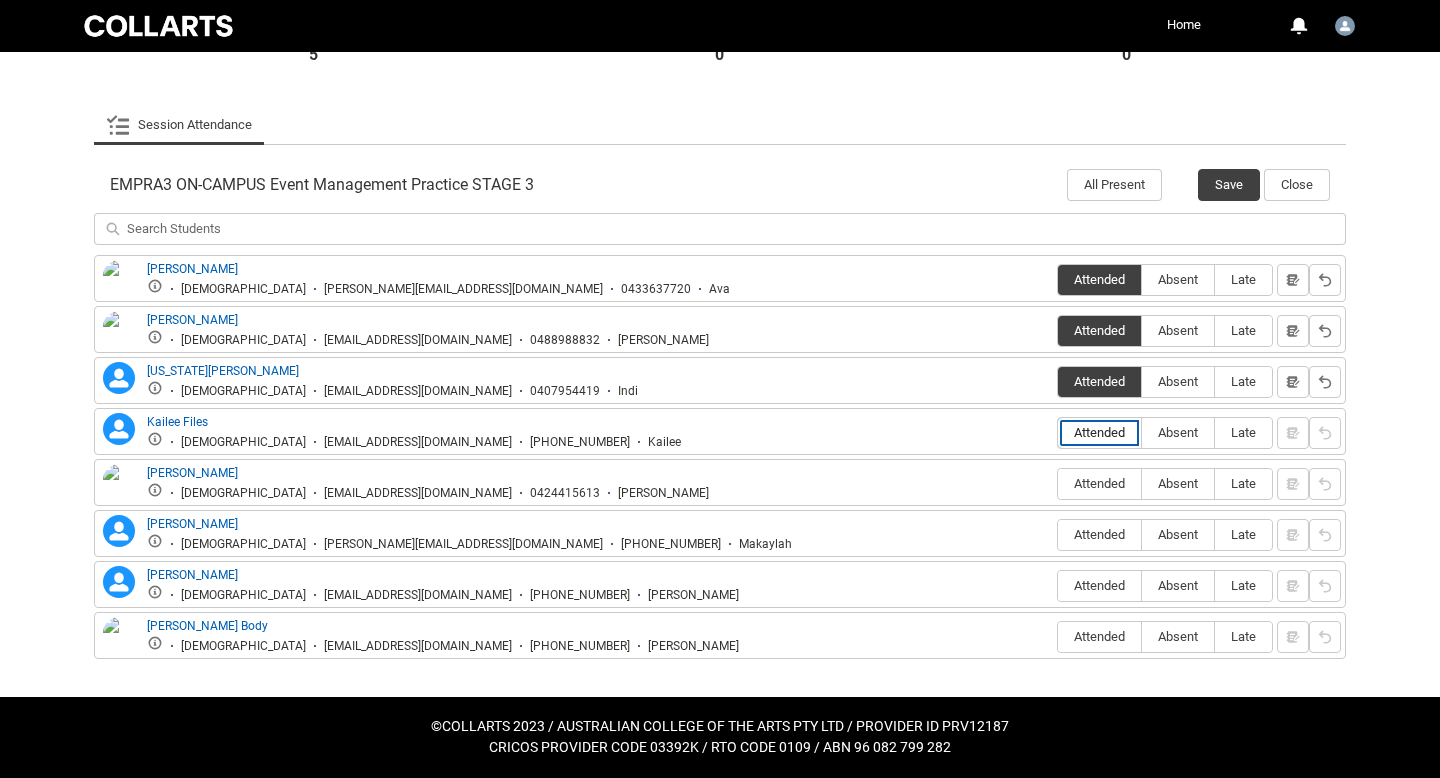 click on "Attended" at bounding box center [1057, 432] 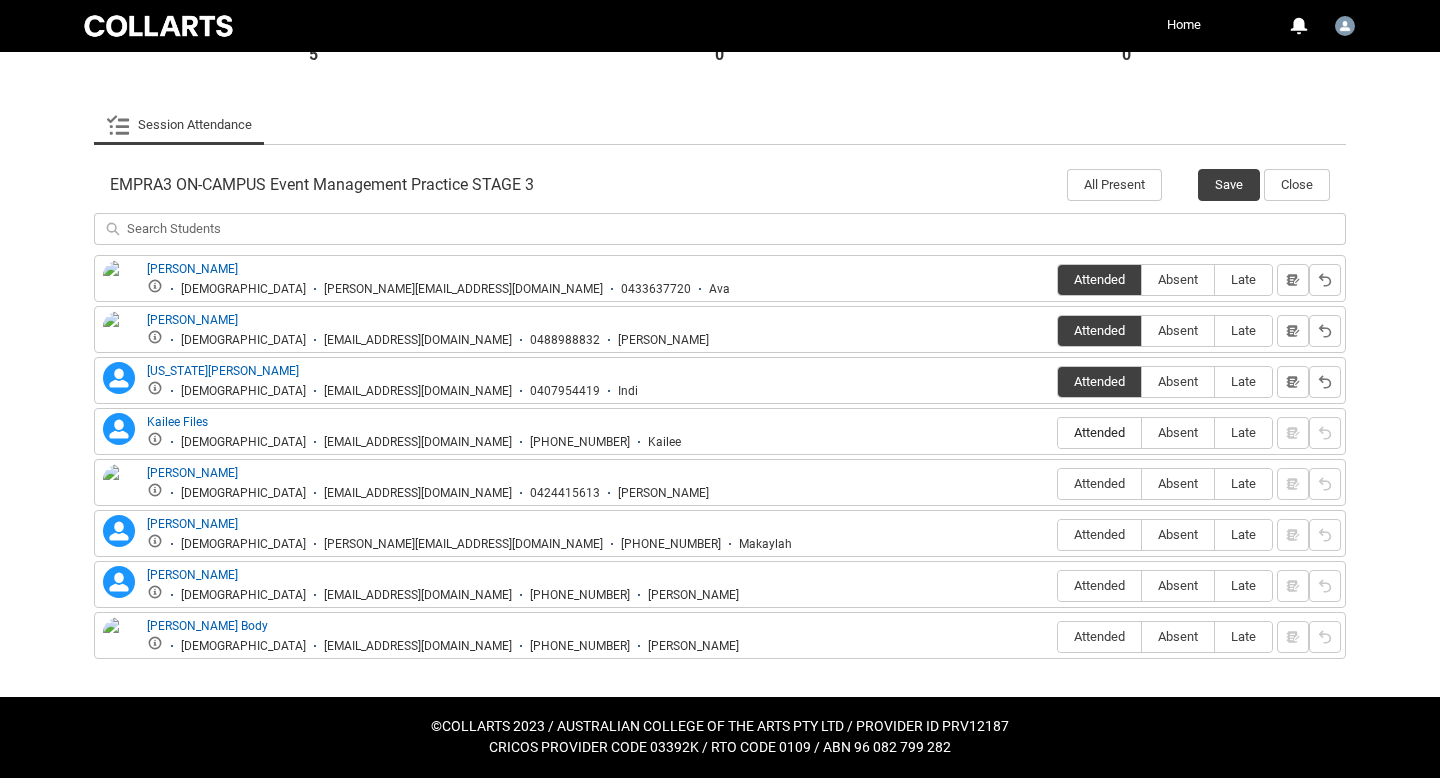 type on "Attended" 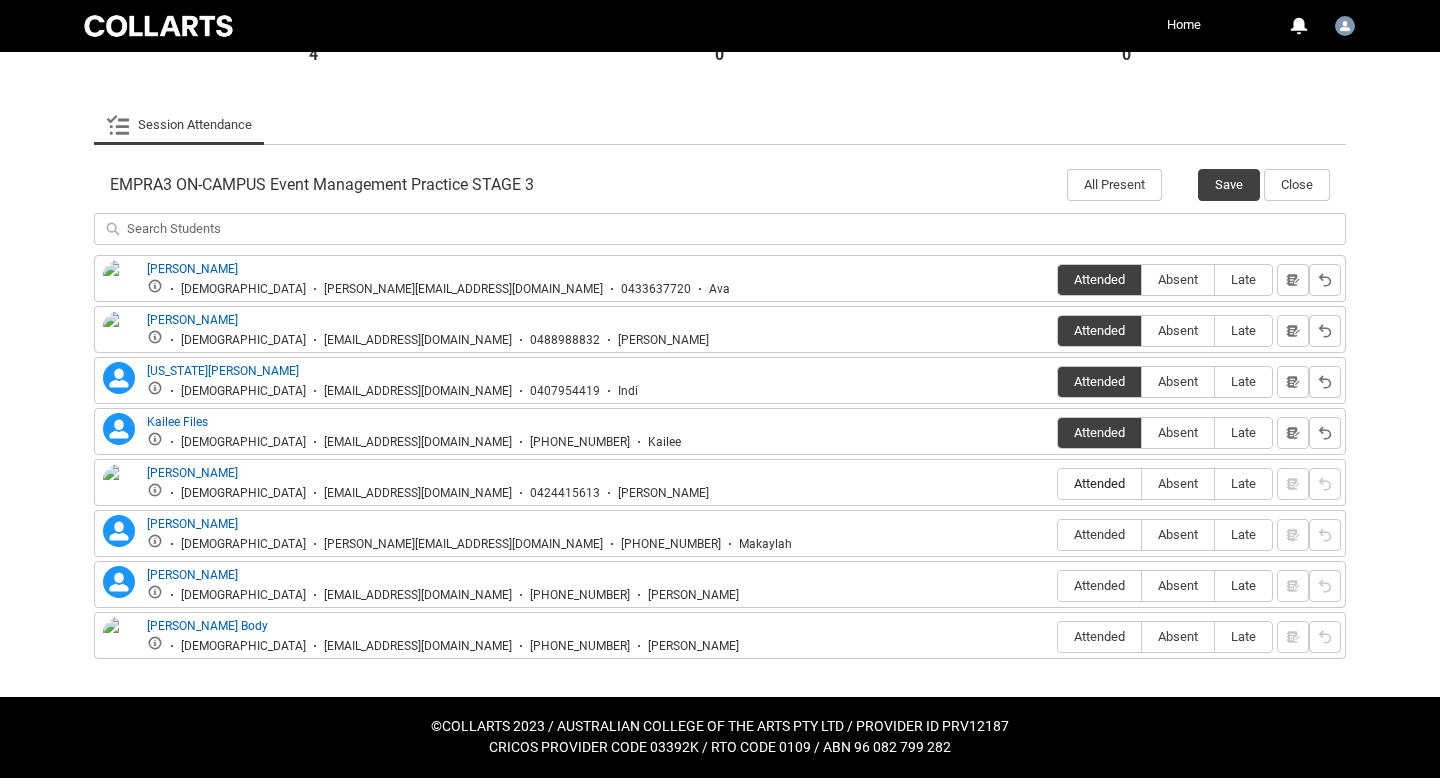 click on "Attended" at bounding box center [1099, 483] 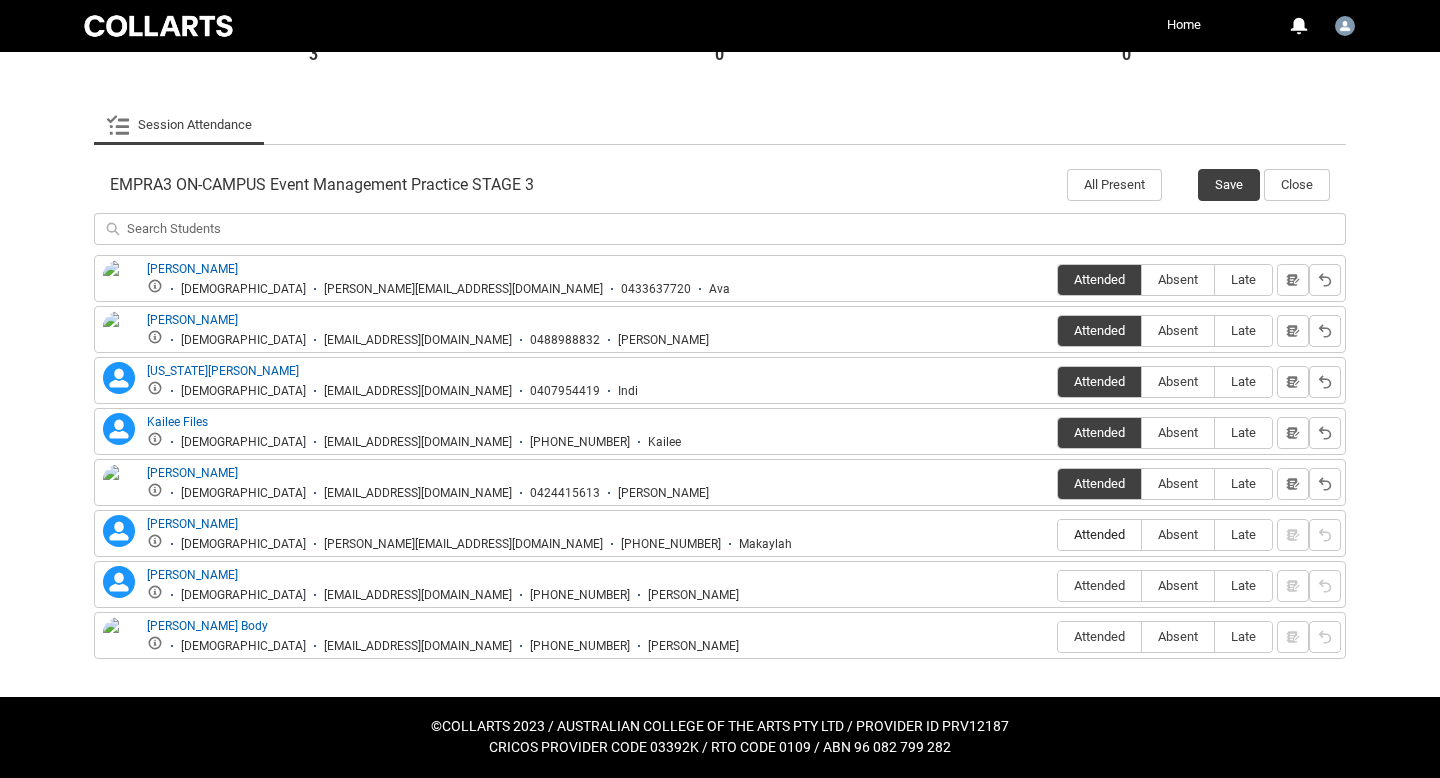 click on "Attended" at bounding box center [1099, 534] 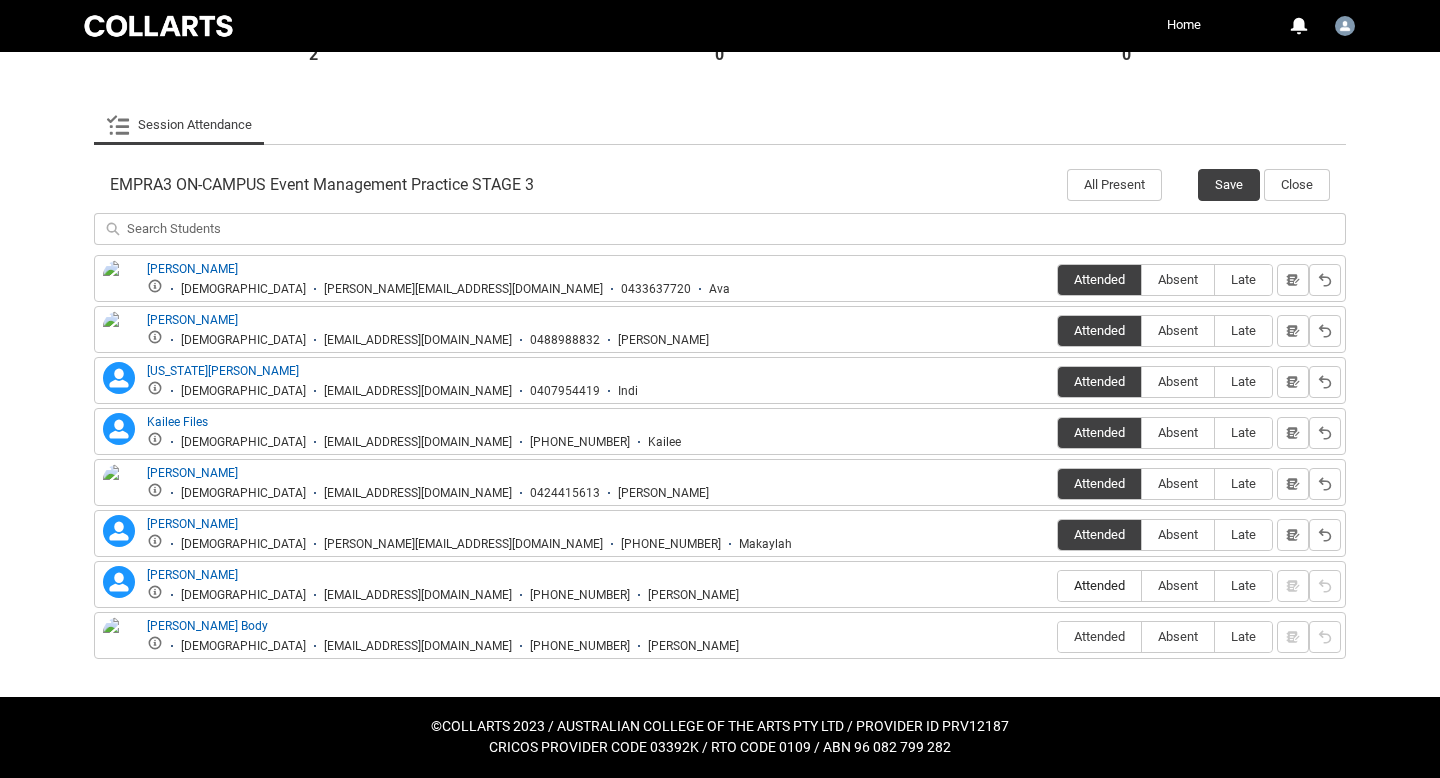 click on "Attended" at bounding box center (1099, 585) 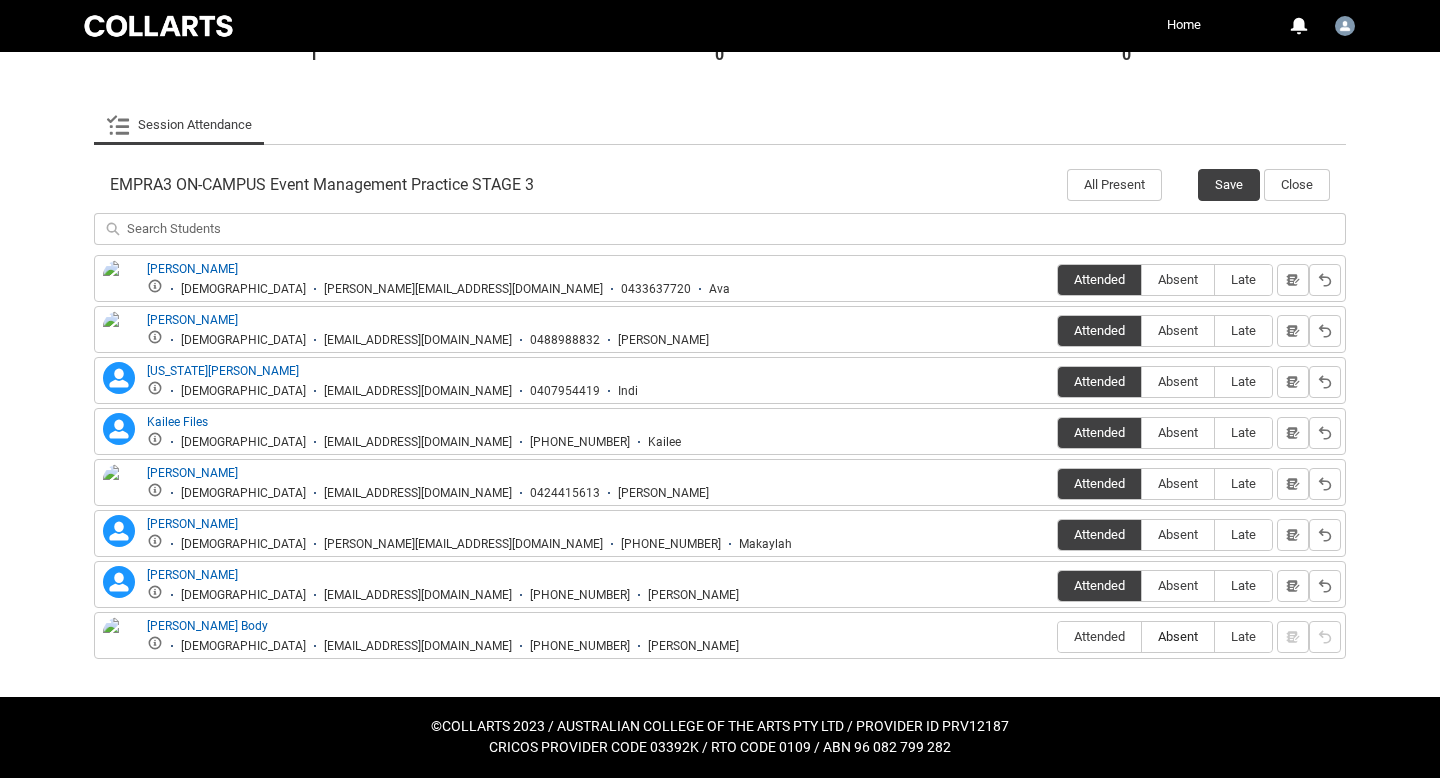 click on "Absent" at bounding box center (1178, 636) 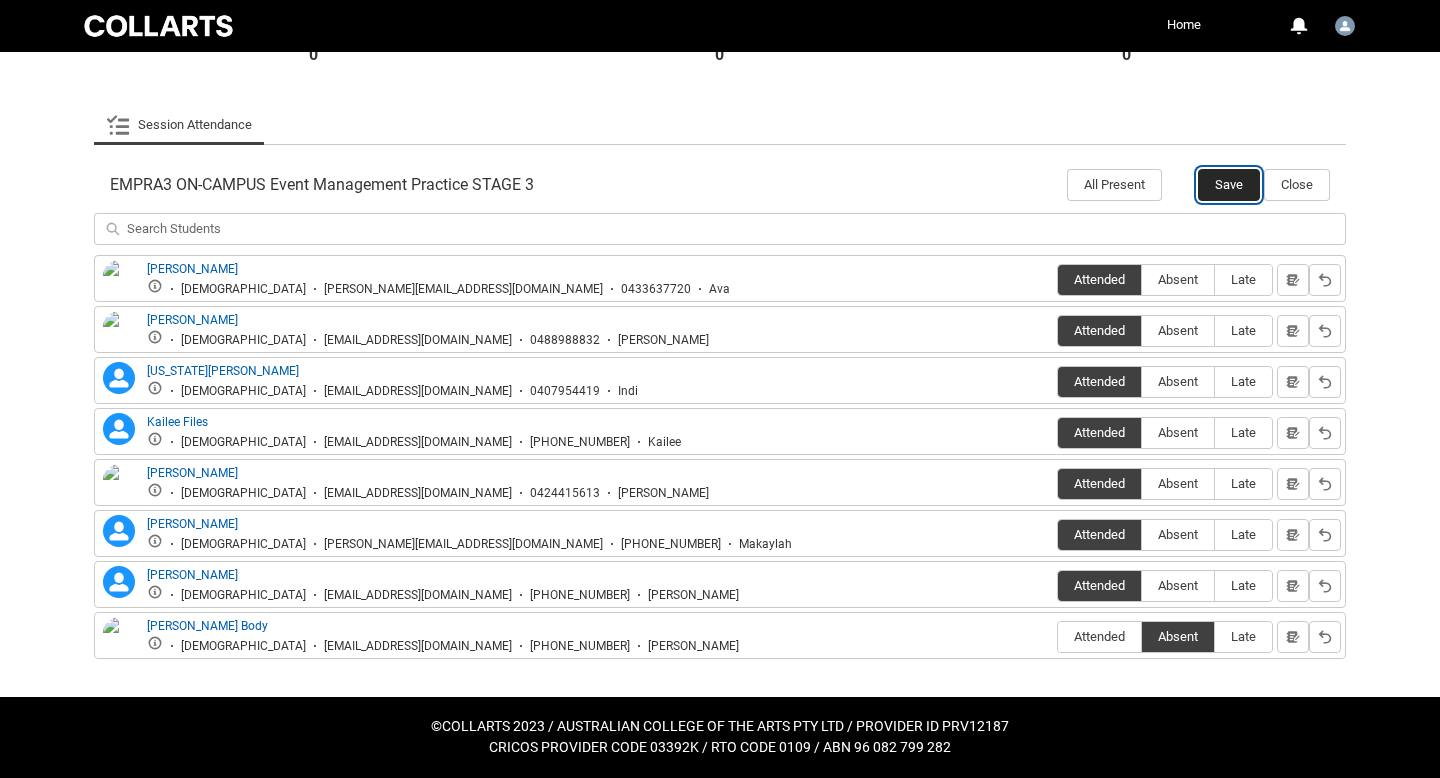 click on "Save" at bounding box center (1229, 185) 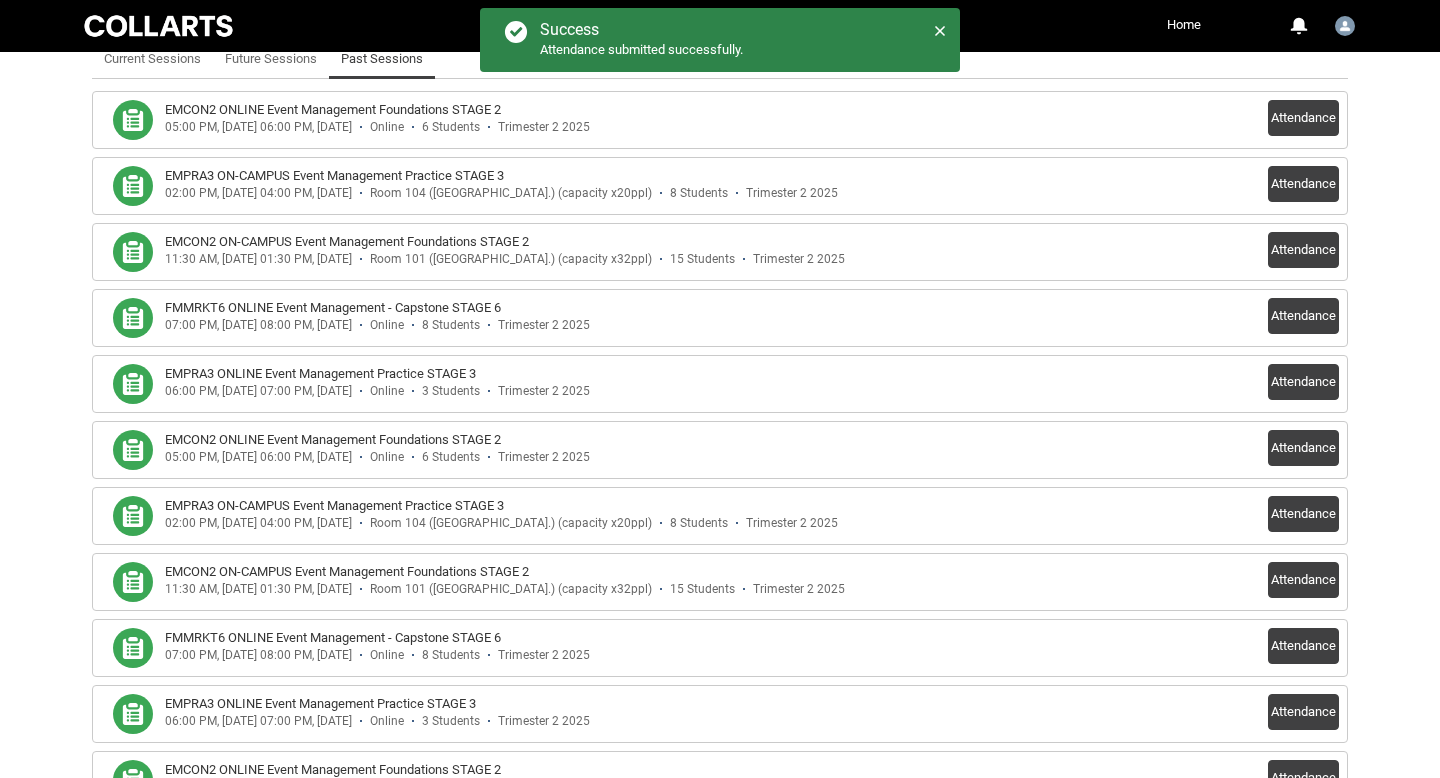 scroll, scrollTop: 566, scrollLeft: 0, axis: vertical 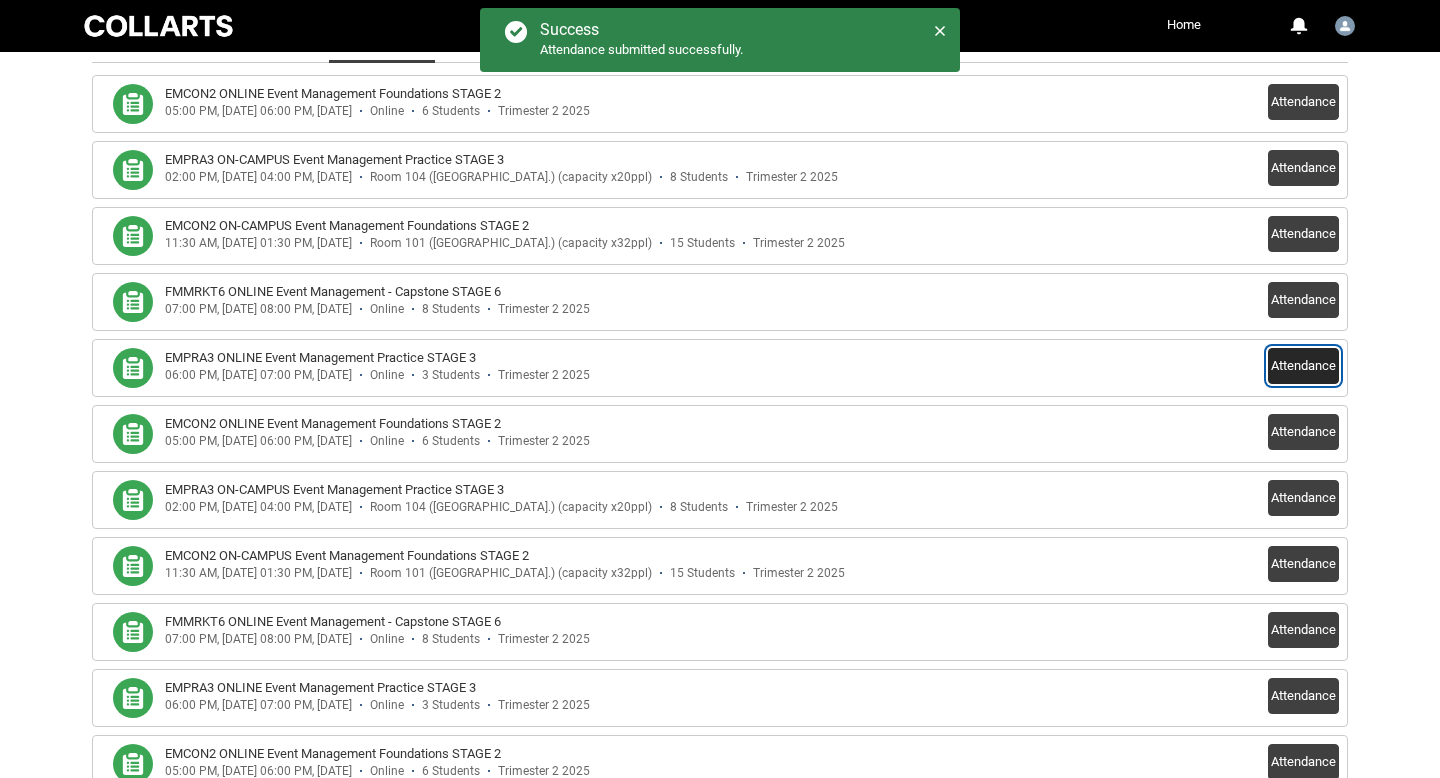 click on "Attendance" at bounding box center [1303, 366] 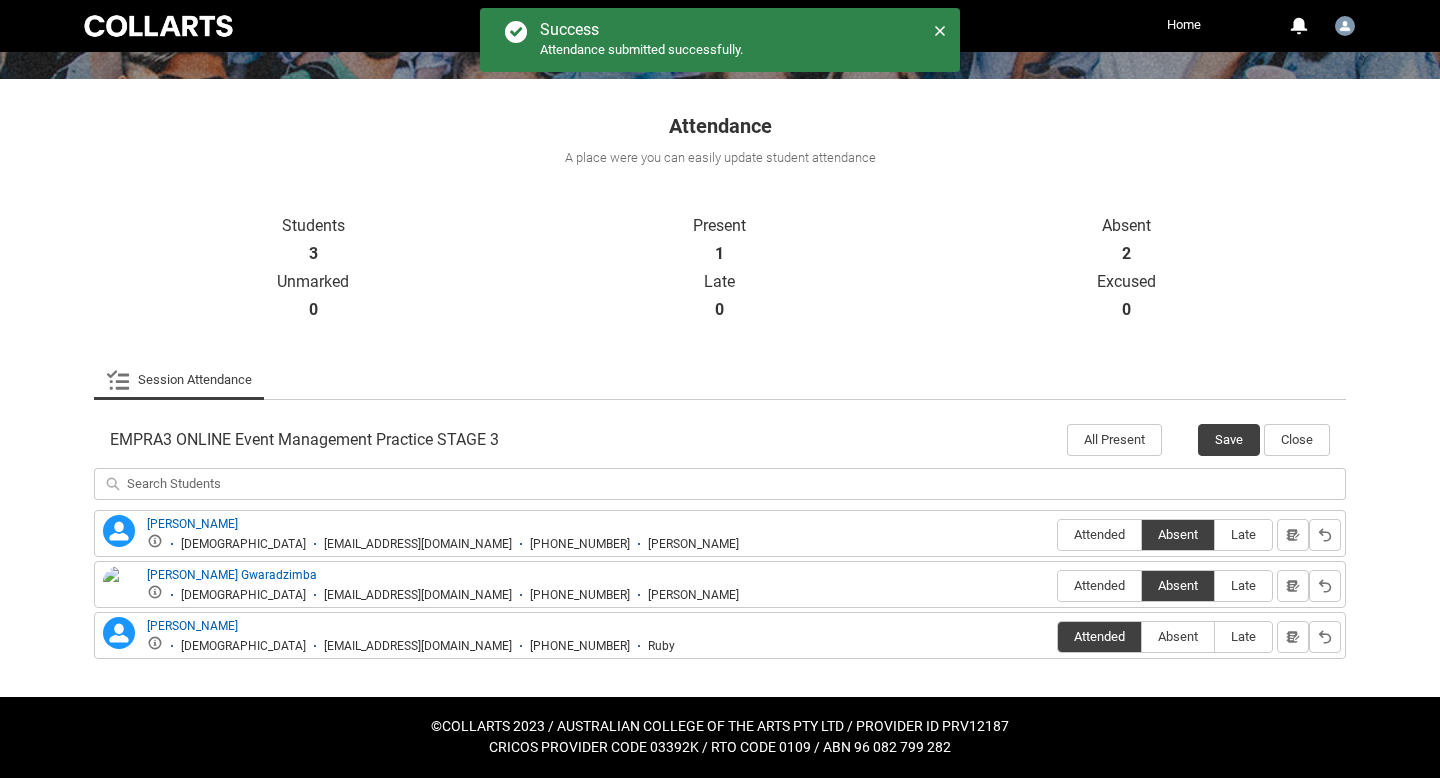 scroll, scrollTop: 294, scrollLeft: 0, axis: vertical 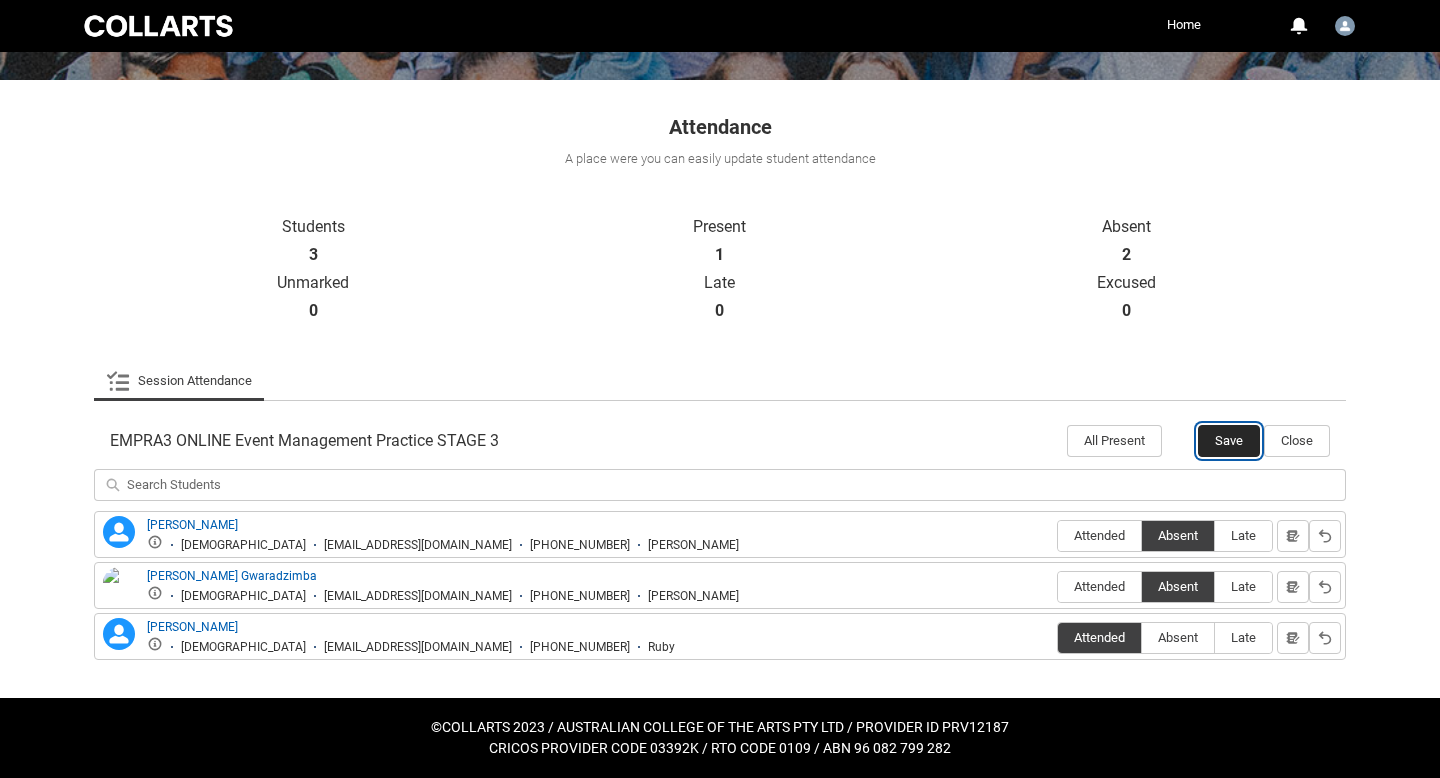 click on "Save" at bounding box center (1229, 441) 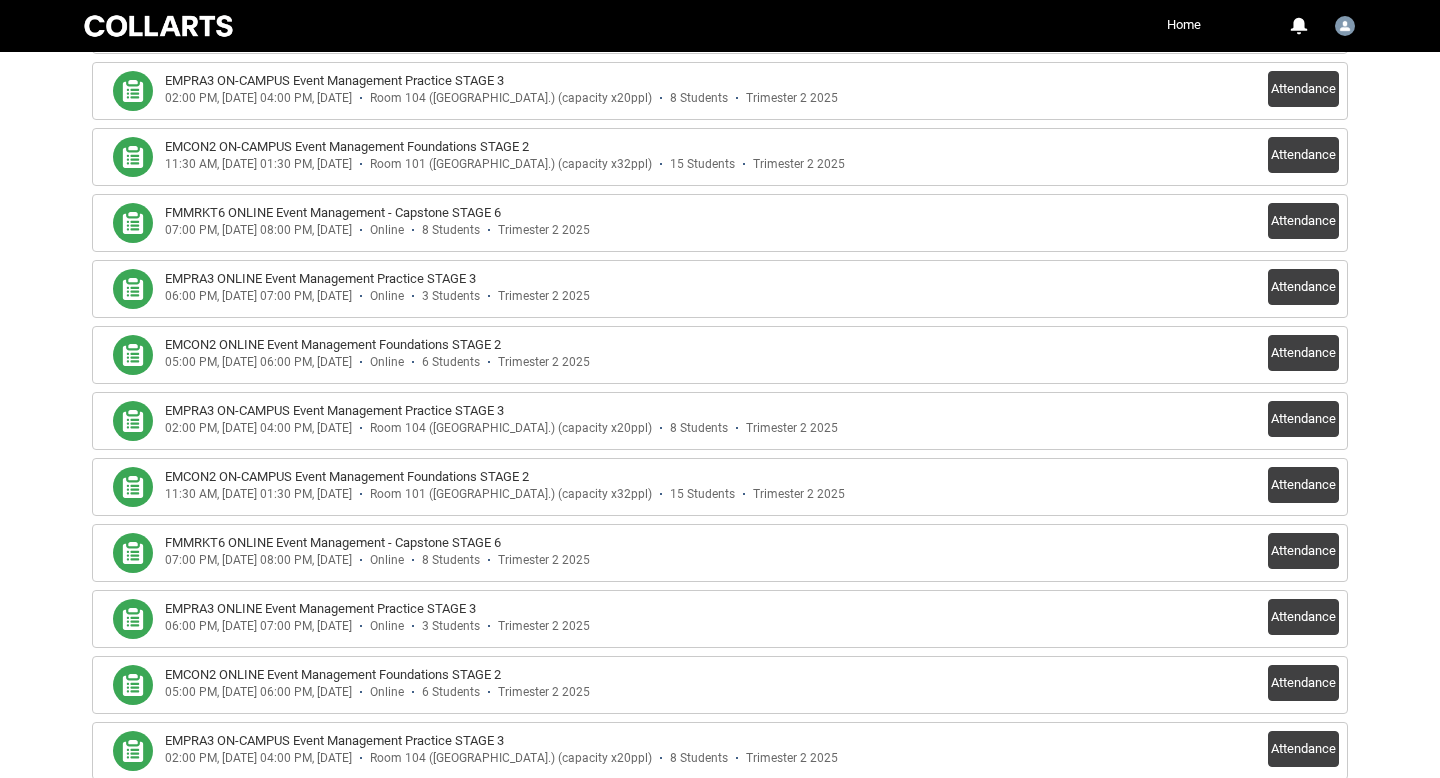 scroll, scrollTop: 1668, scrollLeft: 0, axis: vertical 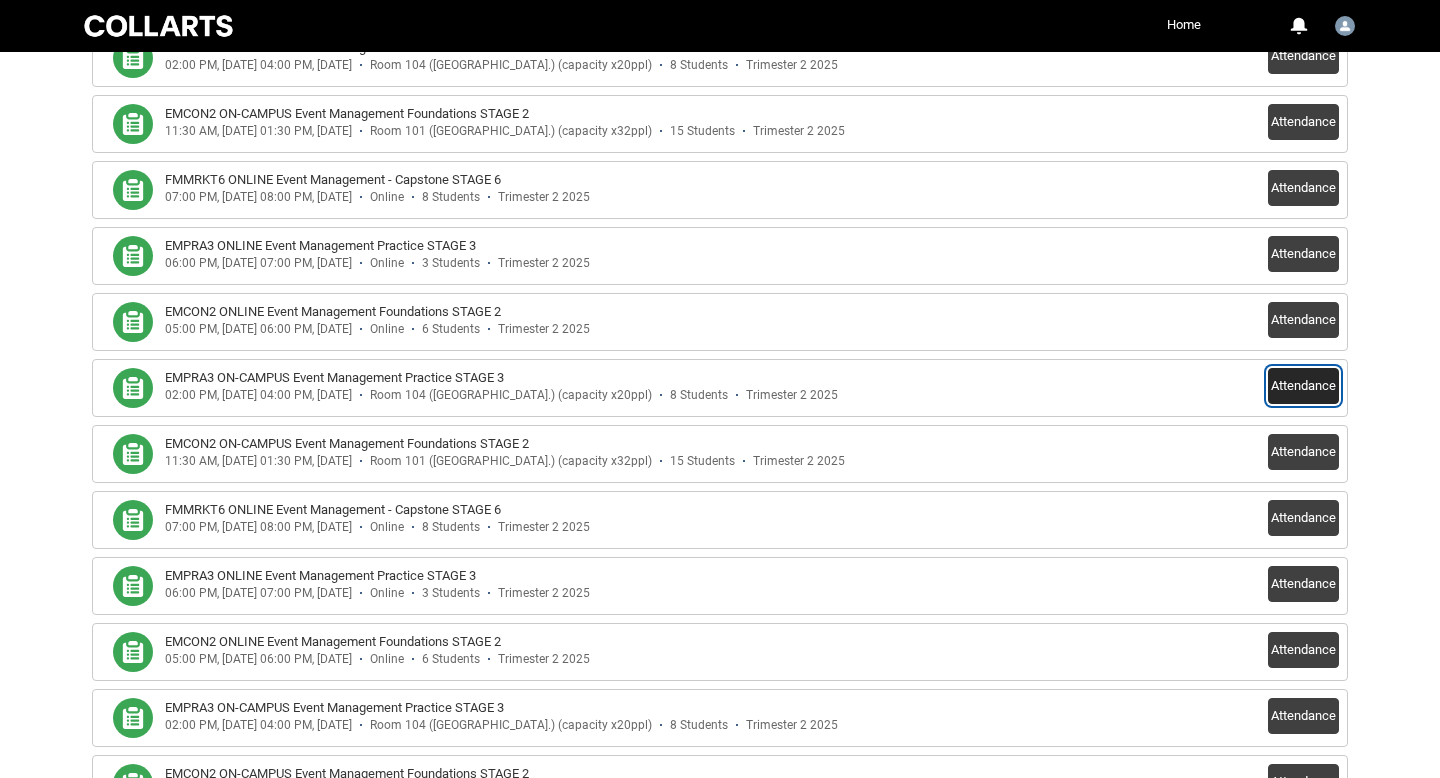 click on "Attendance" at bounding box center (1303, 386) 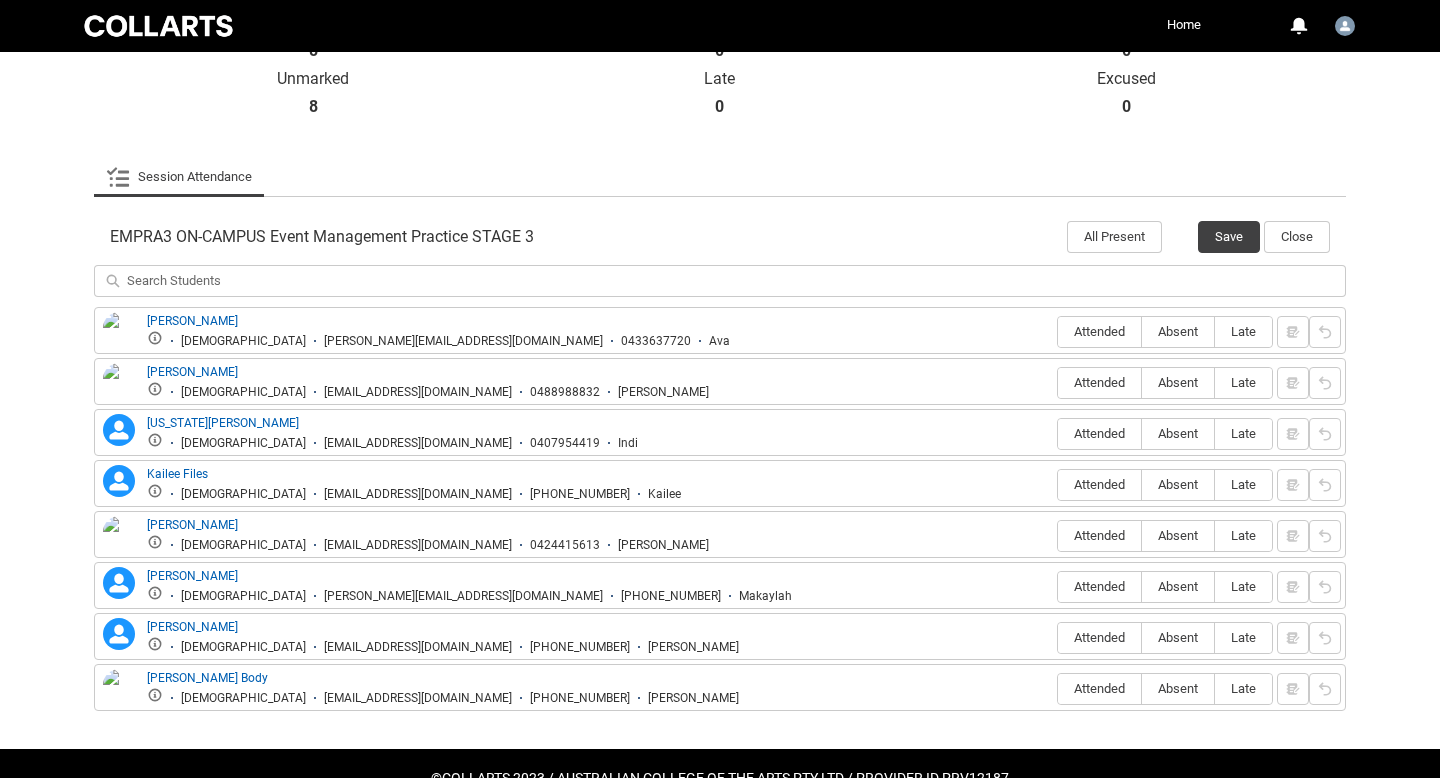 scroll, scrollTop: 532, scrollLeft: 0, axis: vertical 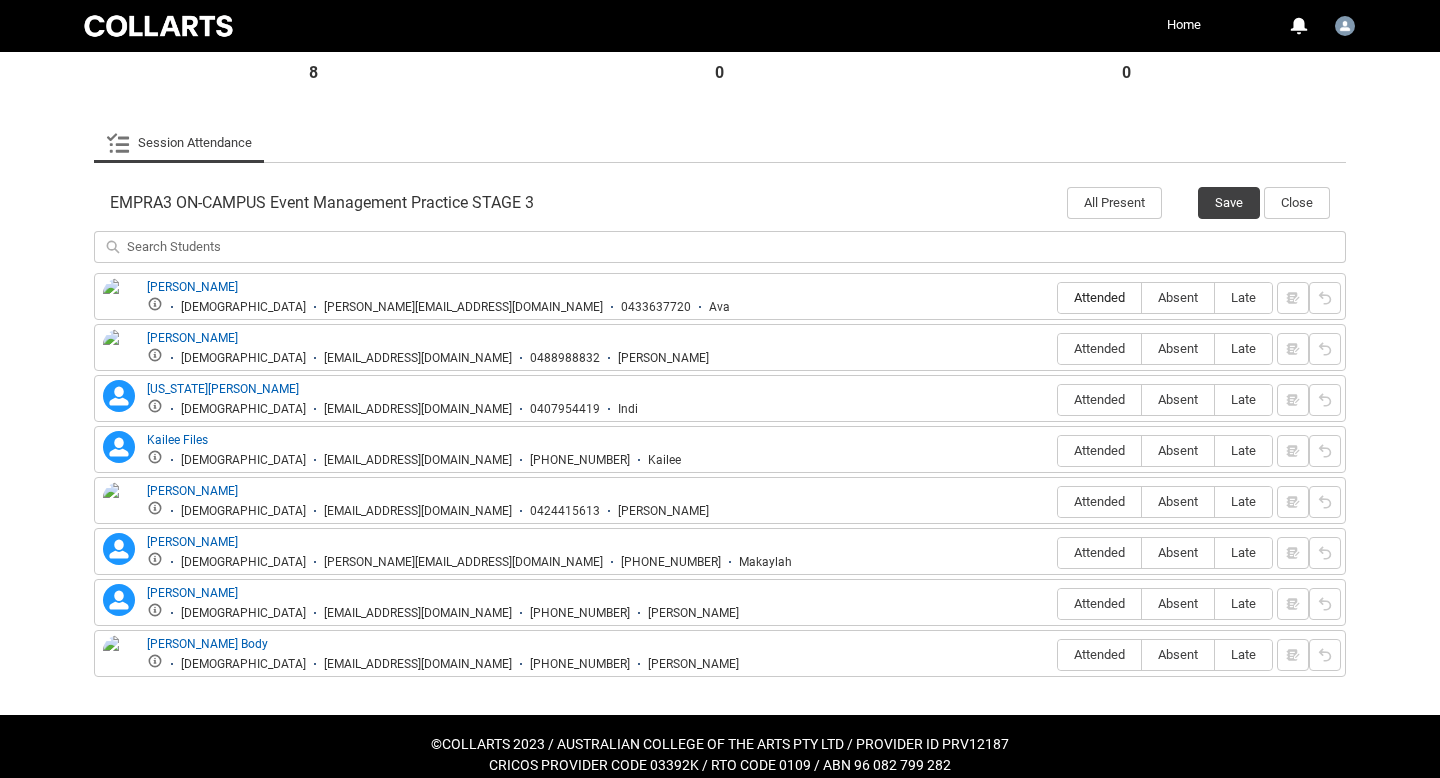 click on "Attended" at bounding box center [1099, 297] 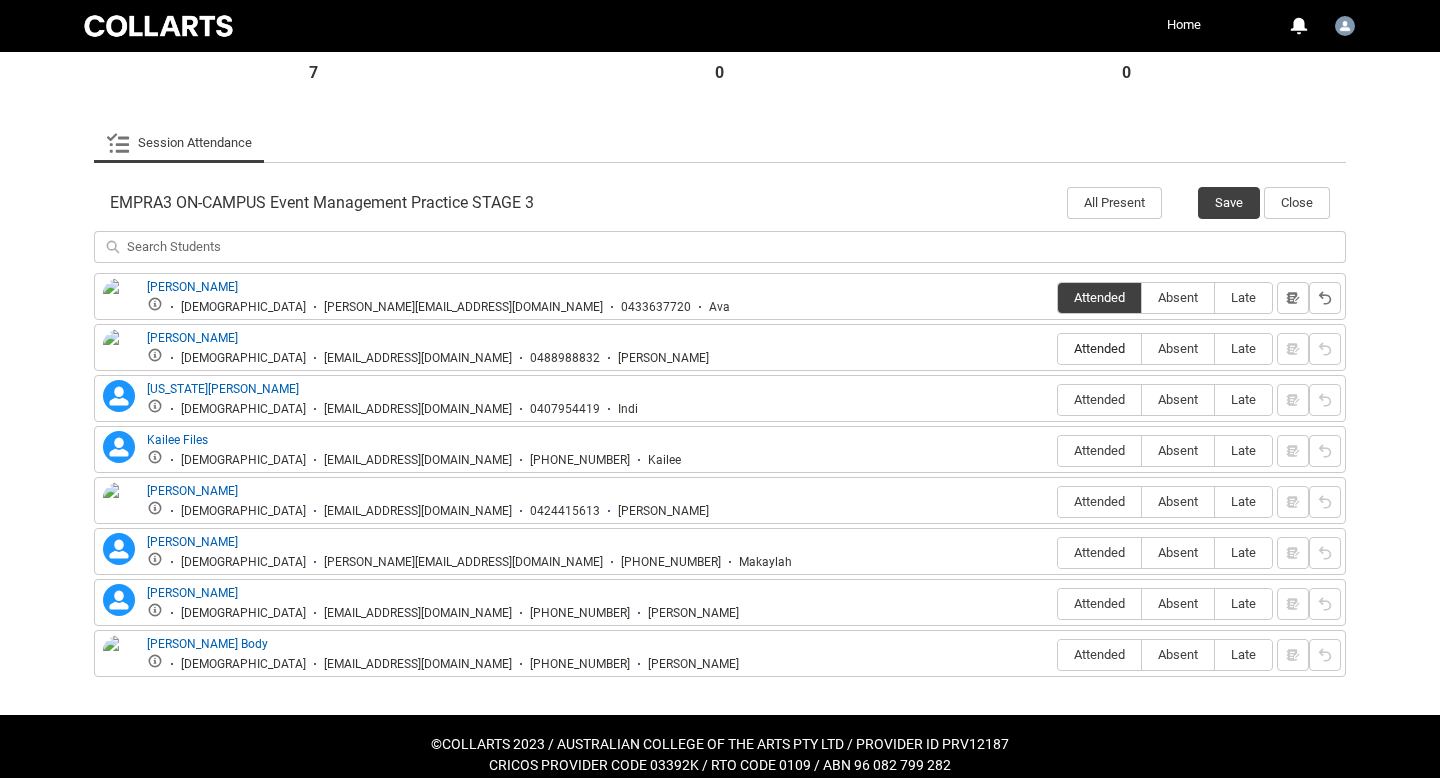 click on "Attended" at bounding box center (1099, 348) 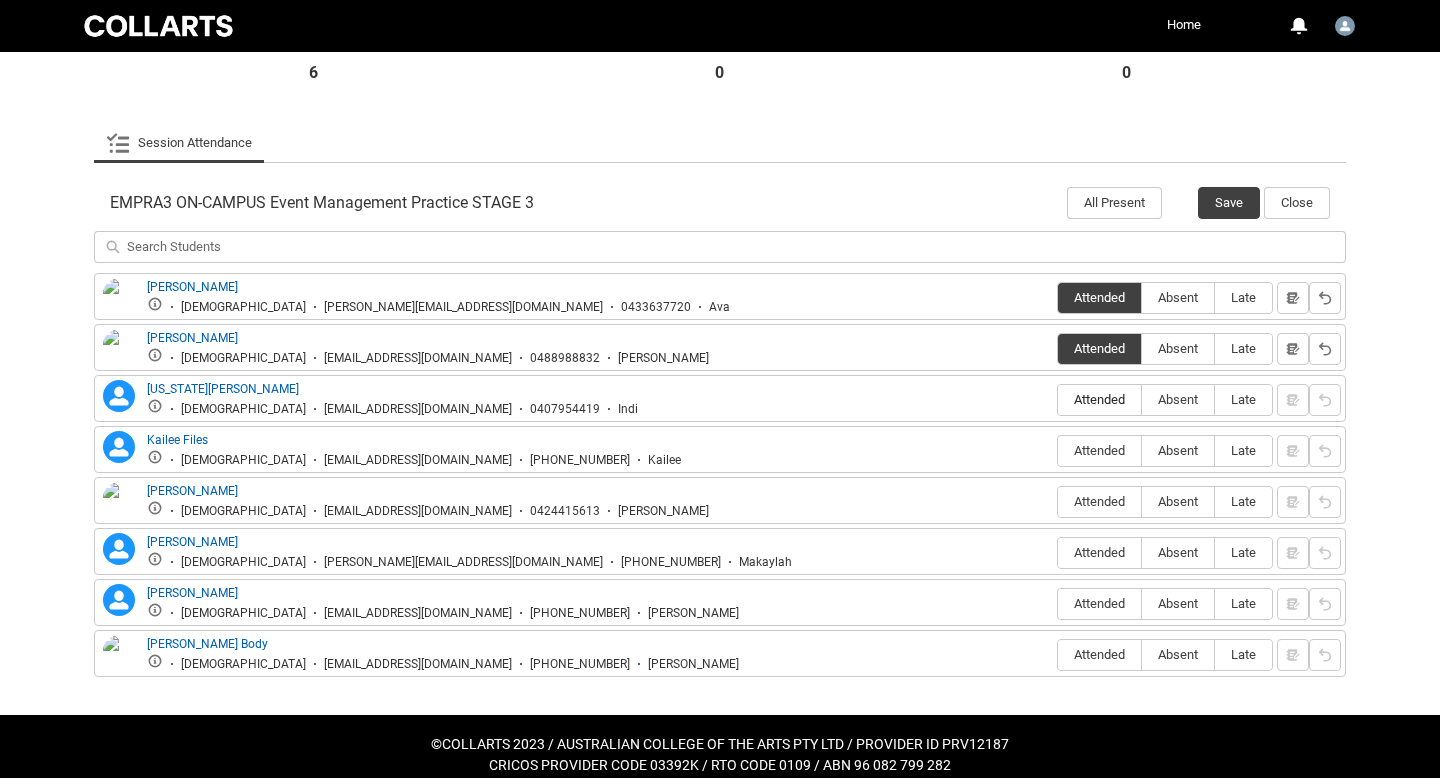 click on "Attended" at bounding box center (1099, 399) 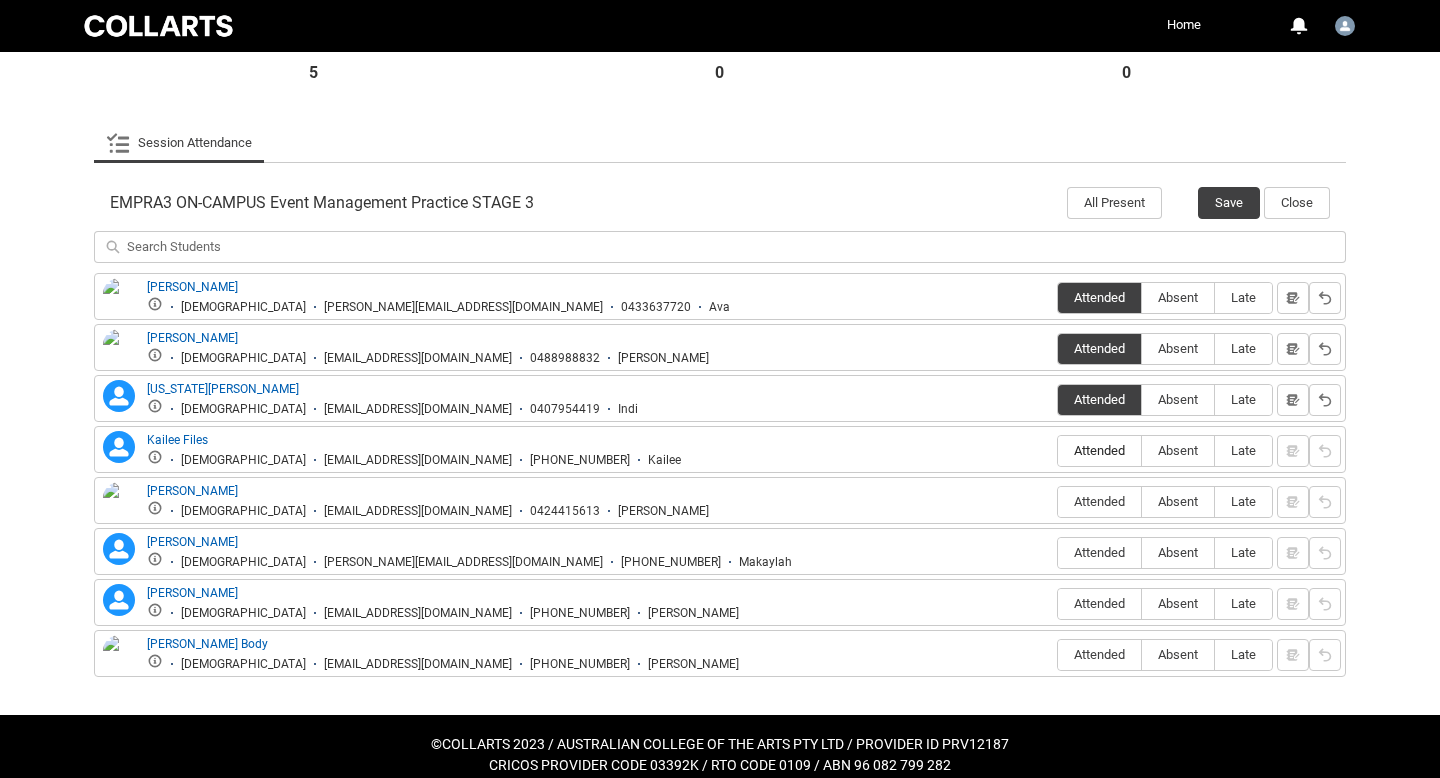 click on "Attended" at bounding box center [1099, 450] 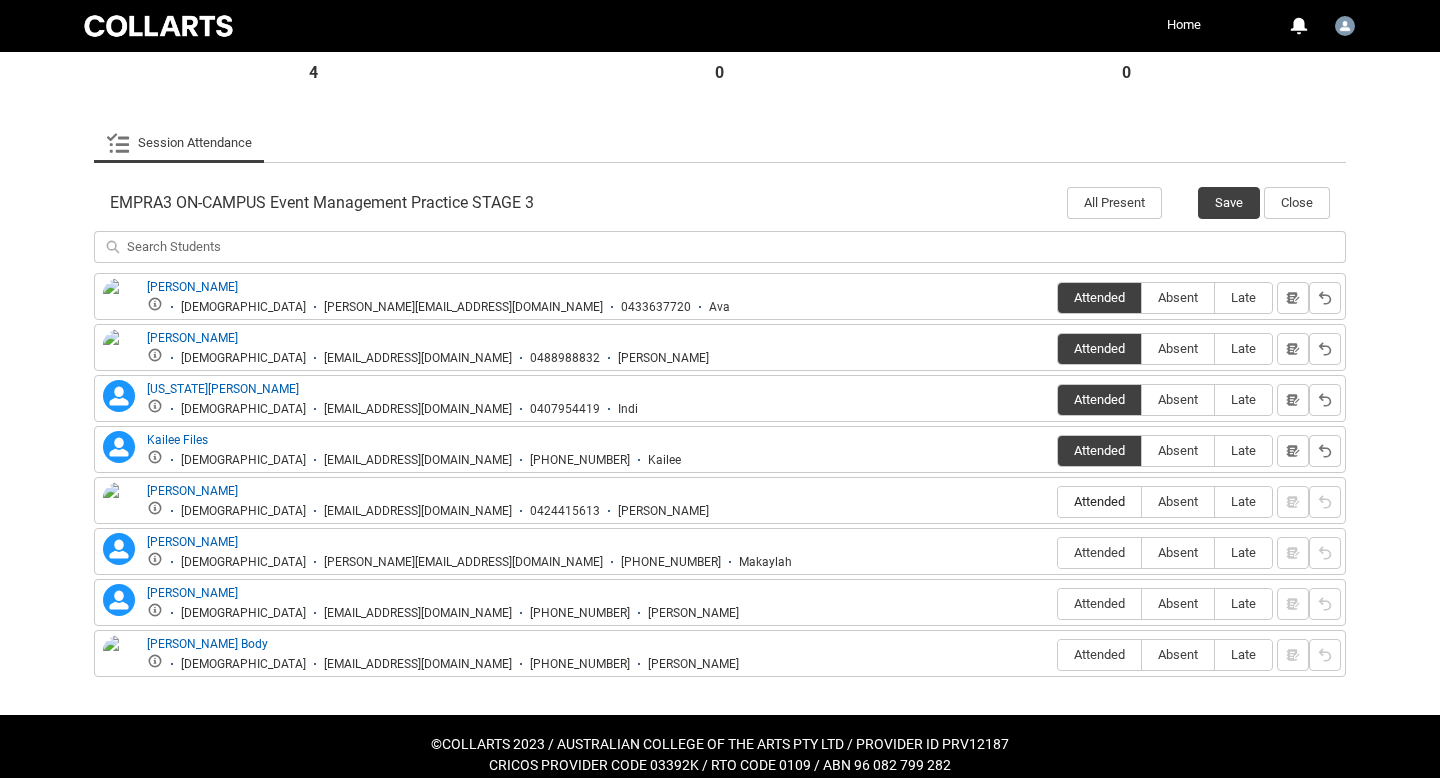 click on "Attended" at bounding box center (1099, 501) 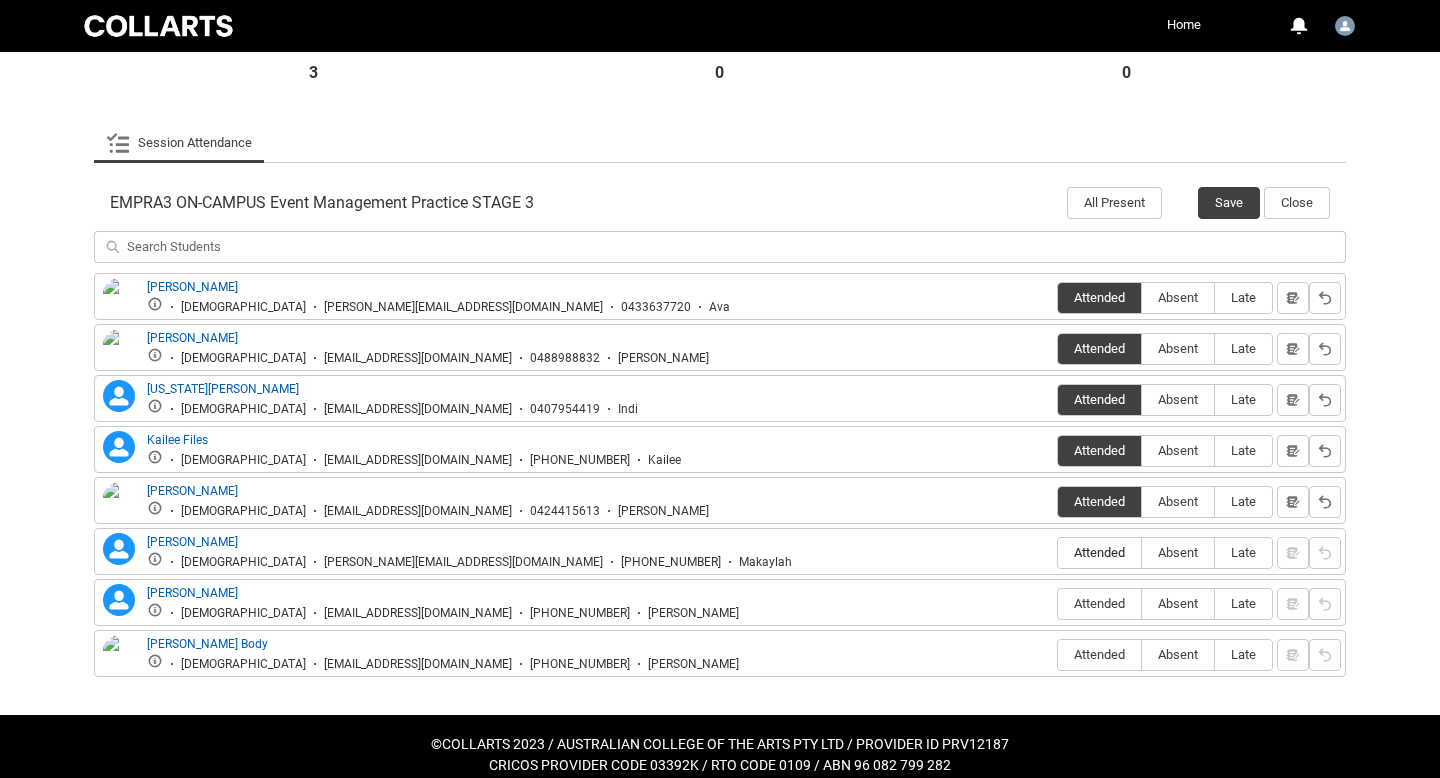 click on "Attended" at bounding box center [1099, 552] 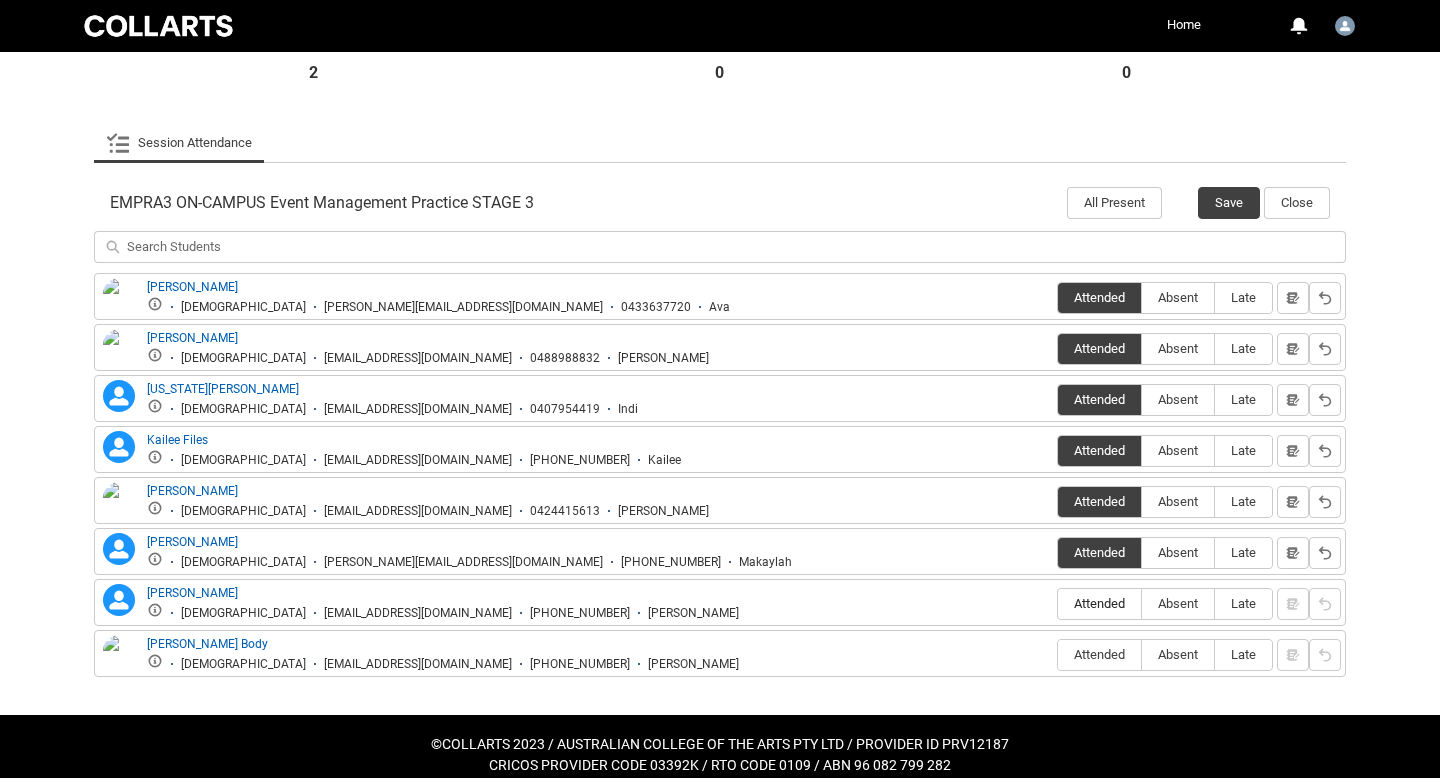 click on "Attended" at bounding box center [1099, 603] 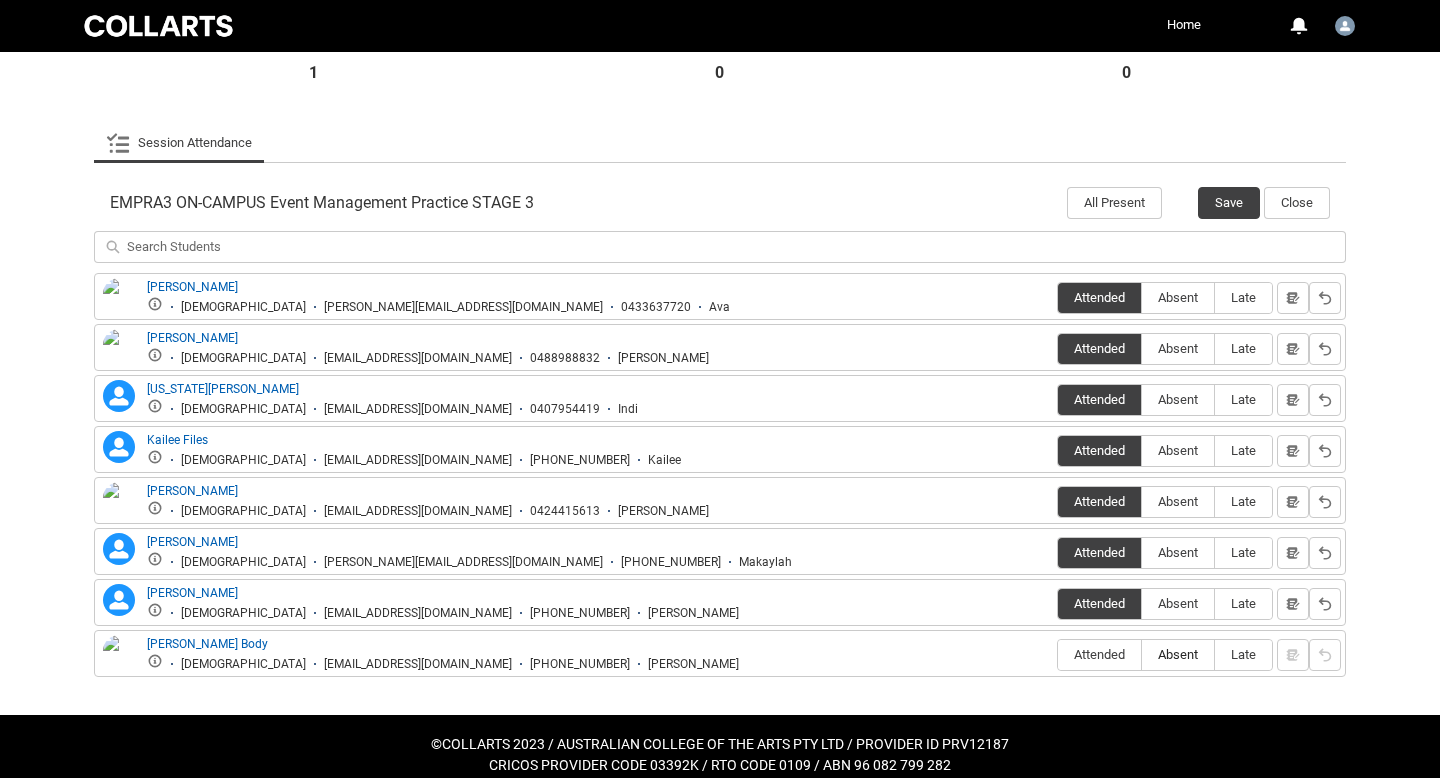 click on "Absent" at bounding box center [1178, 654] 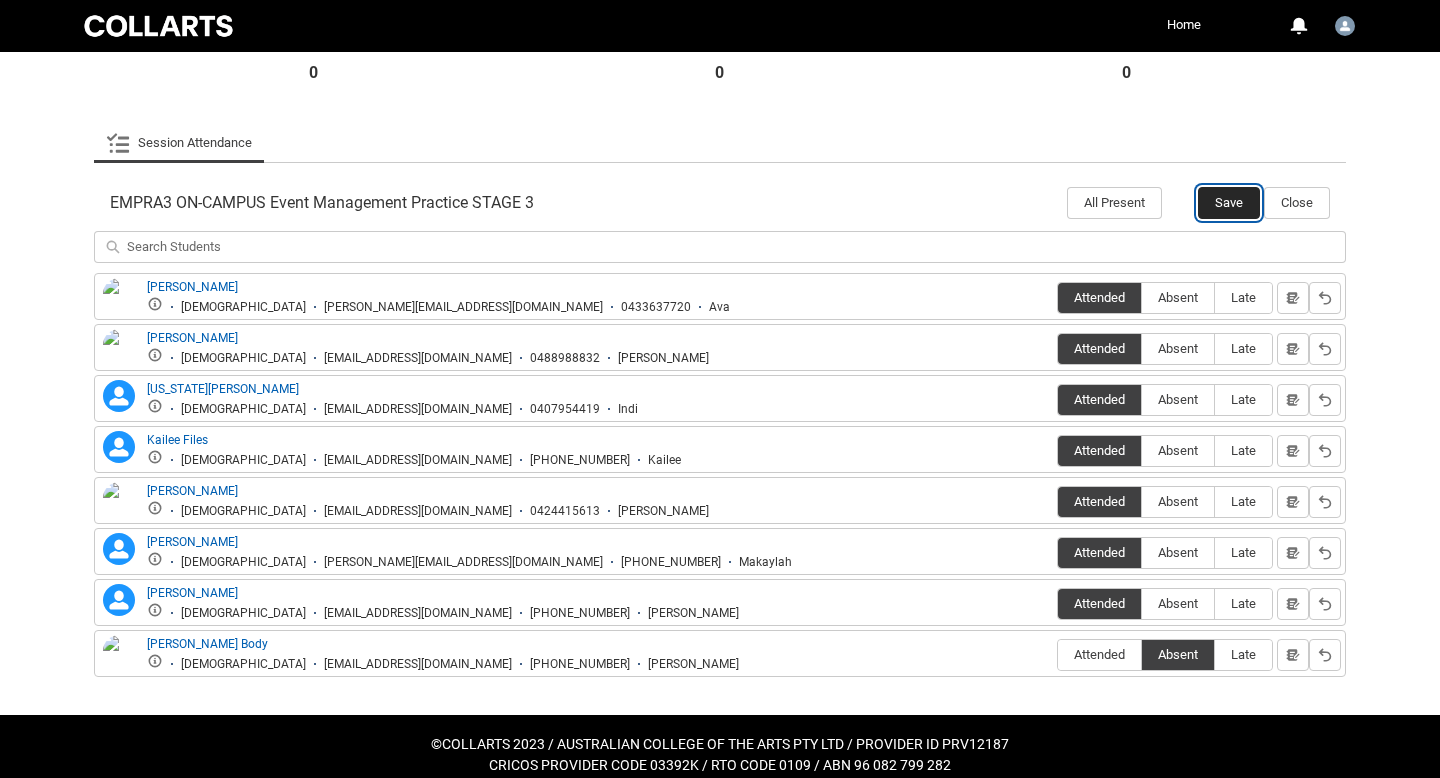 click on "Save" at bounding box center [1229, 203] 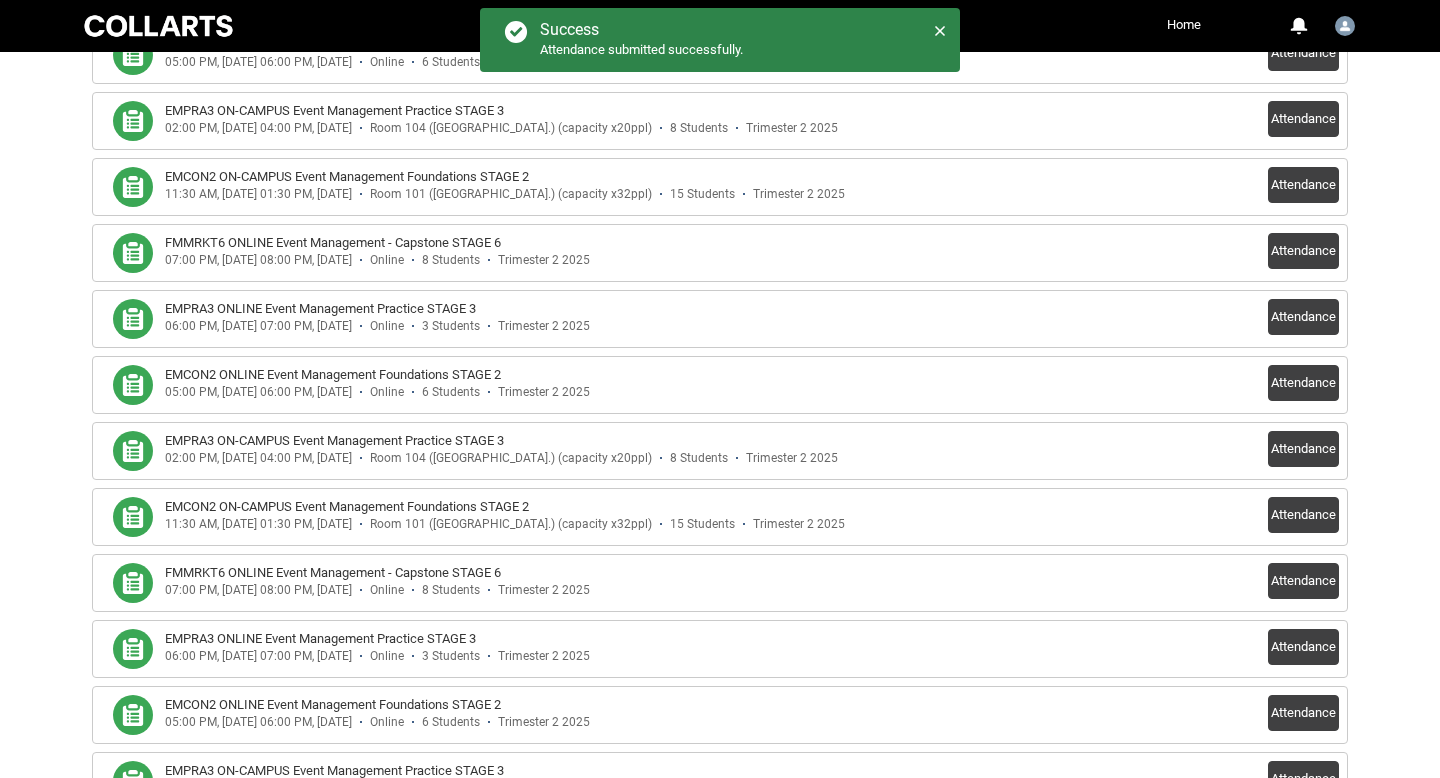 scroll, scrollTop: 617, scrollLeft: 0, axis: vertical 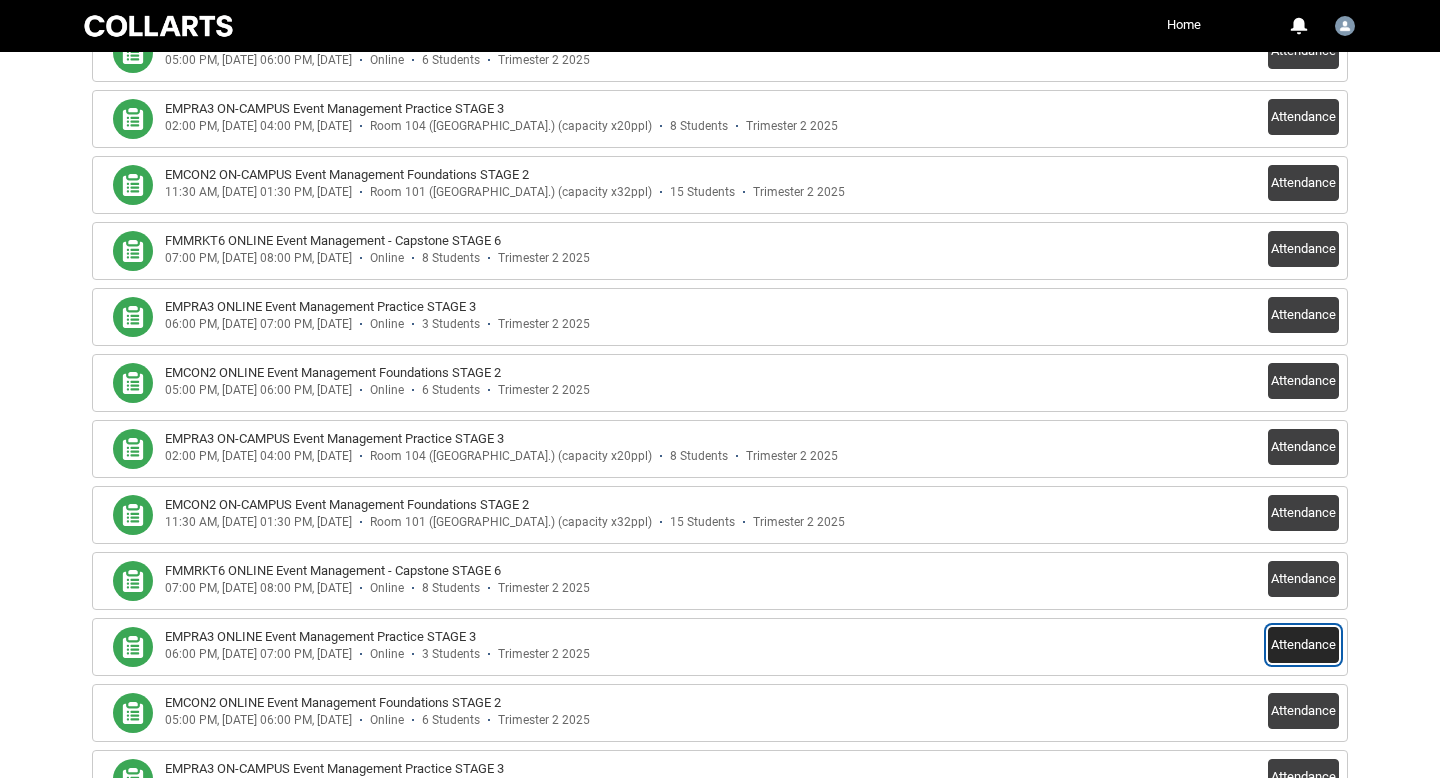 click on "Attendance" at bounding box center (1303, 645) 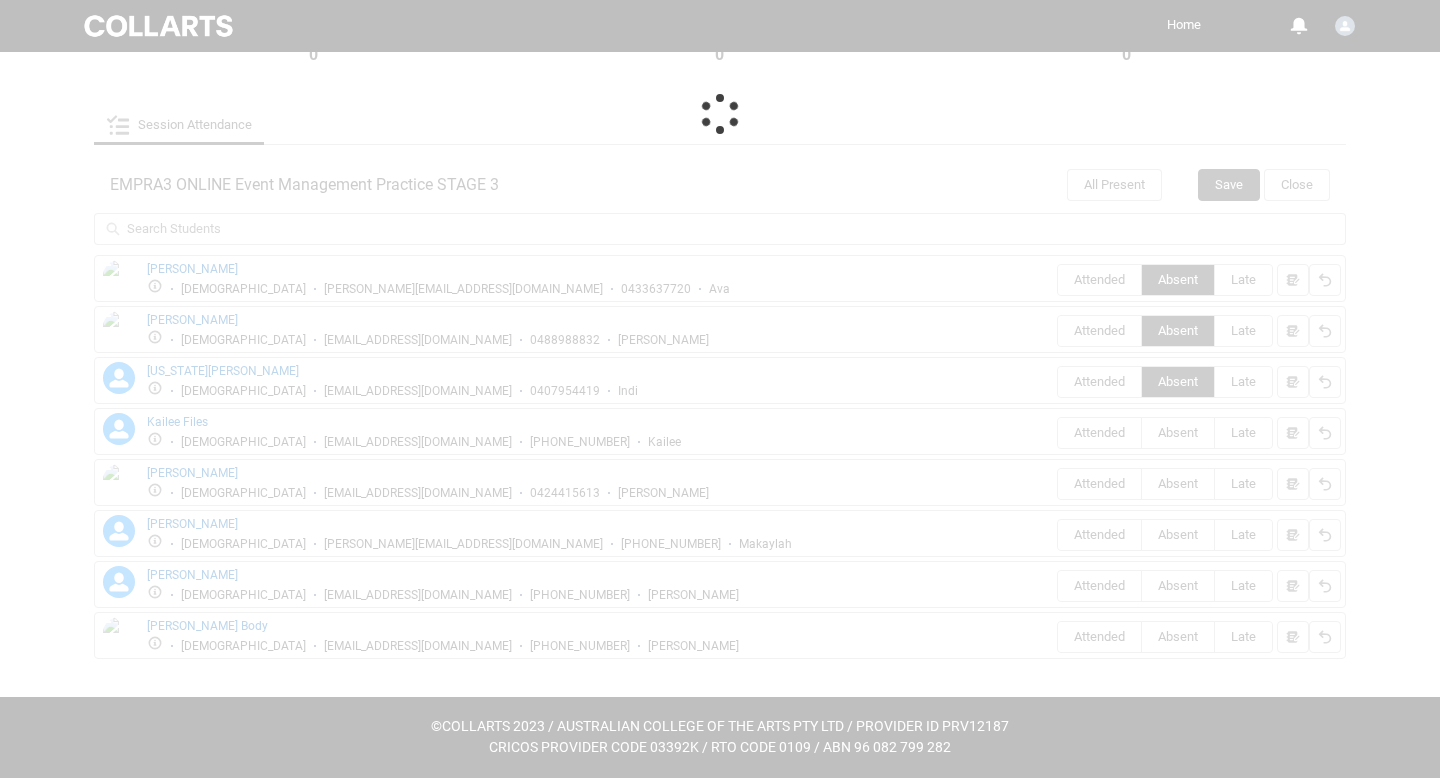 scroll, scrollTop: 294, scrollLeft: 0, axis: vertical 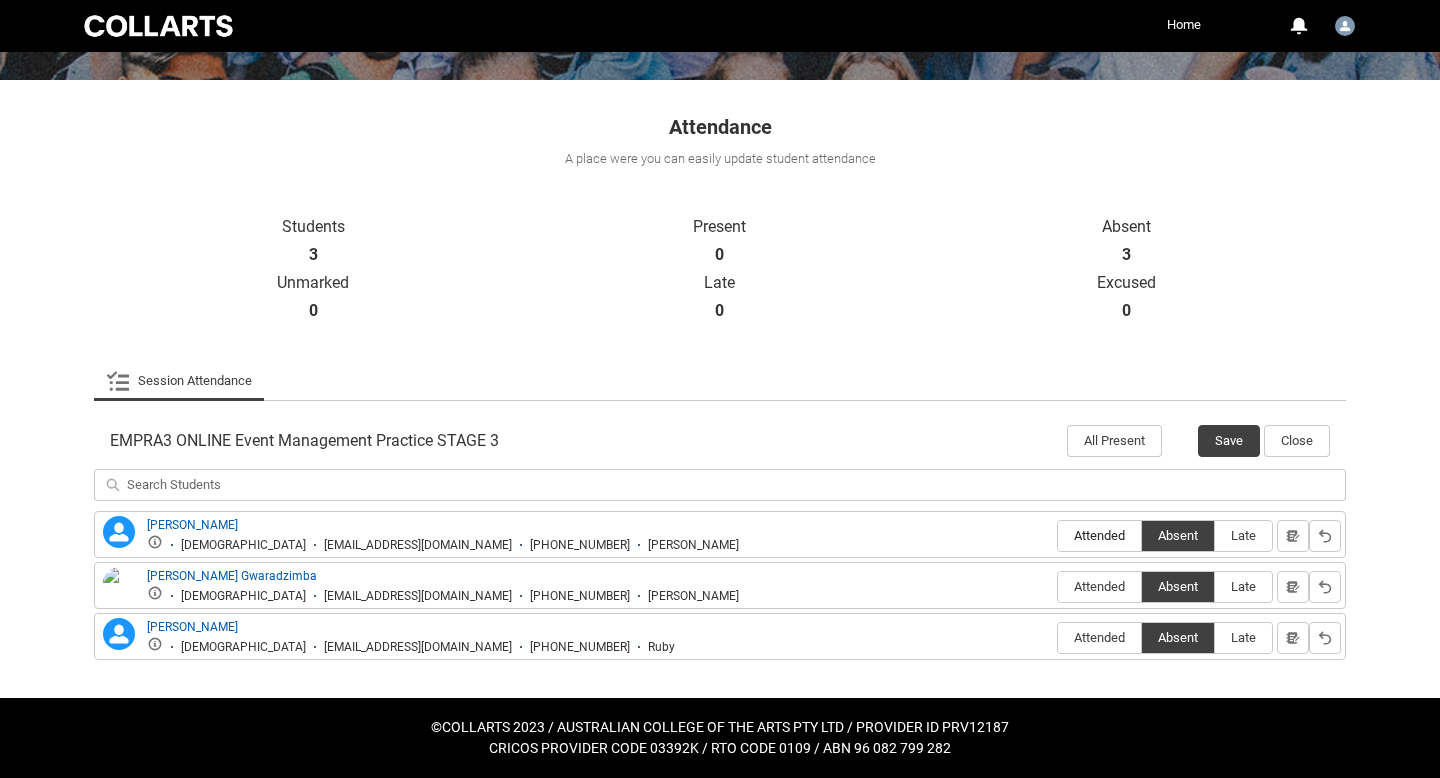 click on "Attended" at bounding box center (1099, 535) 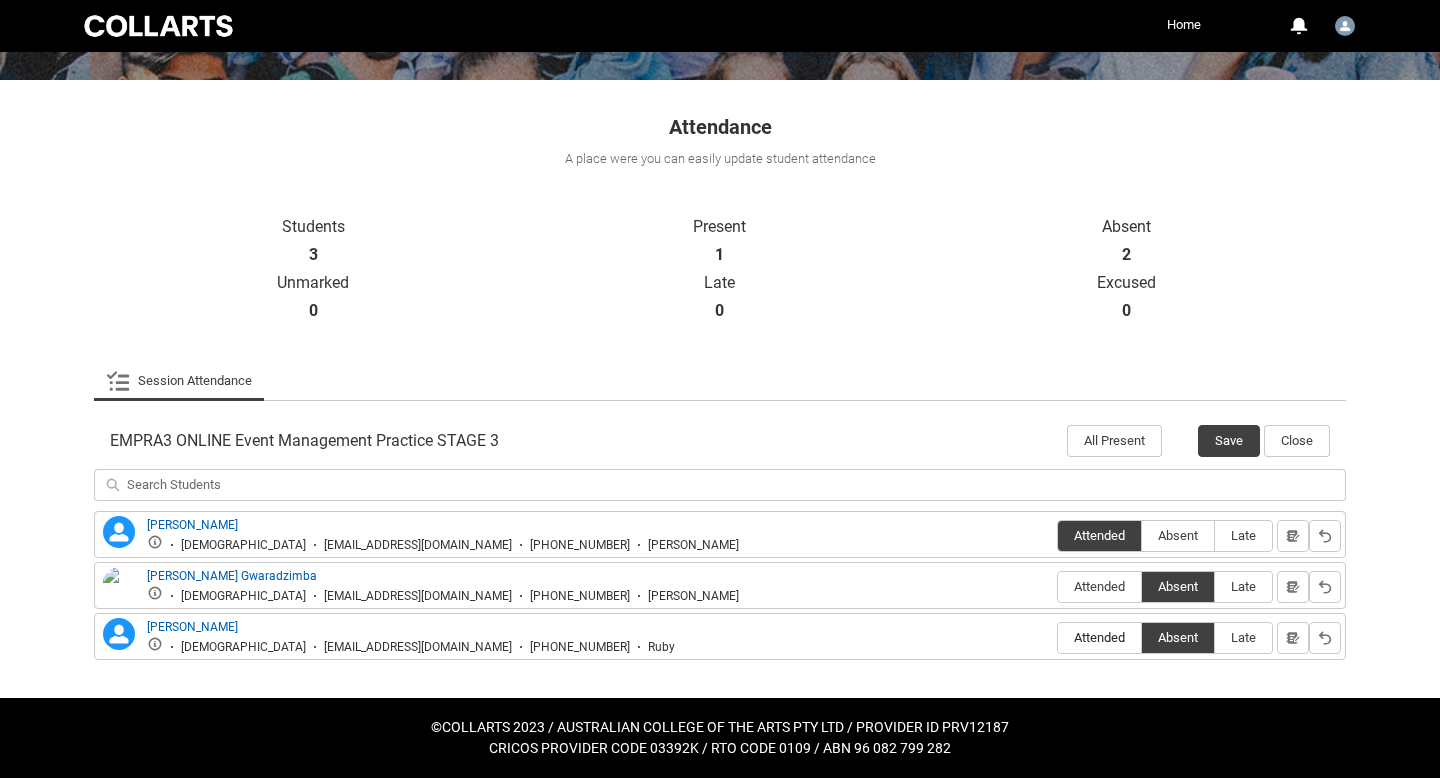 click on "Attended" at bounding box center (1099, 637) 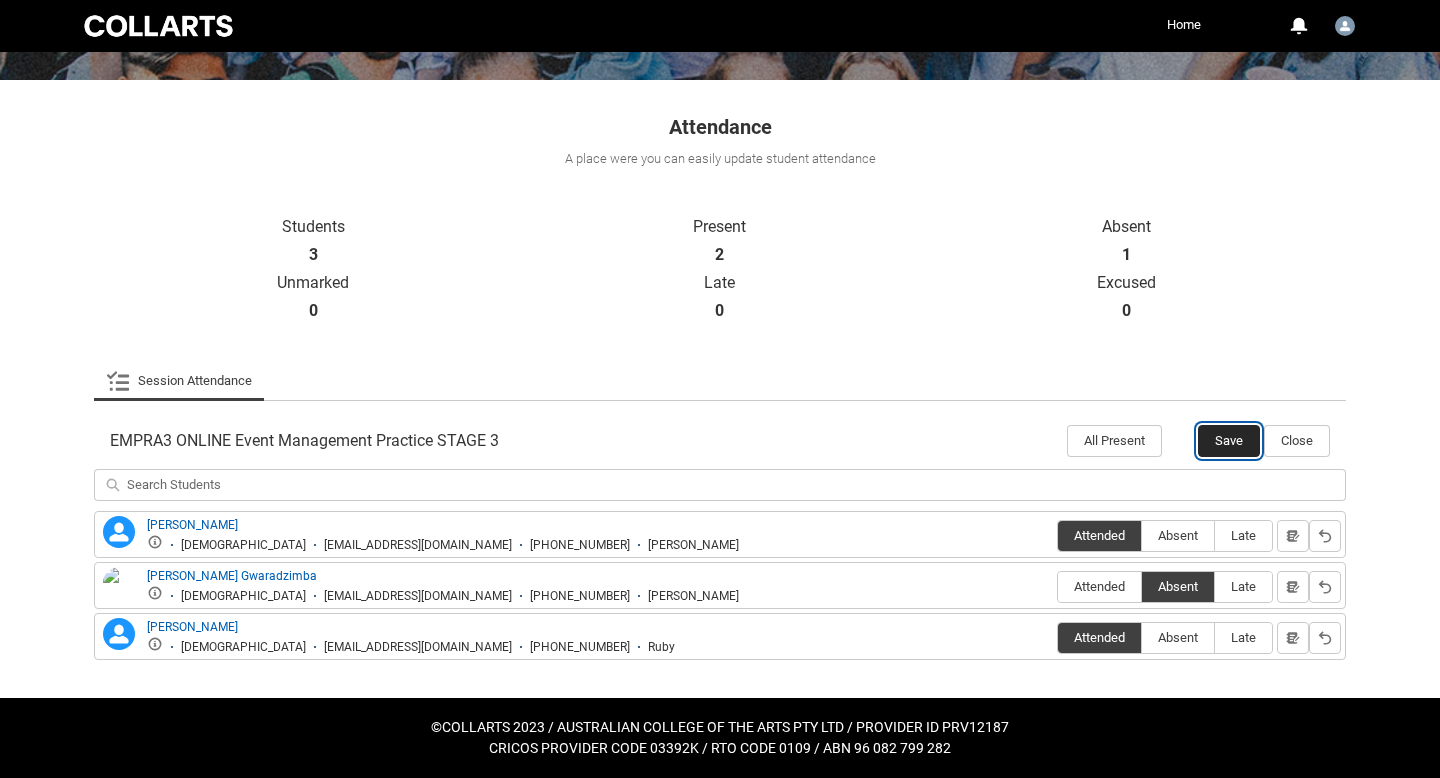 click on "Save" at bounding box center [1229, 441] 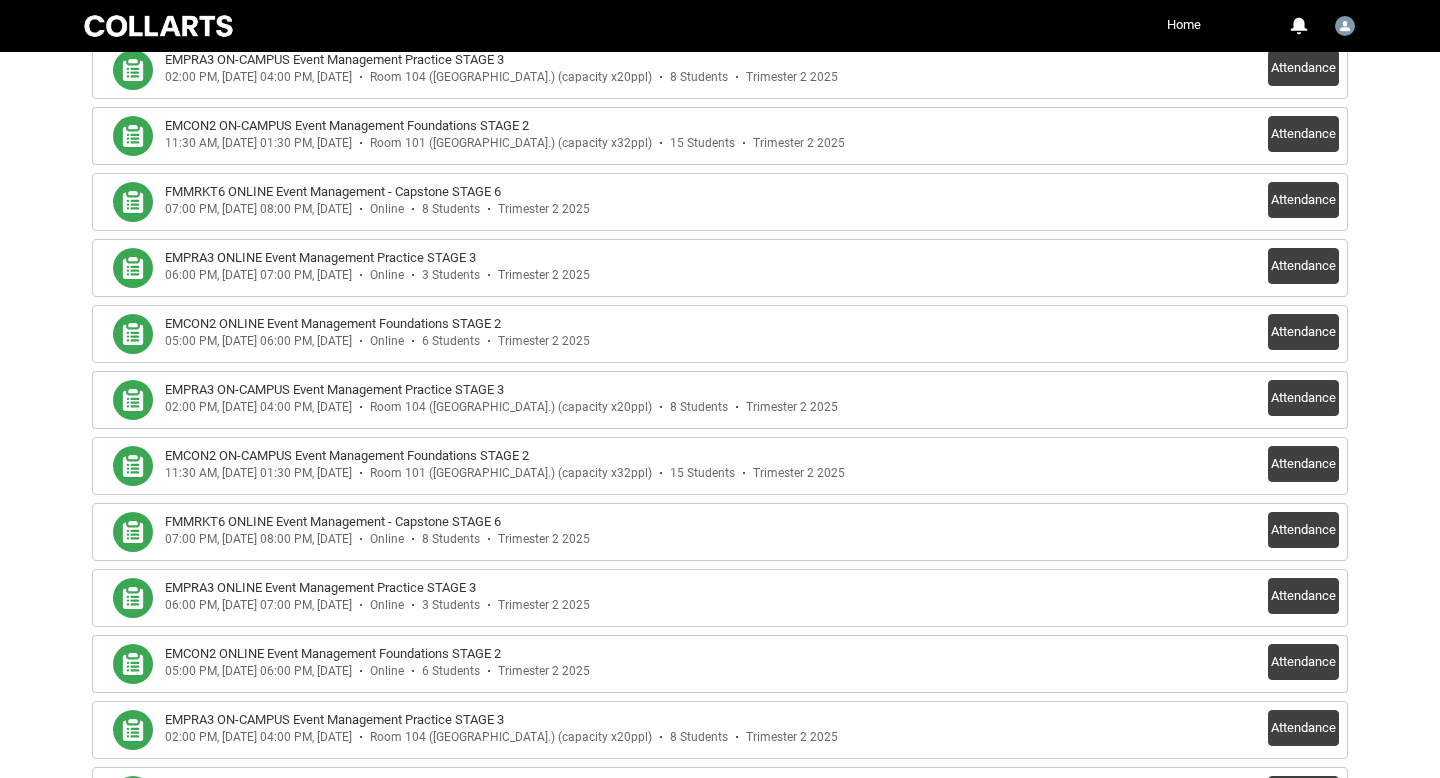 scroll, scrollTop: 598, scrollLeft: 0, axis: vertical 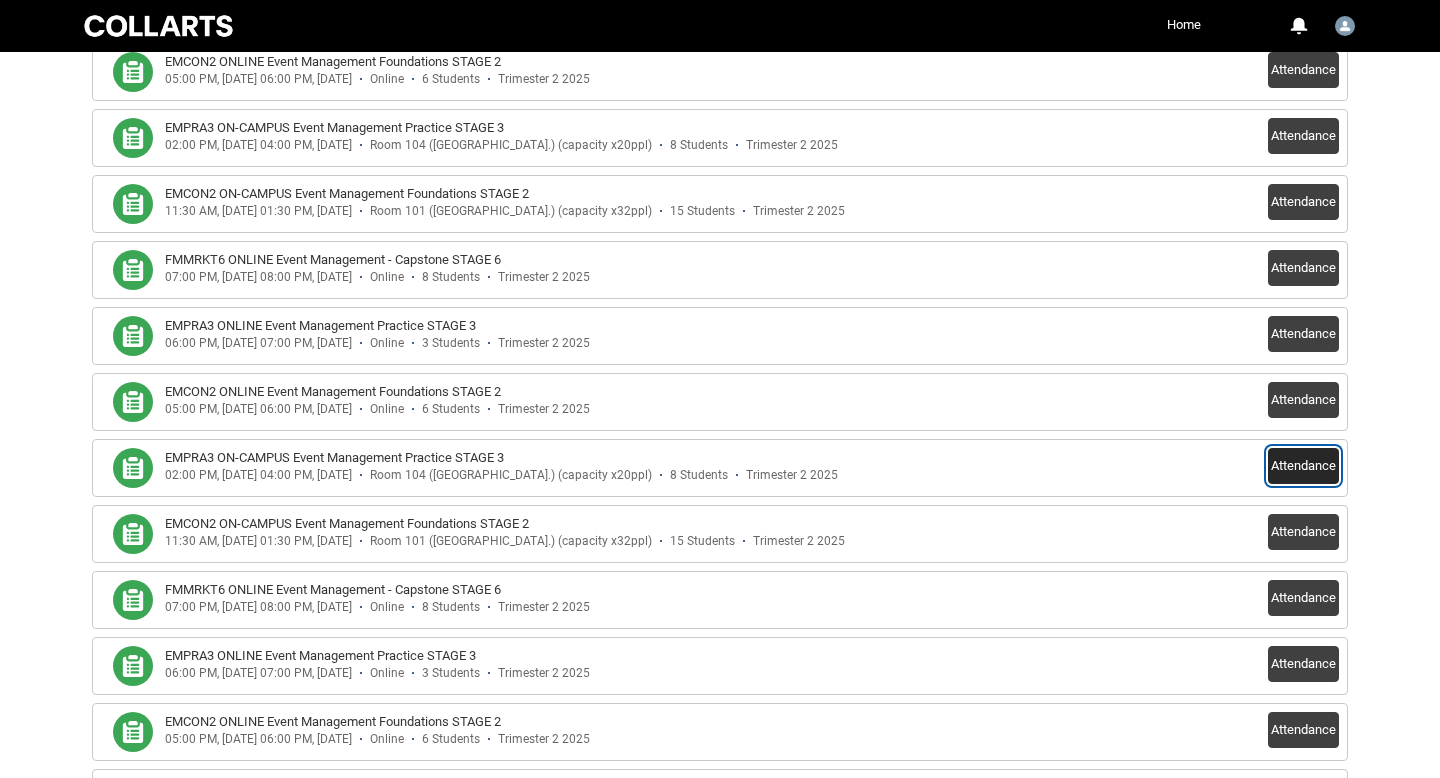 click on "Attendance" at bounding box center [1303, 466] 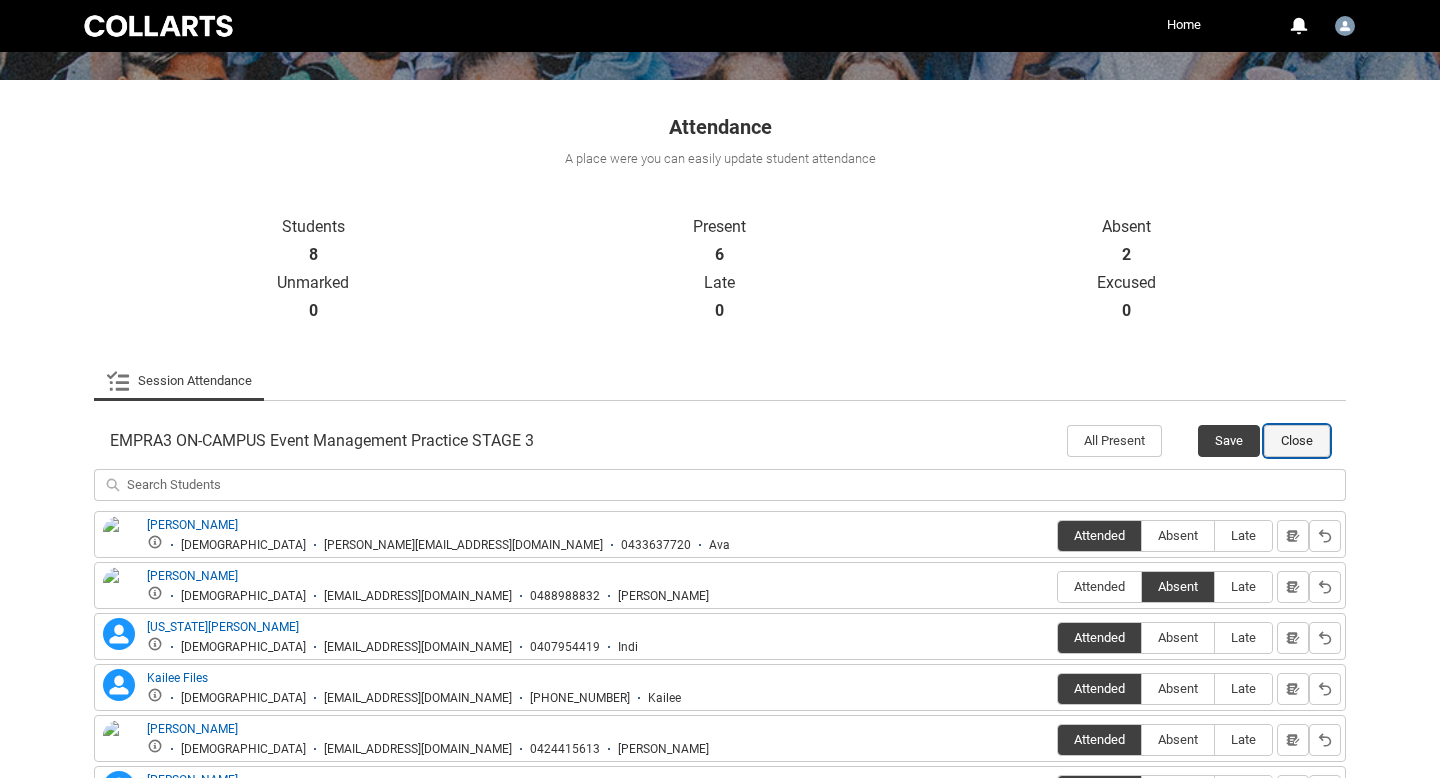 click on "Close" at bounding box center [1297, 441] 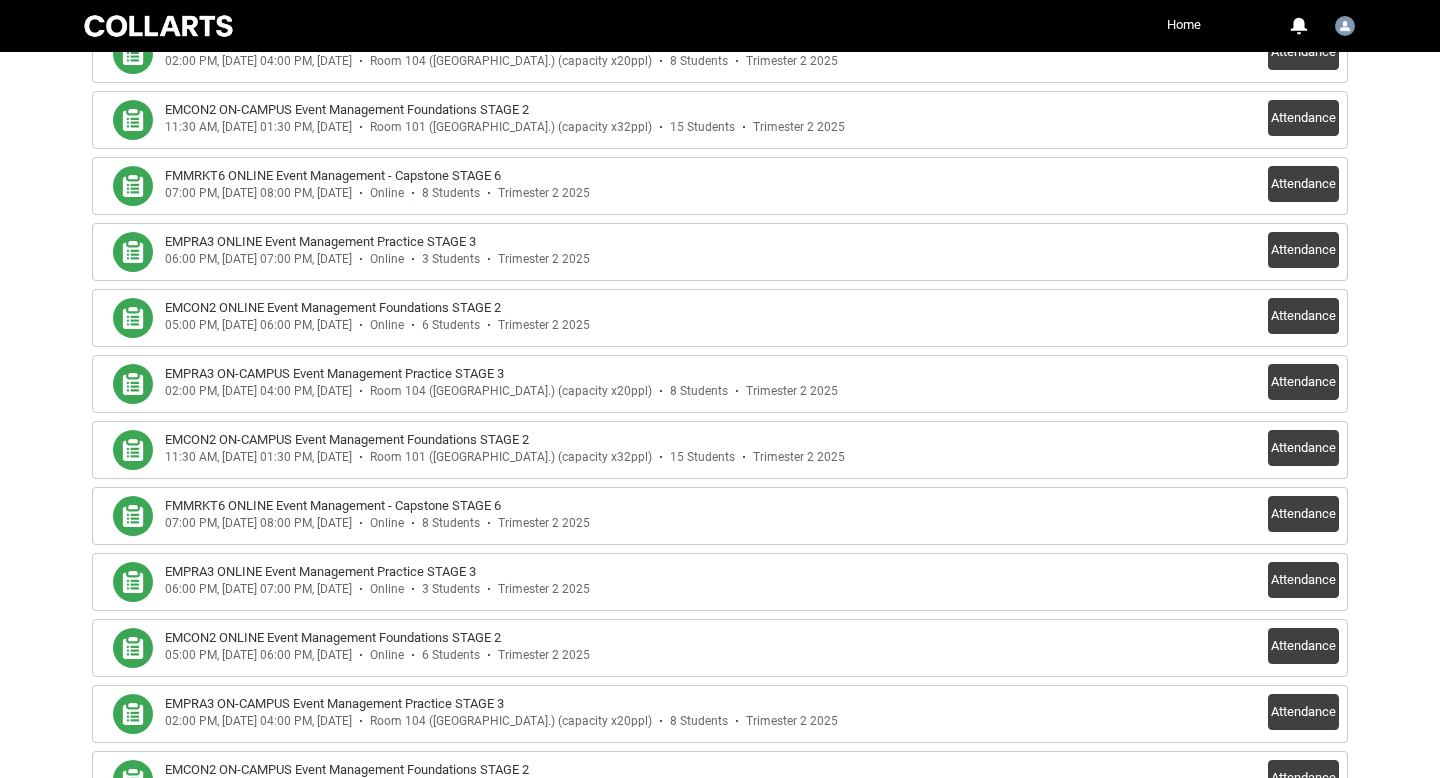 scroll, scrollTop: 676, scrollLeft: 0, axis: vertical 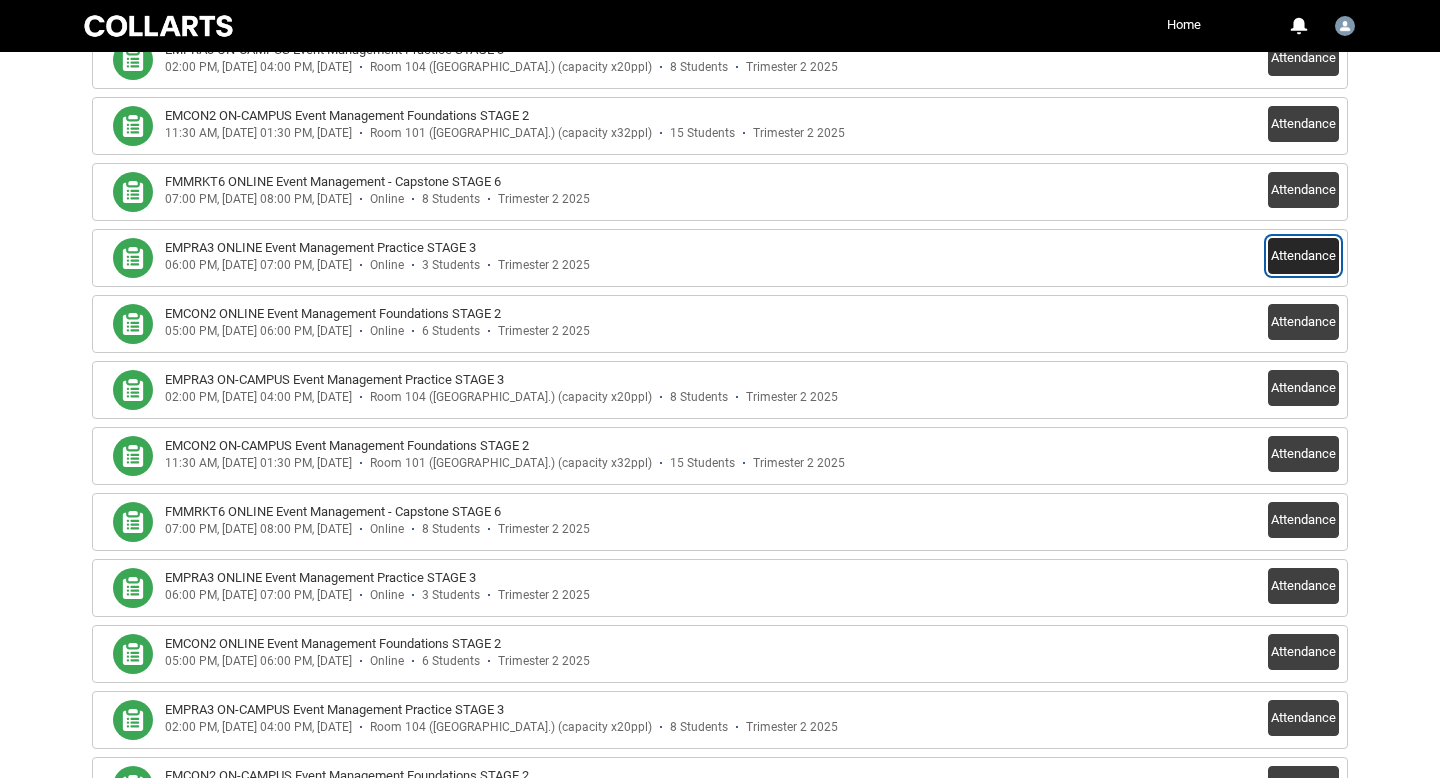 click on "Attendance" at bounding box center (1303, 256) 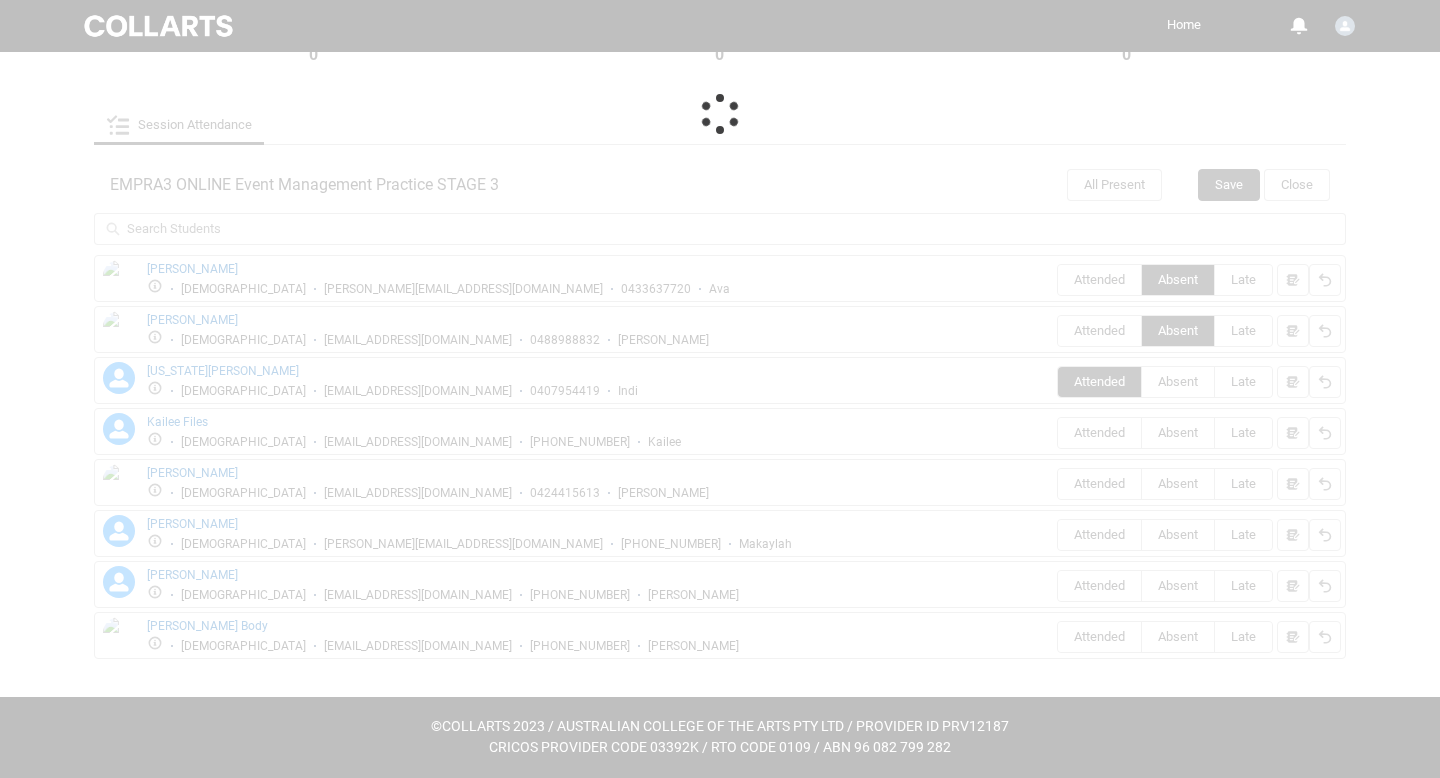 scroll, scrollTop: 294, scrollLeft: 0, axis: vertical 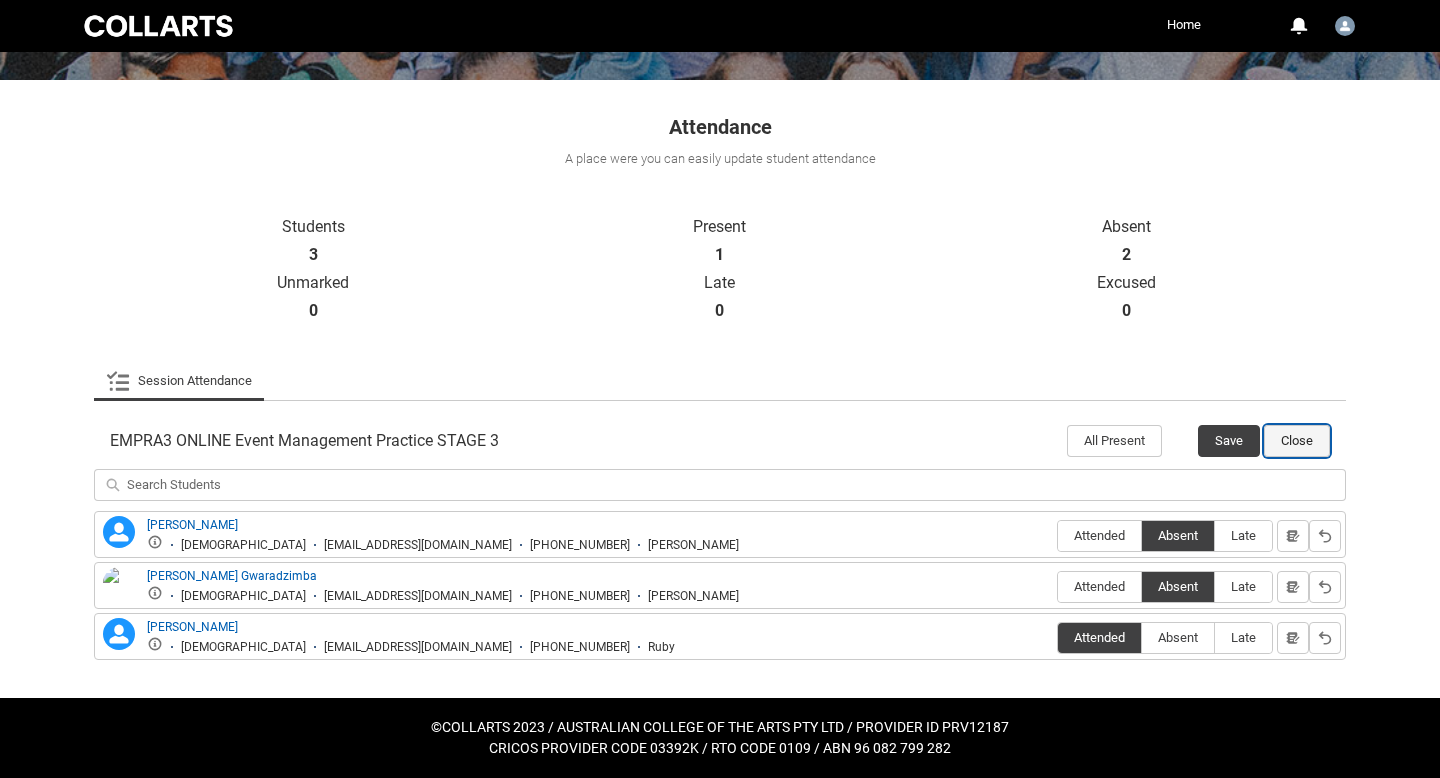 click on "Close" at bounding box center [1297, 441] 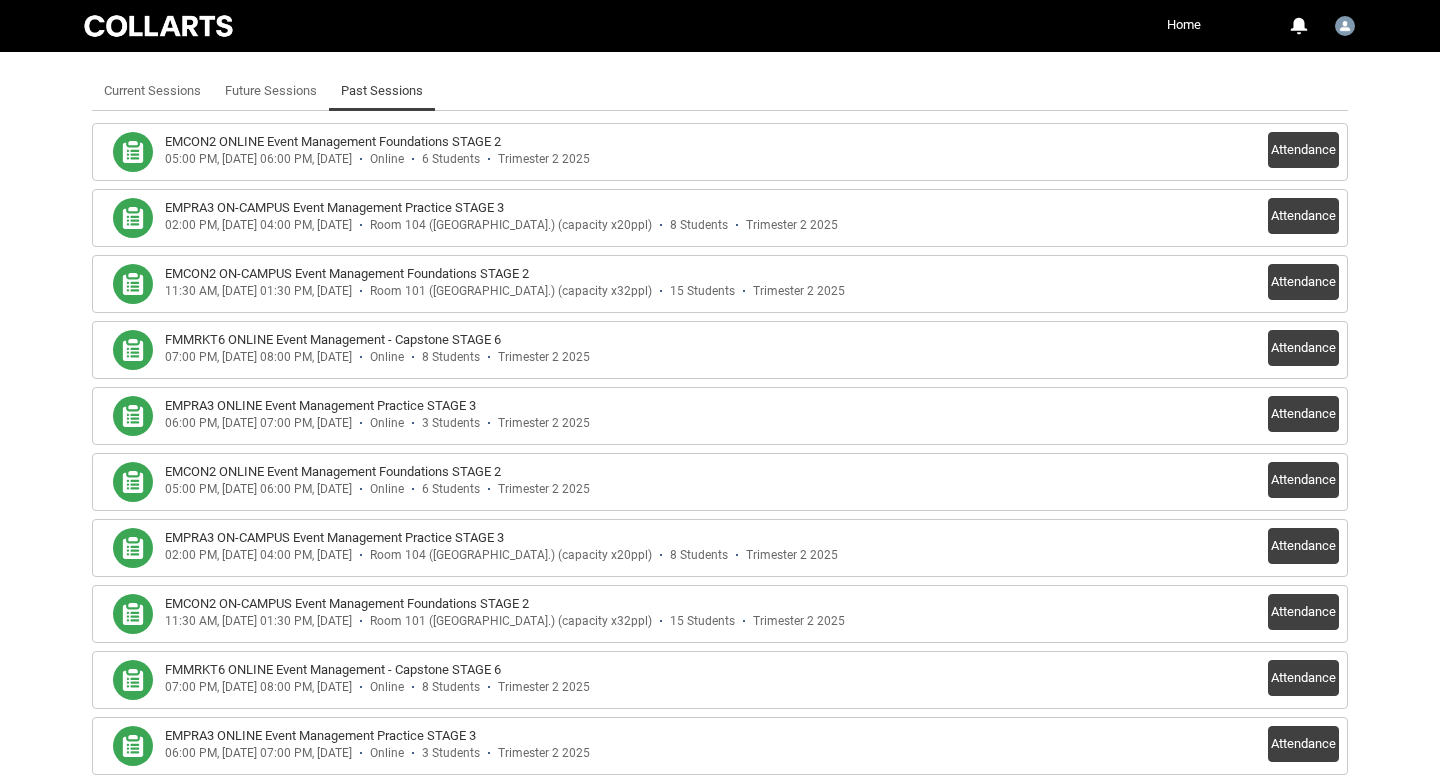 scroll, scrollTop: 504, scrollLeft: 0, axis: vertical 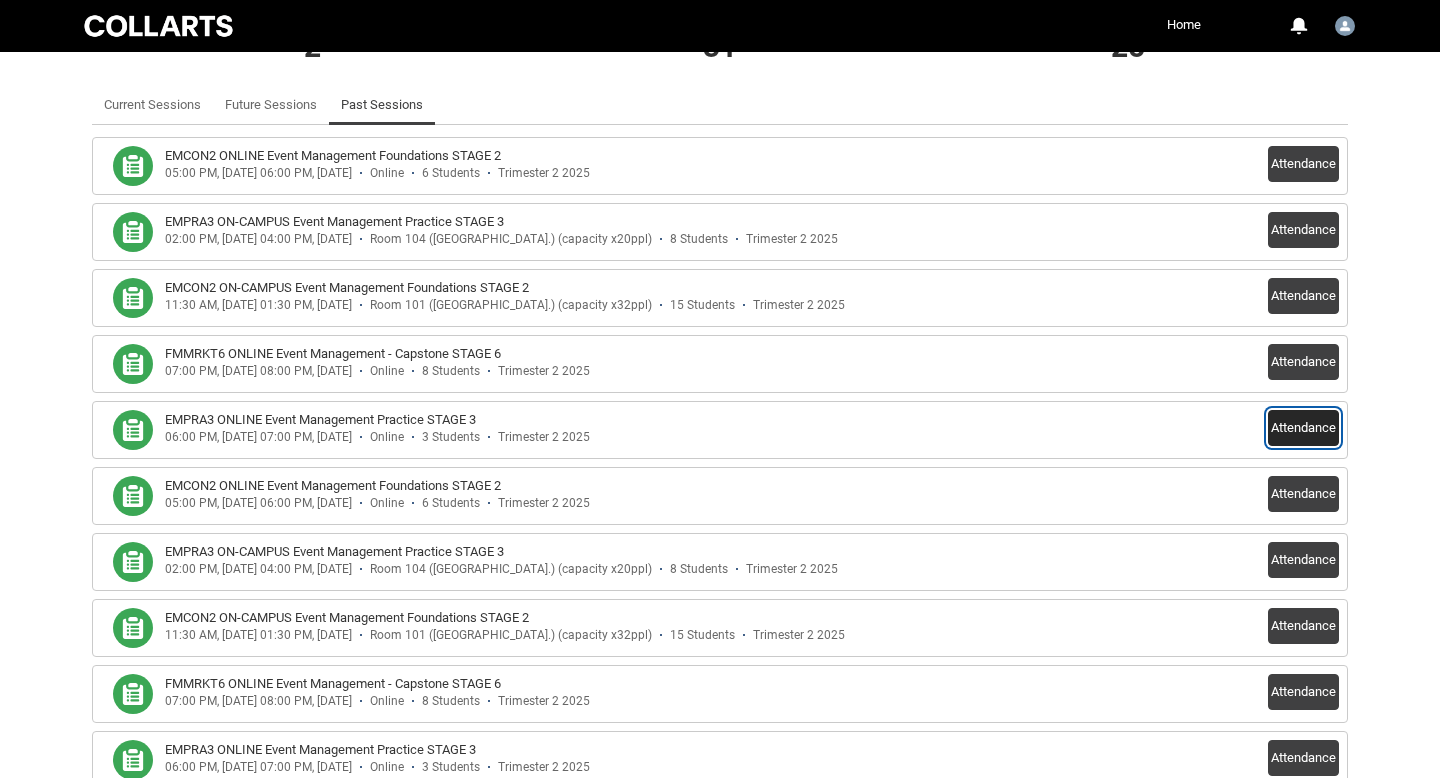 click on "Attendance" at bounding box center [1303, 428] 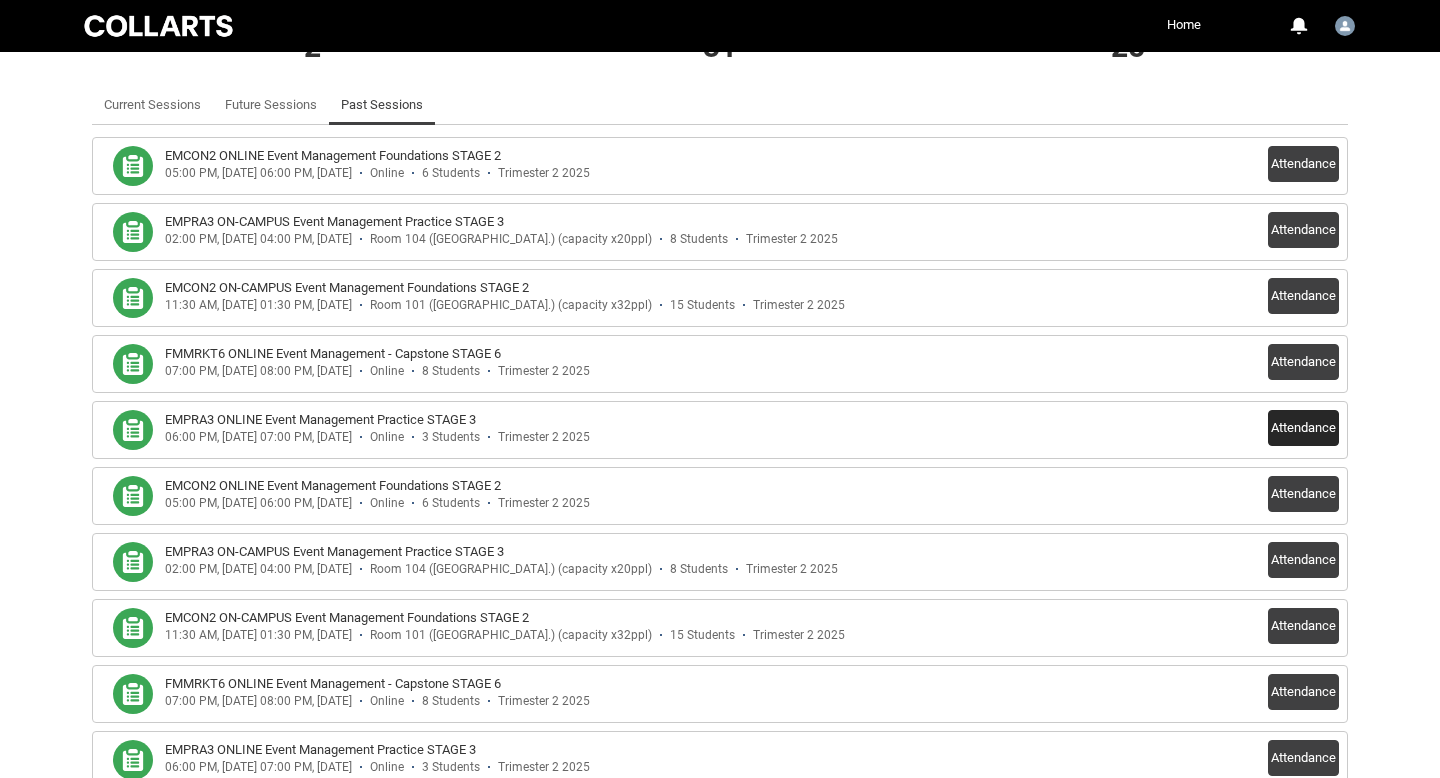 scroll, scrollTop: 294, scrollLeft: 0, axis: vertical 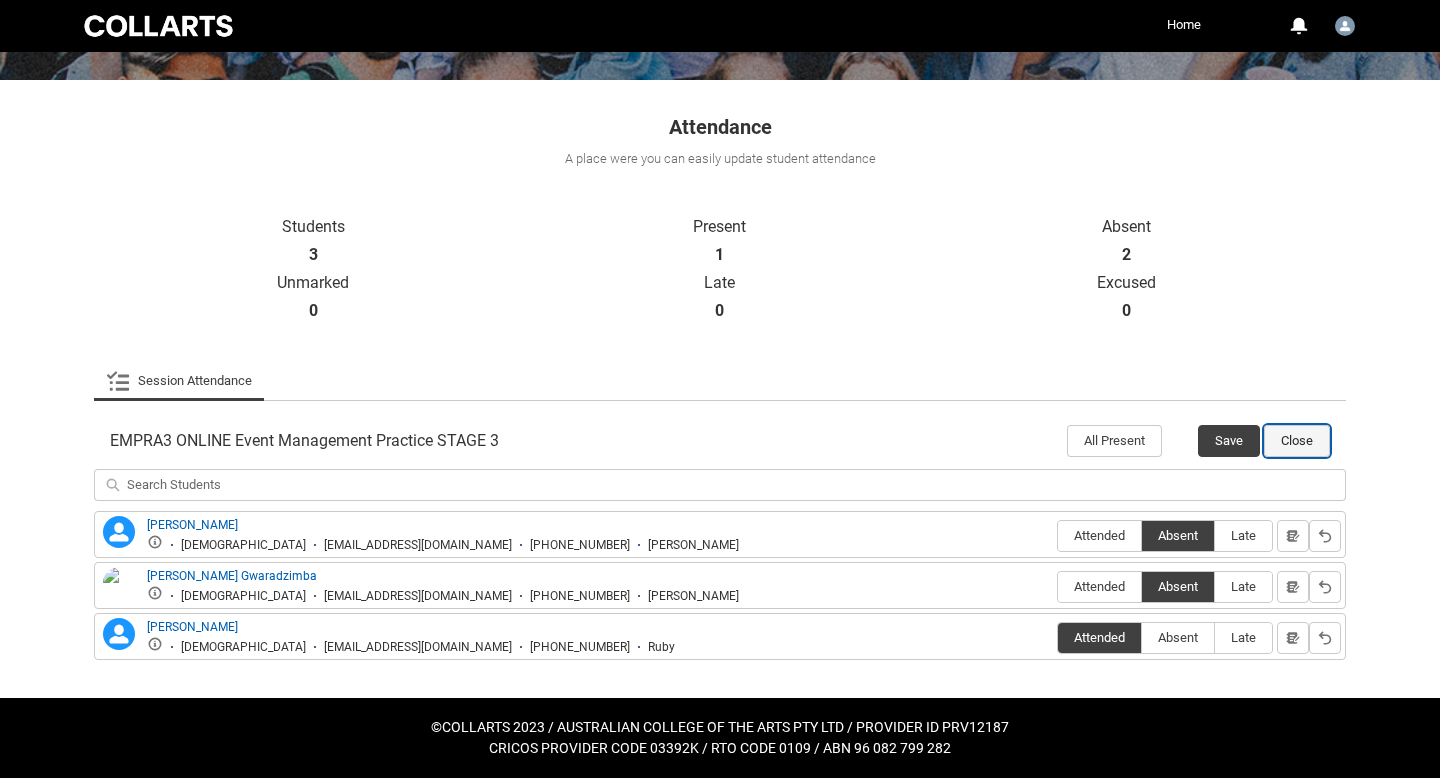 click on "Close" at bounding box center [1297, 441] 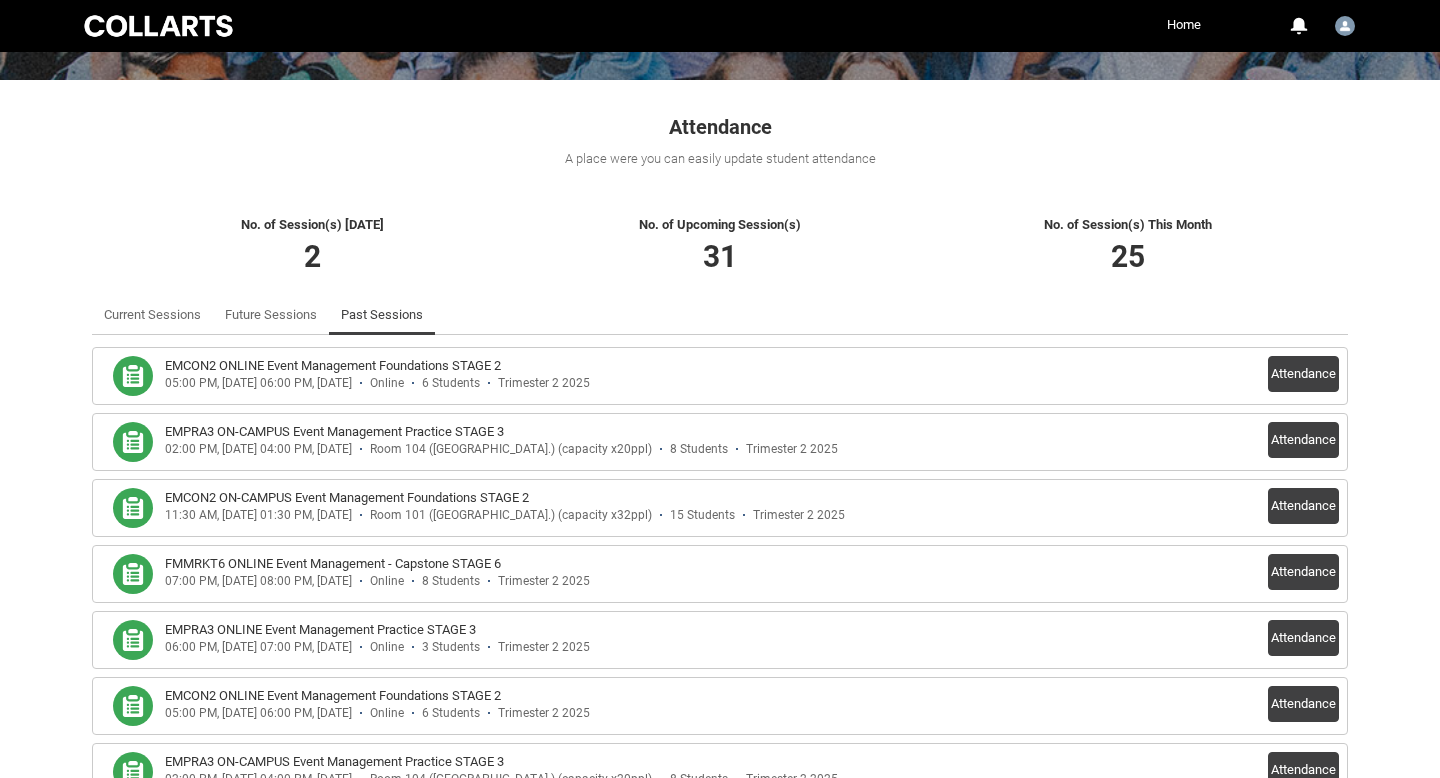 click on "EMPRA3 ON-CAMPUS Event Management Practice STAGE 3" at bounding box center (334, 432) 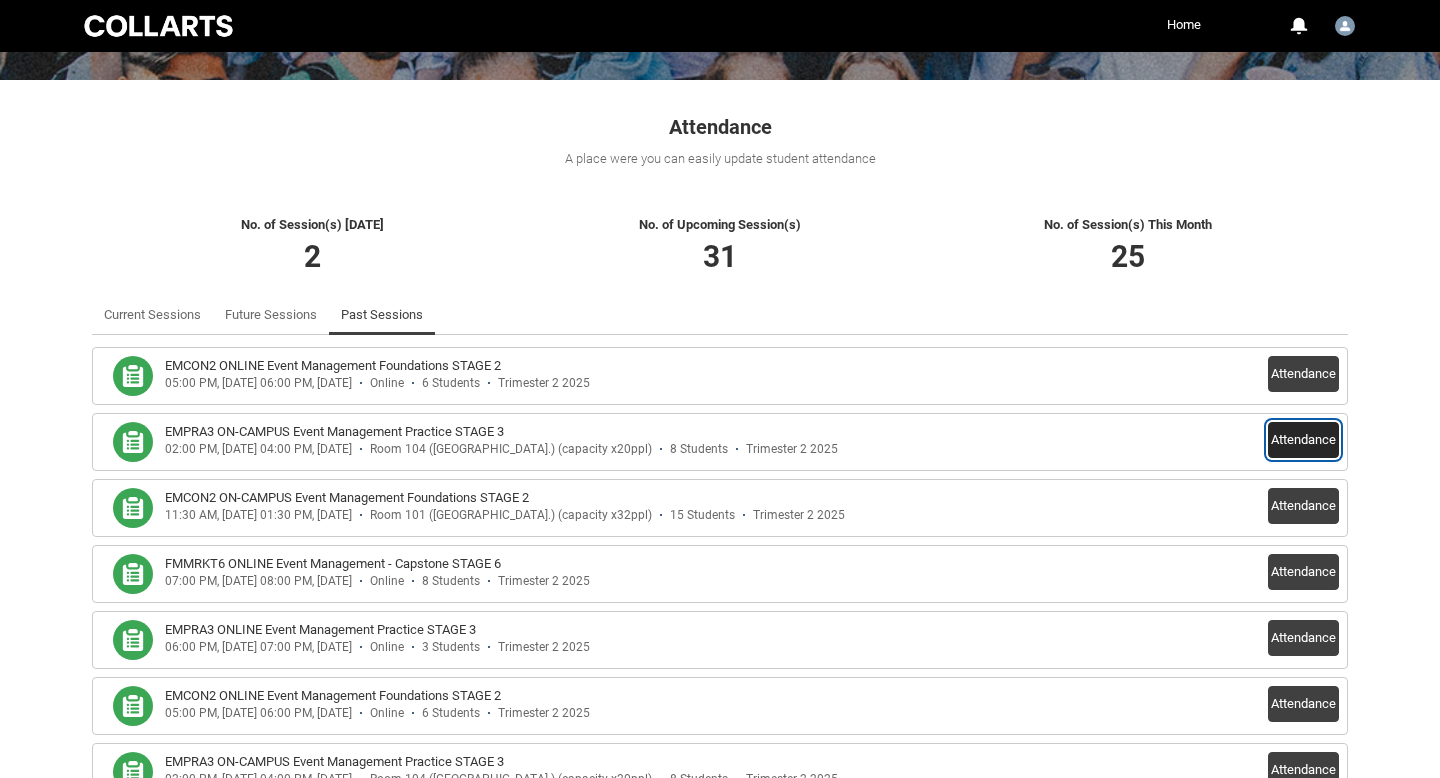 click on "Attendance" at bounding box center [1303, 440] 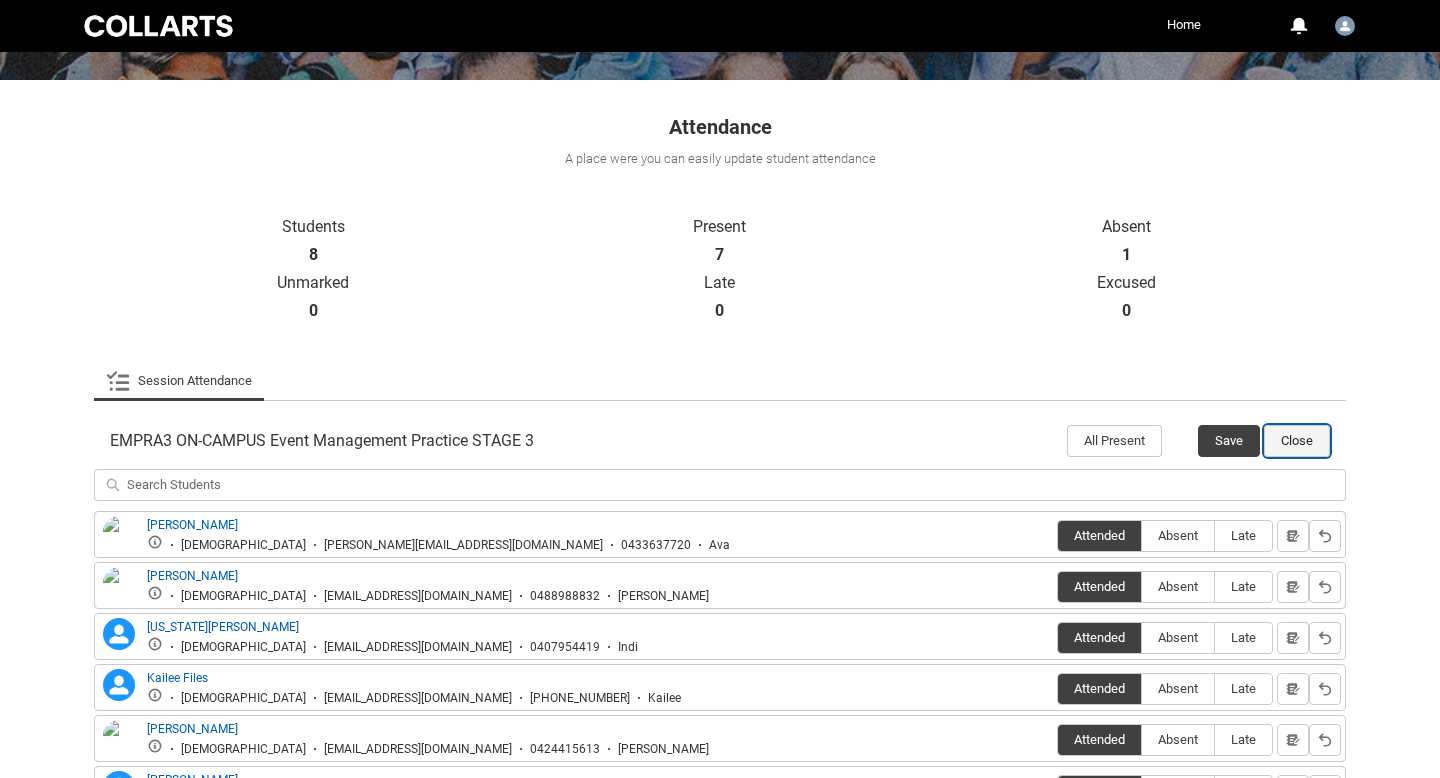 click on "Close" at bounding box center [1297, 441] 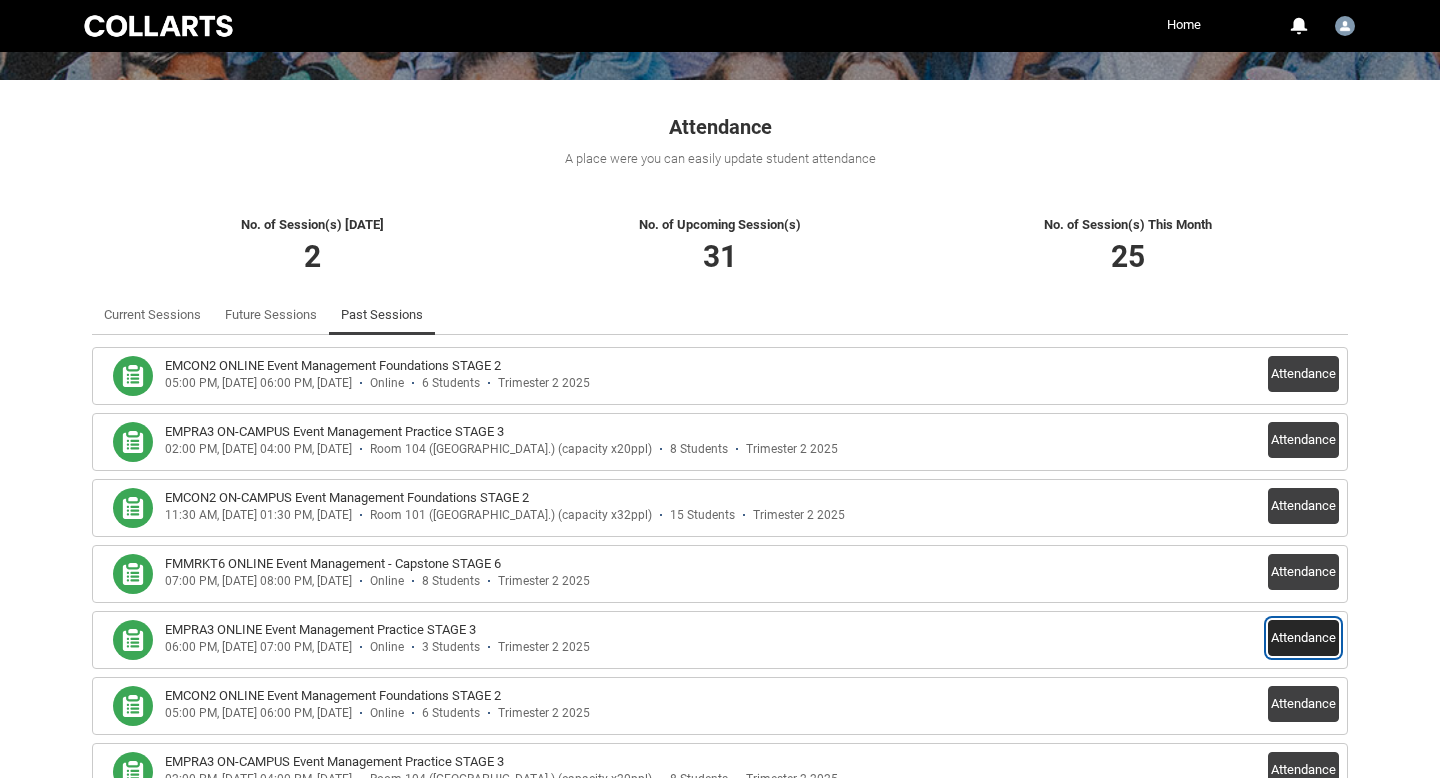 click on "Attendance" at bounding box center [1303, 638] 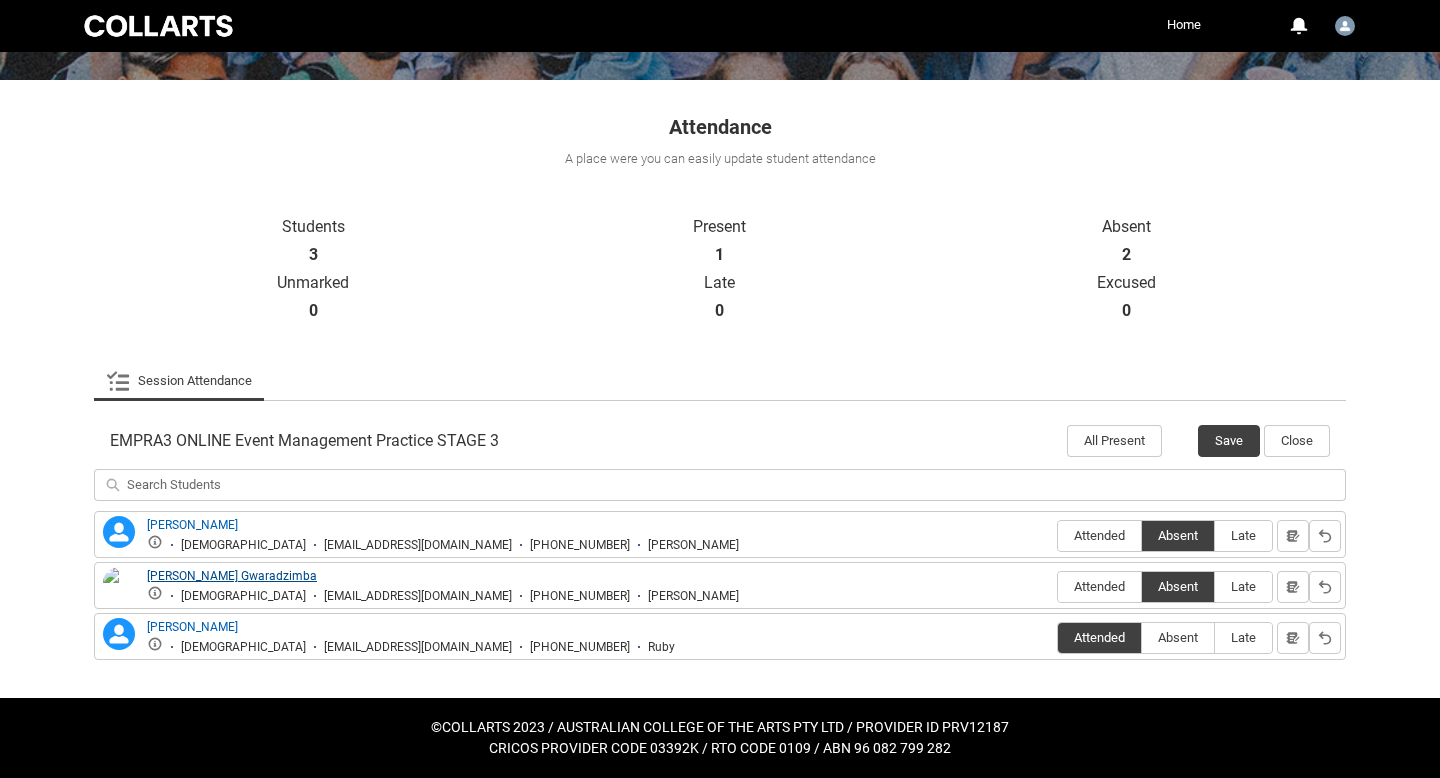 click on "[PERSON_NAME] Gwaradzimba" at bounding box center [232, 576] 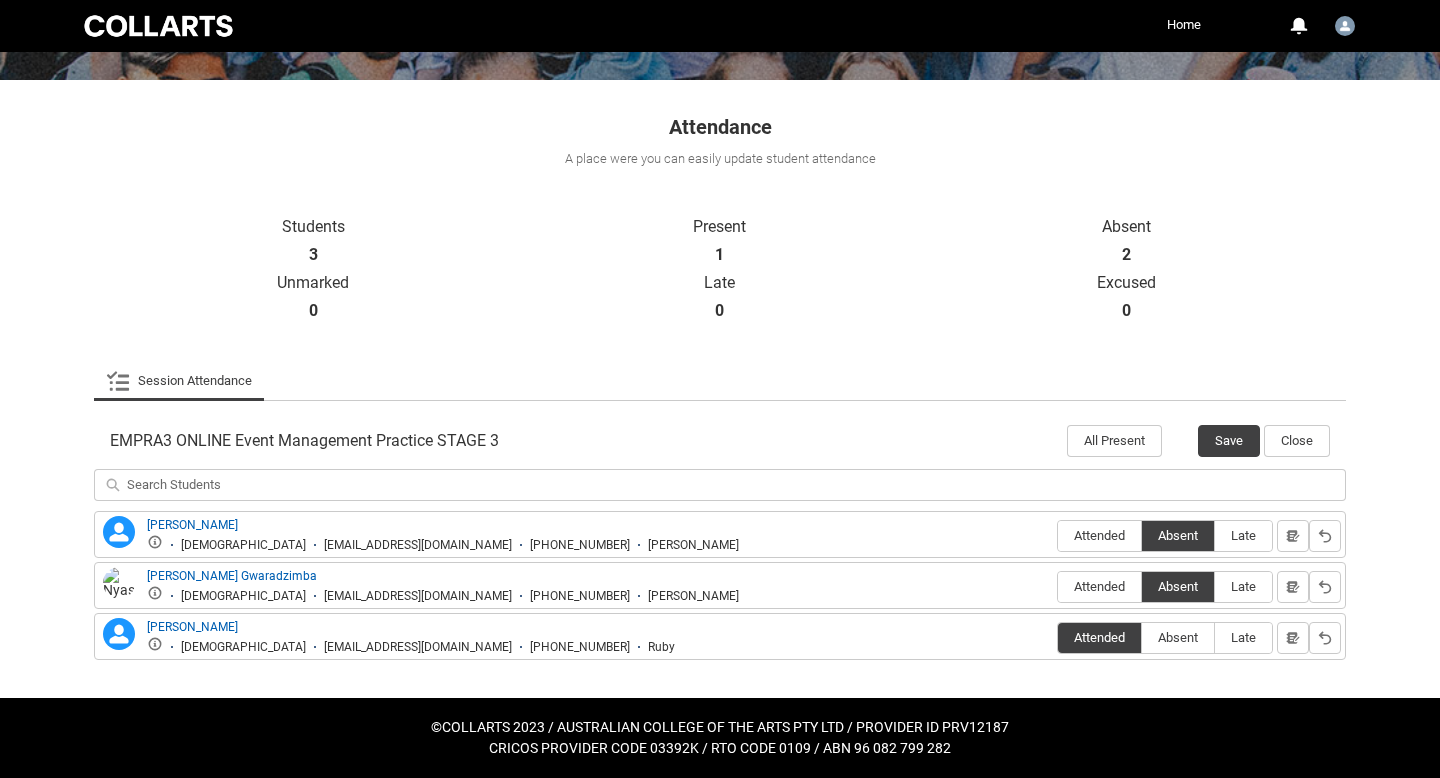 click at bounding box center (119, 596) 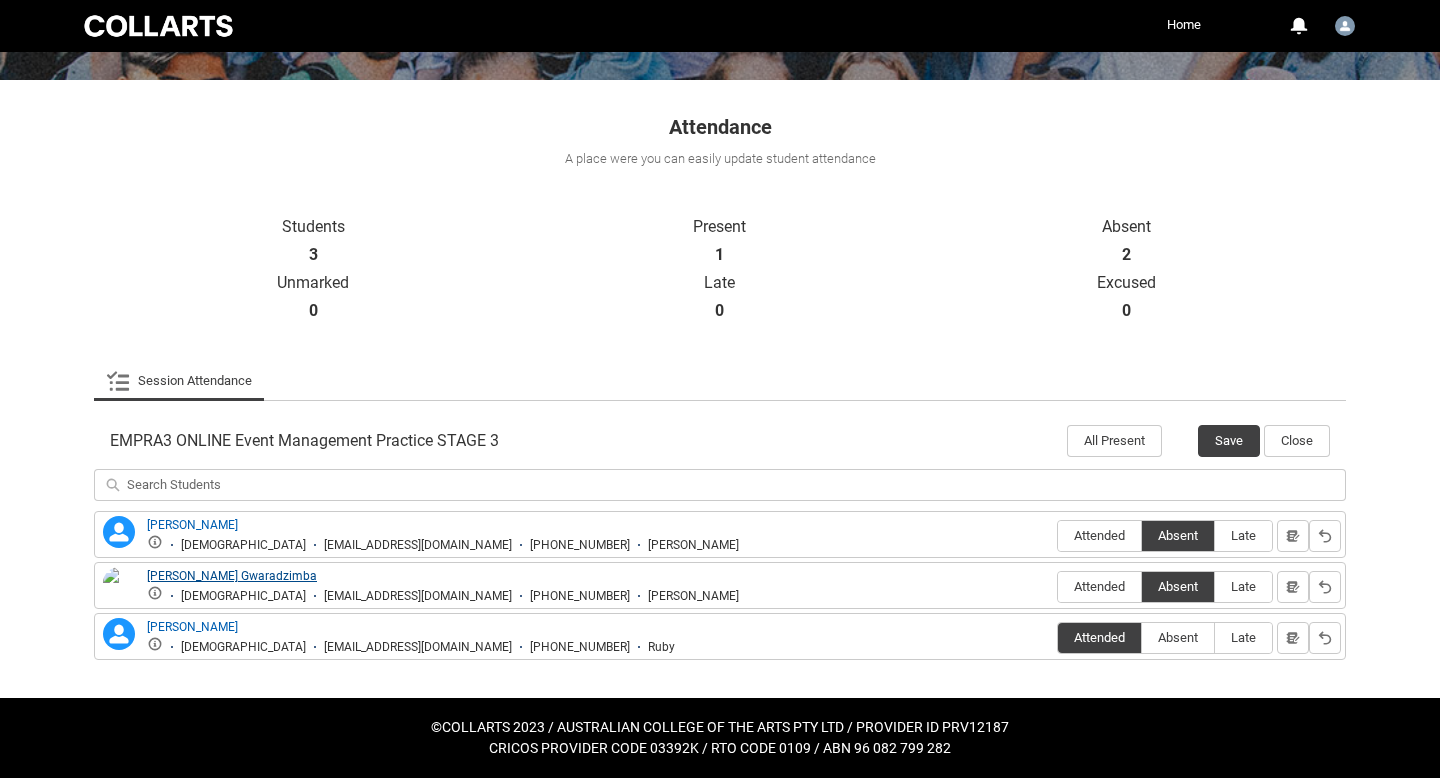 click on "[PERSON_NAME] Gwaradzimba" at bounding box center [232, 576] 